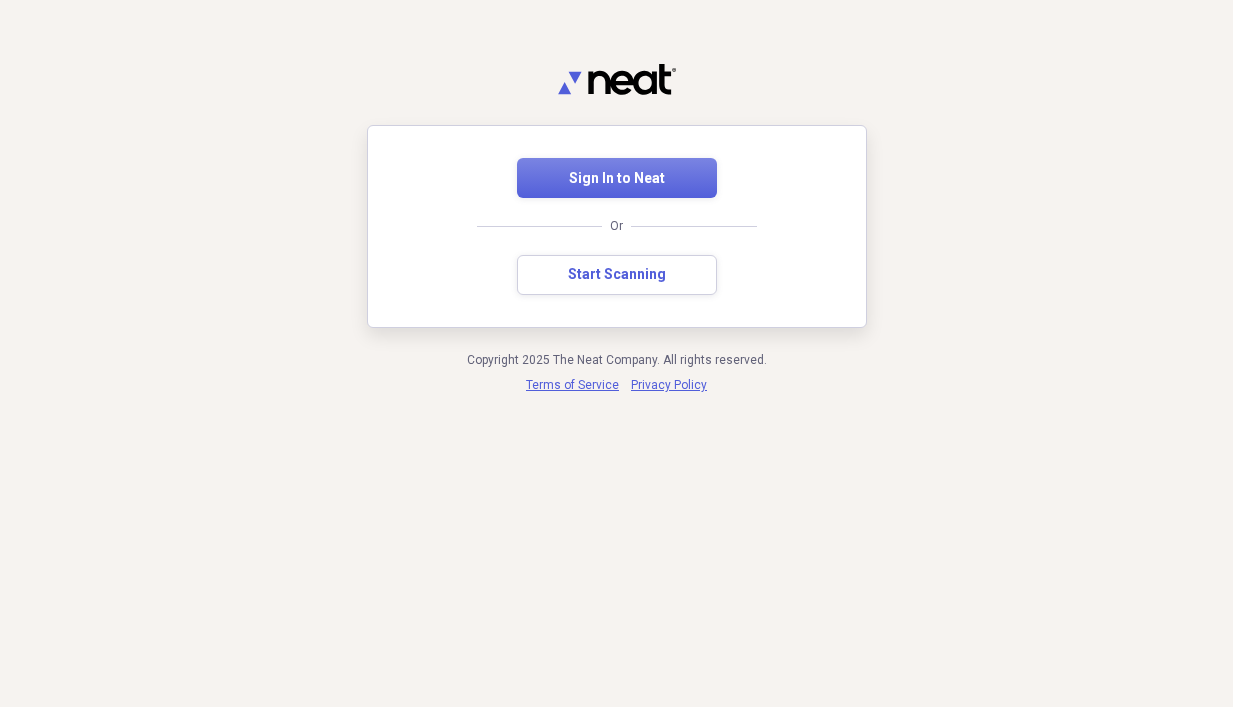 scroll, scrollTop: 0, scrollLeft: 0, axis: both 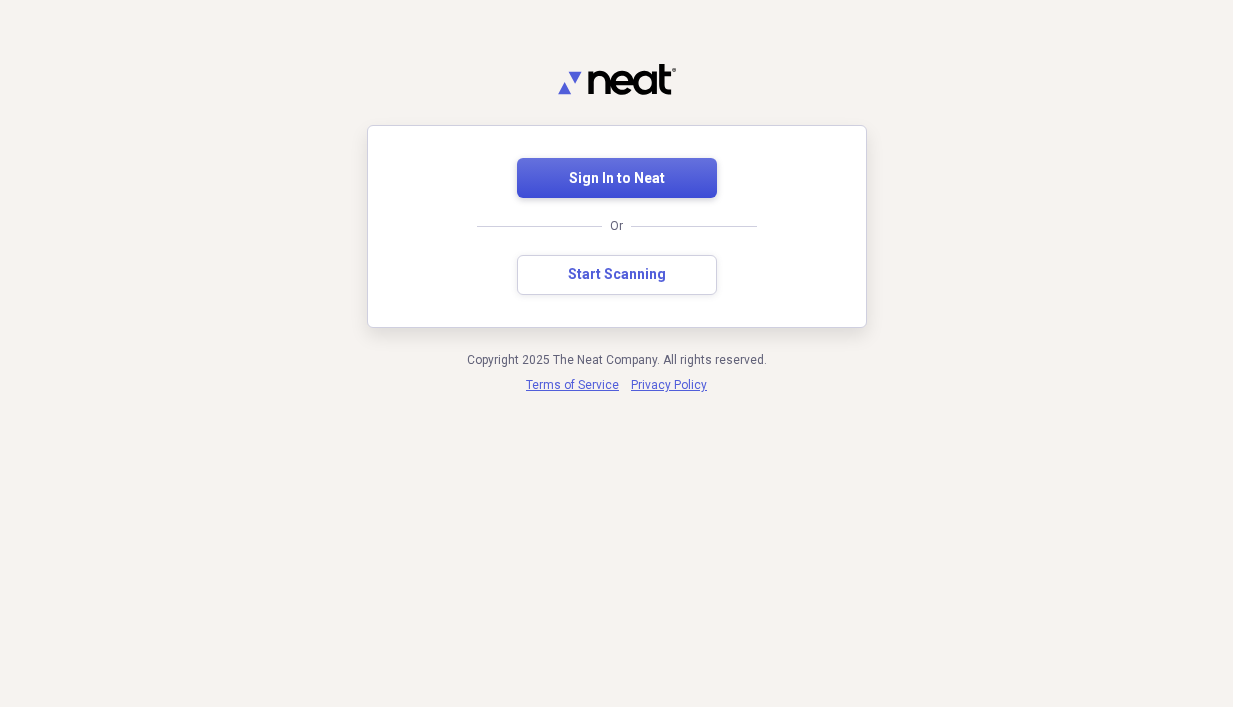 click on "Sign In to Neat" at bounding box center (617, 179) 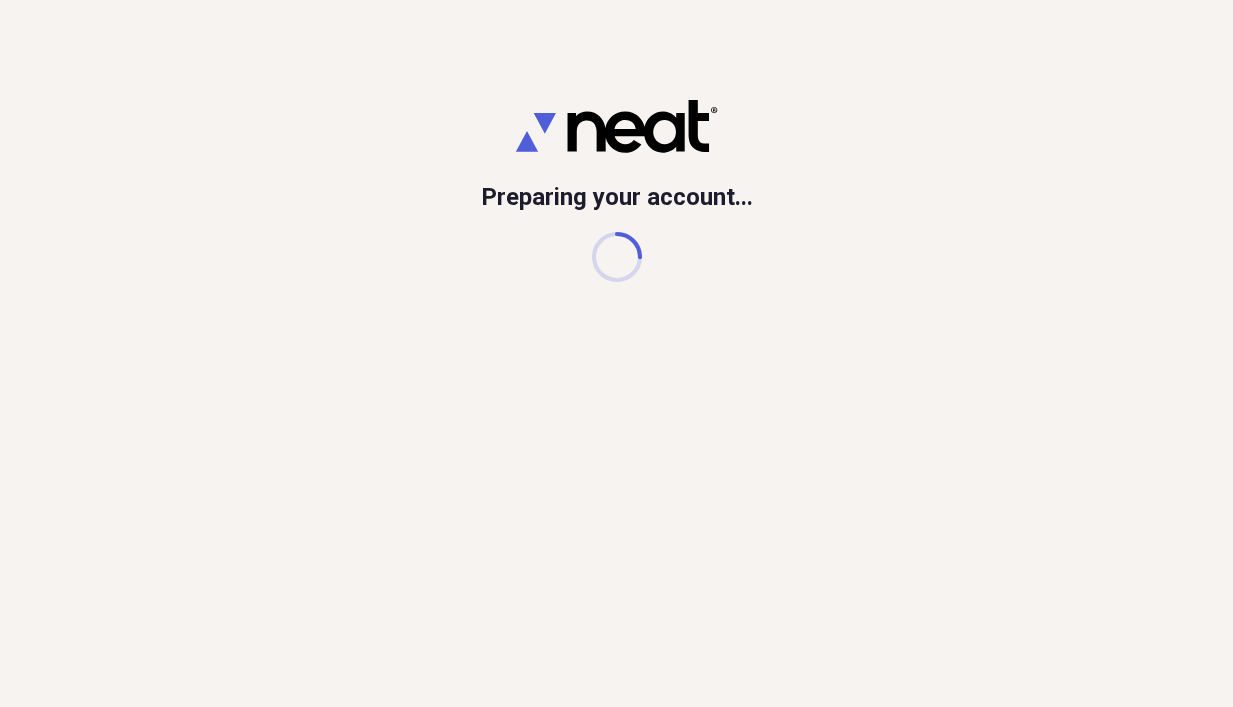 scroll, scrollTop: 0, scrollLeft: 0, axis: both 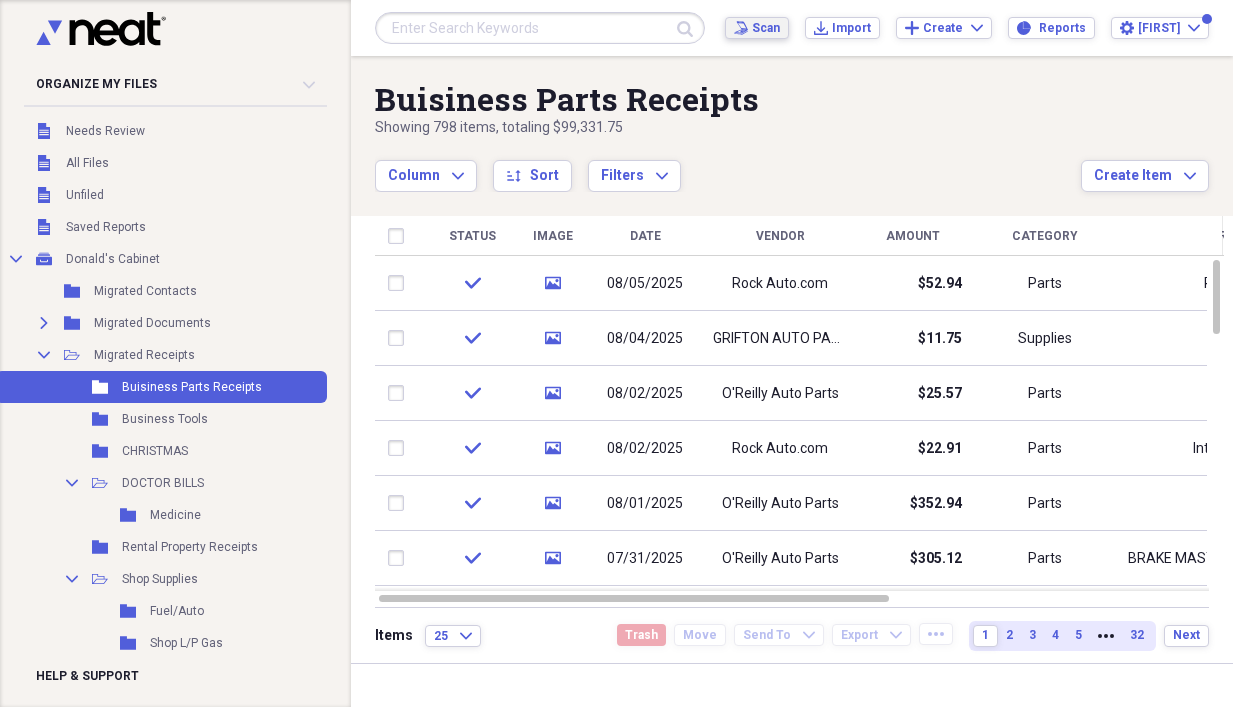 click on "Scan" at bounding box center [766, 28] 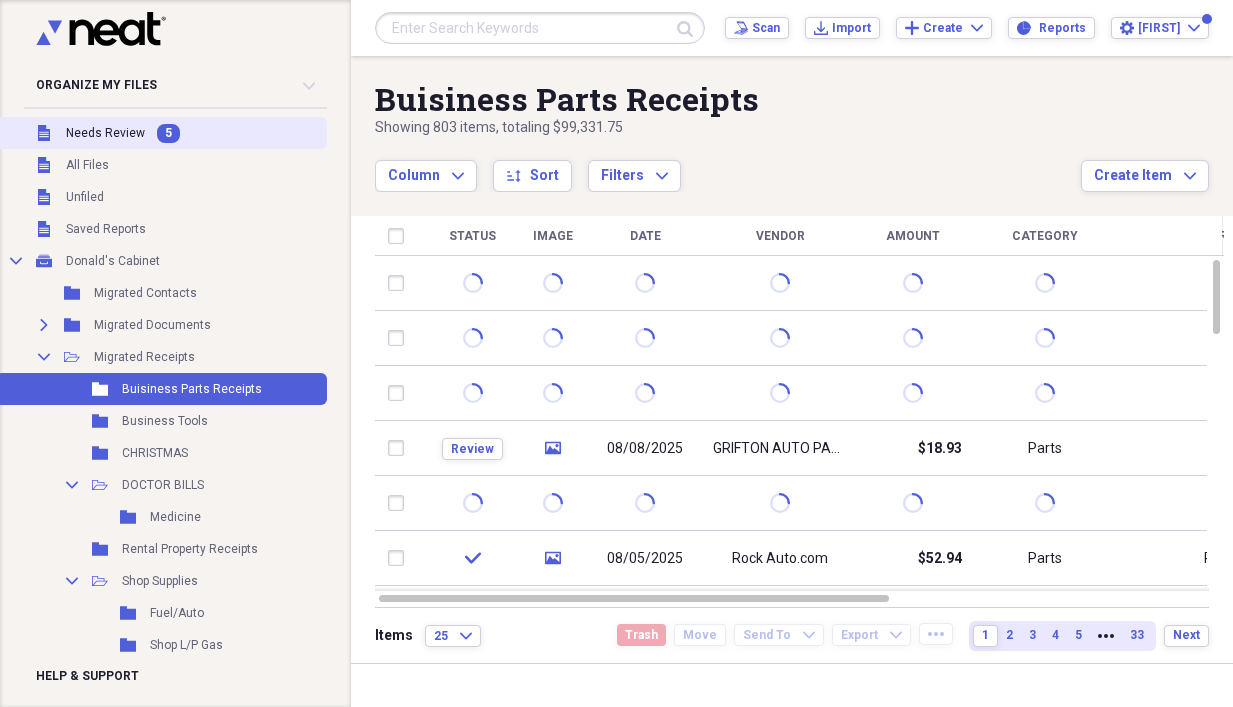 click on "Needs Review" at bounding box center [105, 133] 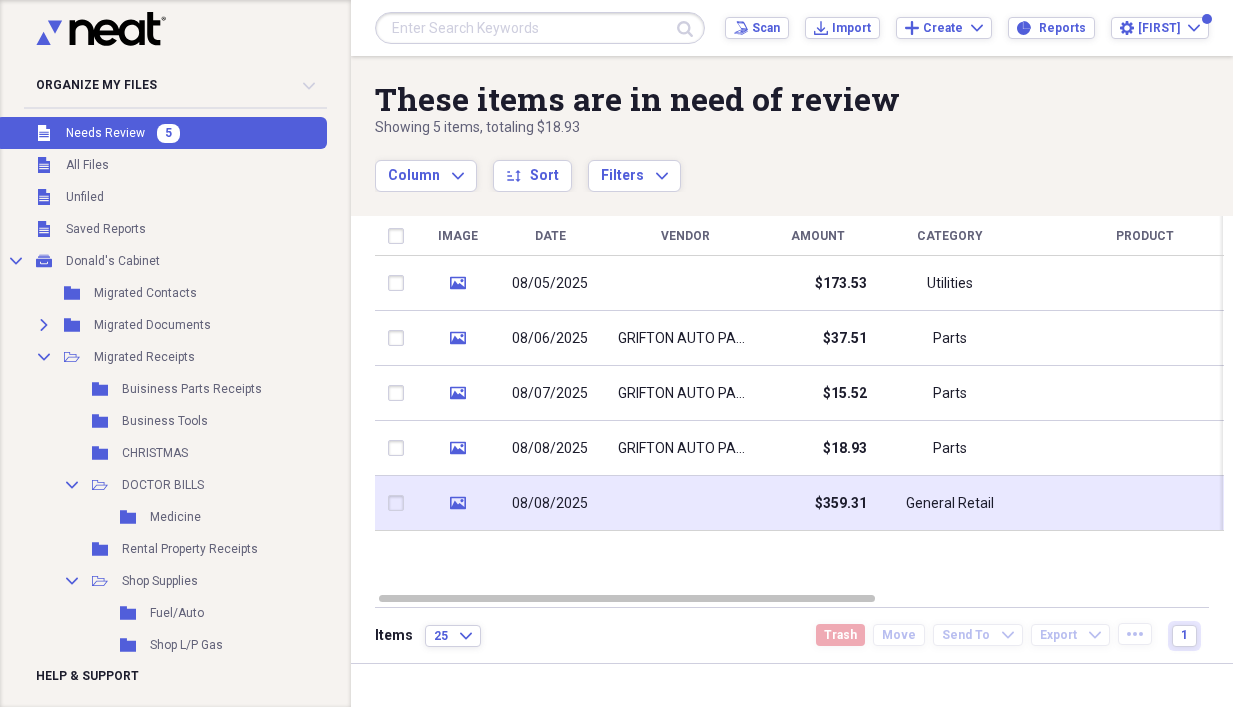 click at bounding box center [685, 503] 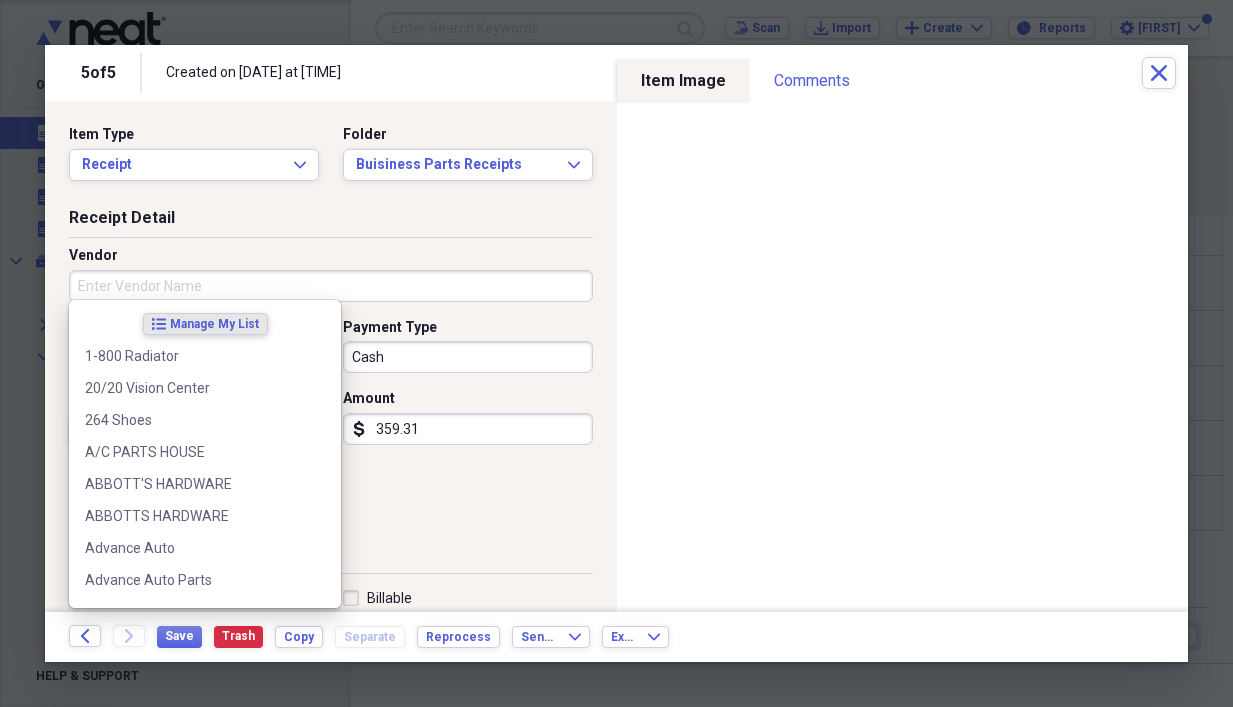 click on "Vendor" at bounding box center [331, 286] 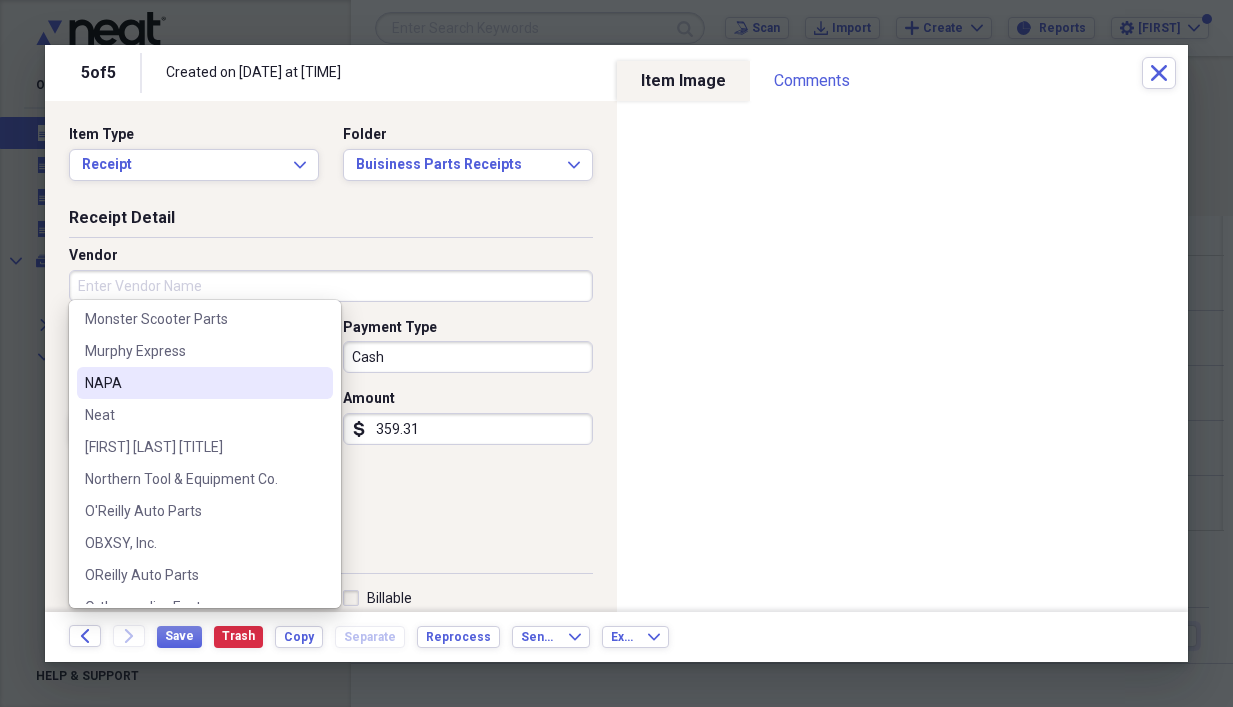 scroll, scrollTop: 2600, scrollLeft: 0, axis: vertical 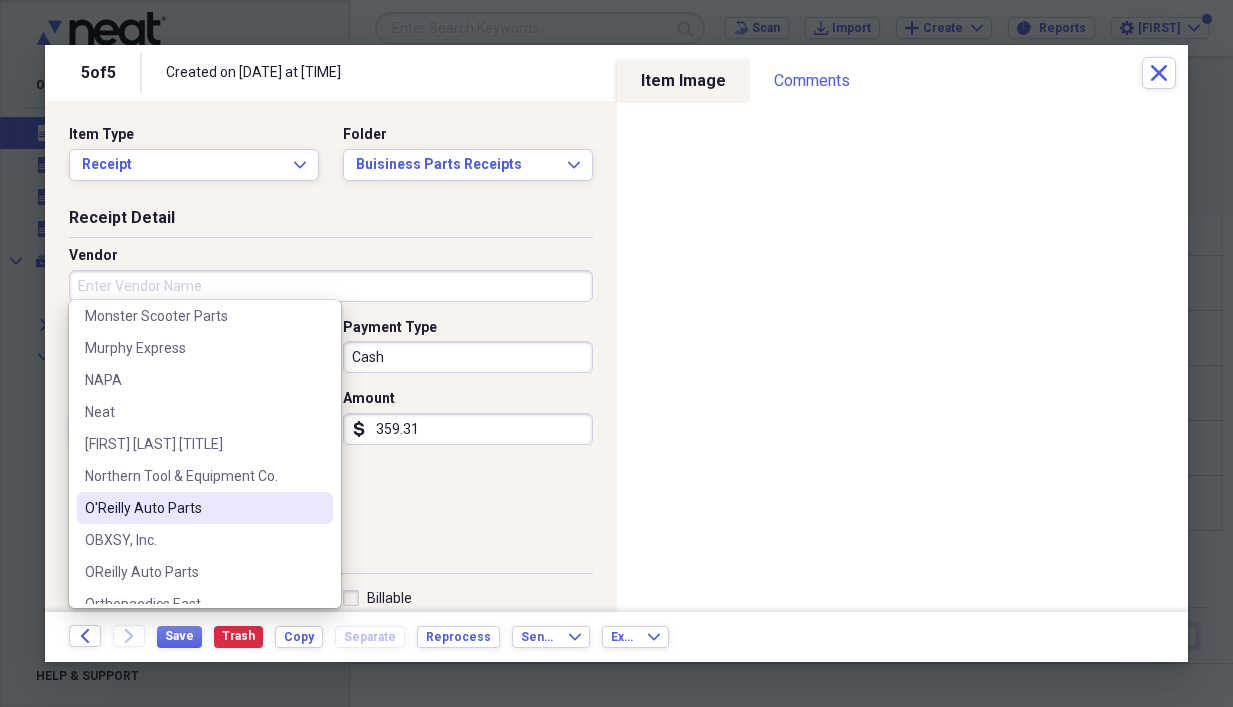 click on "O'Reilly Auto Parts" at bounding box center (193, 508) 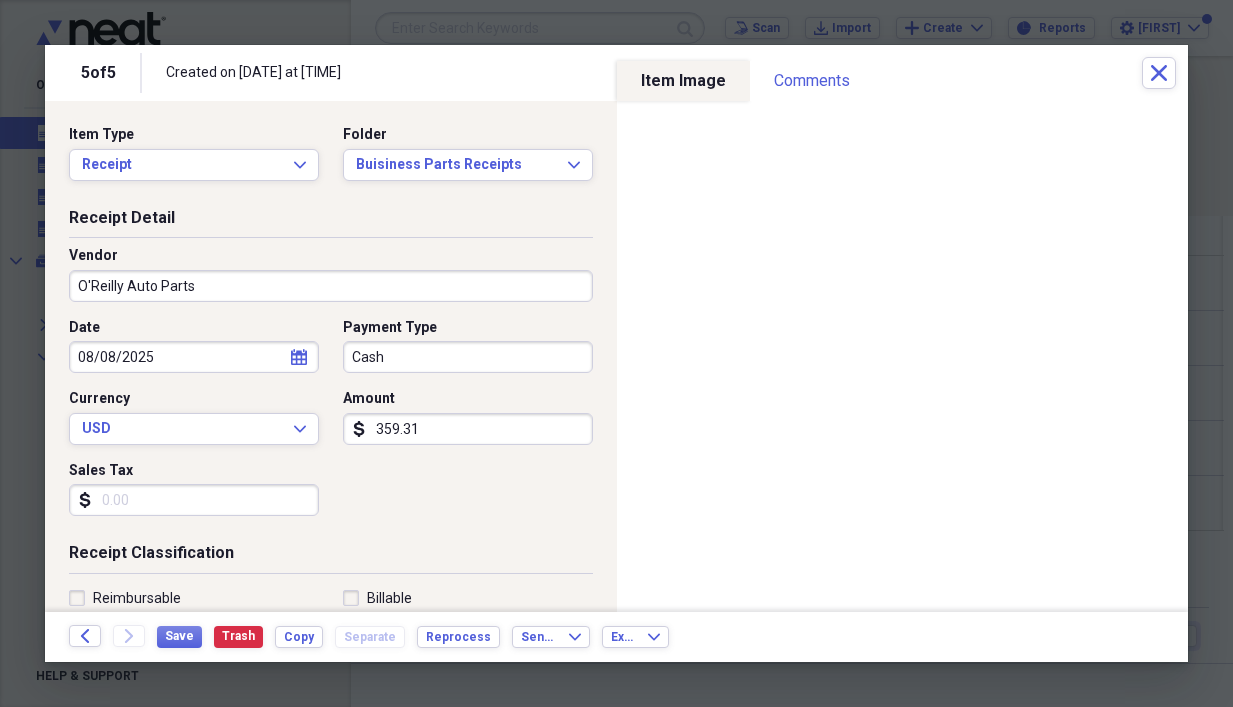 type on "Parts" 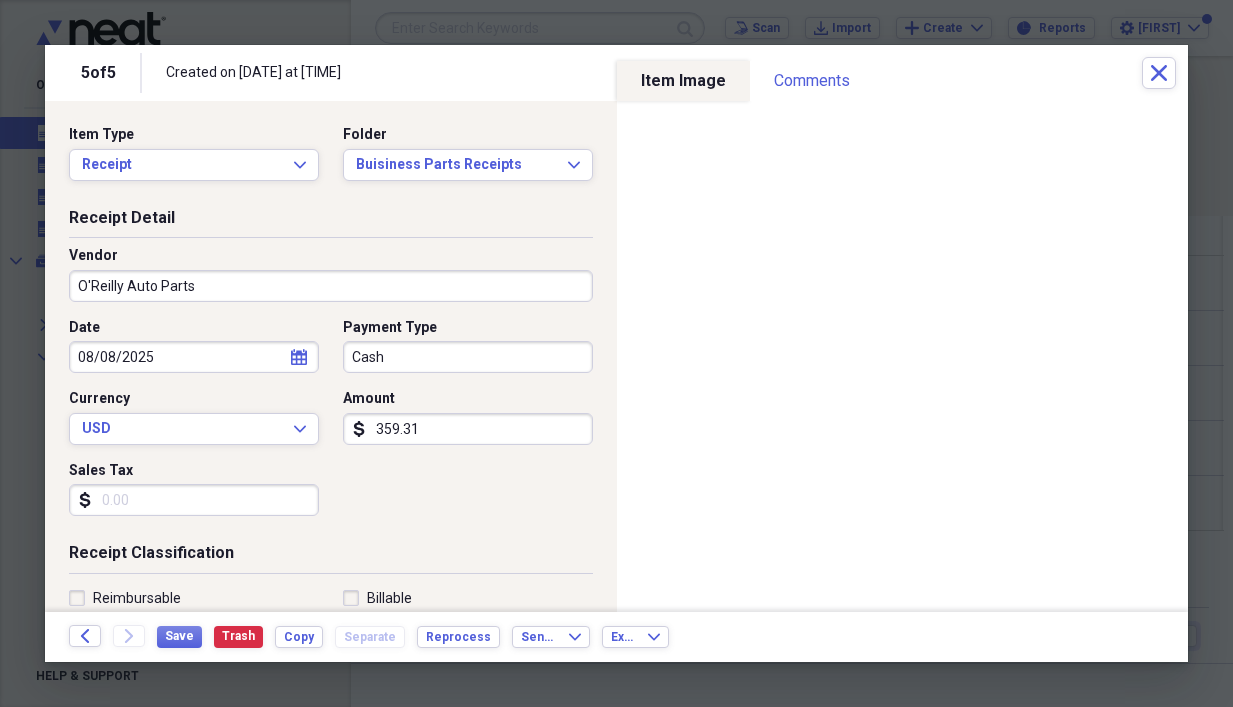 click on "359.31" at bounding box center [468, 429] 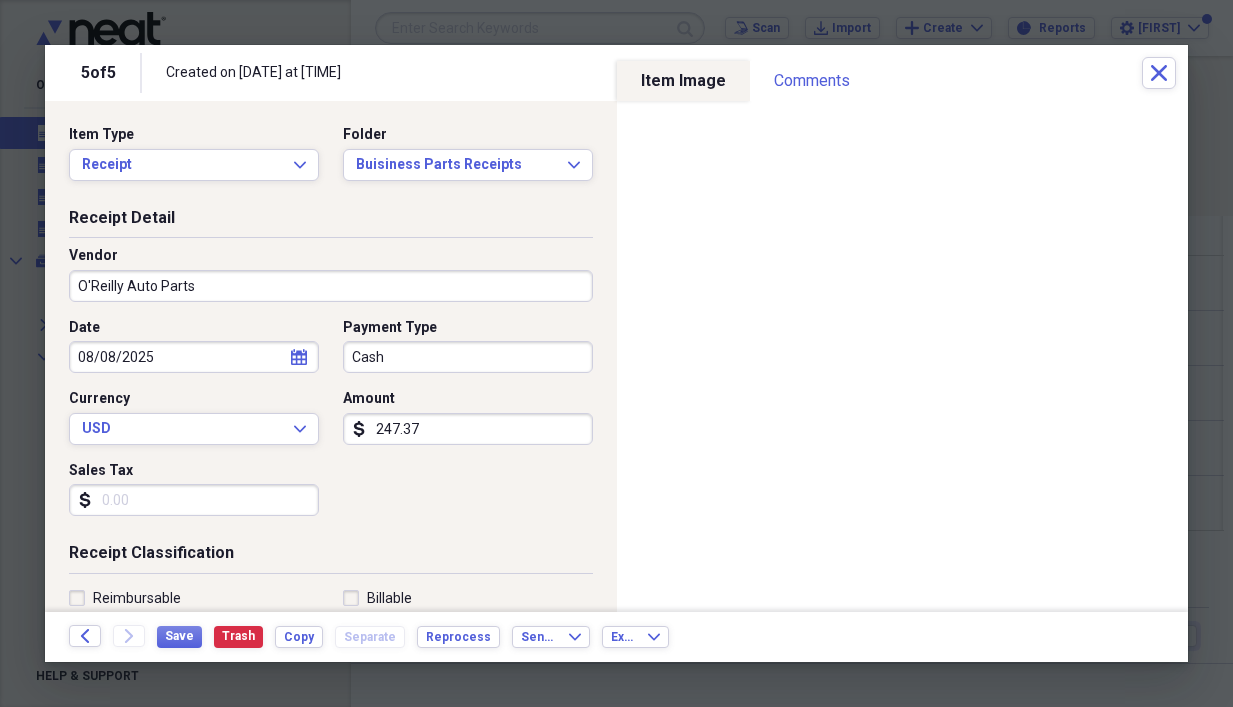 type on "247.37" 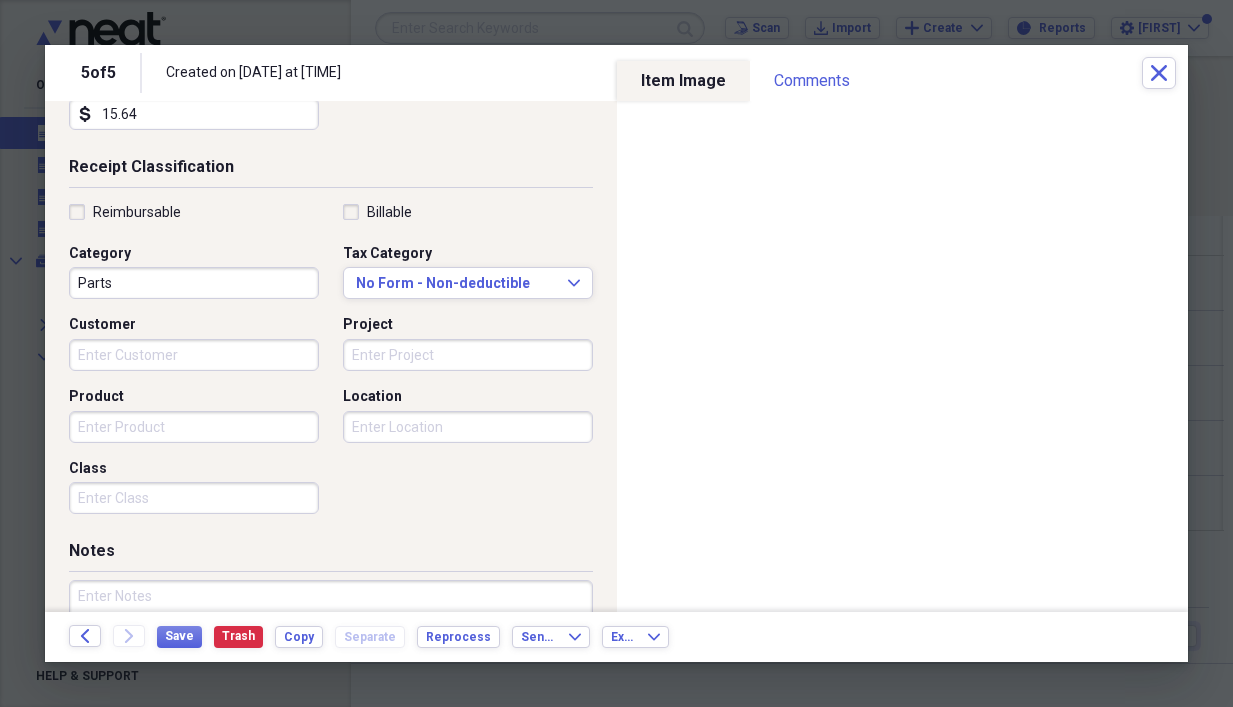 scroll, scrollTop: 400, scrollLeft: 0, axis: vertical 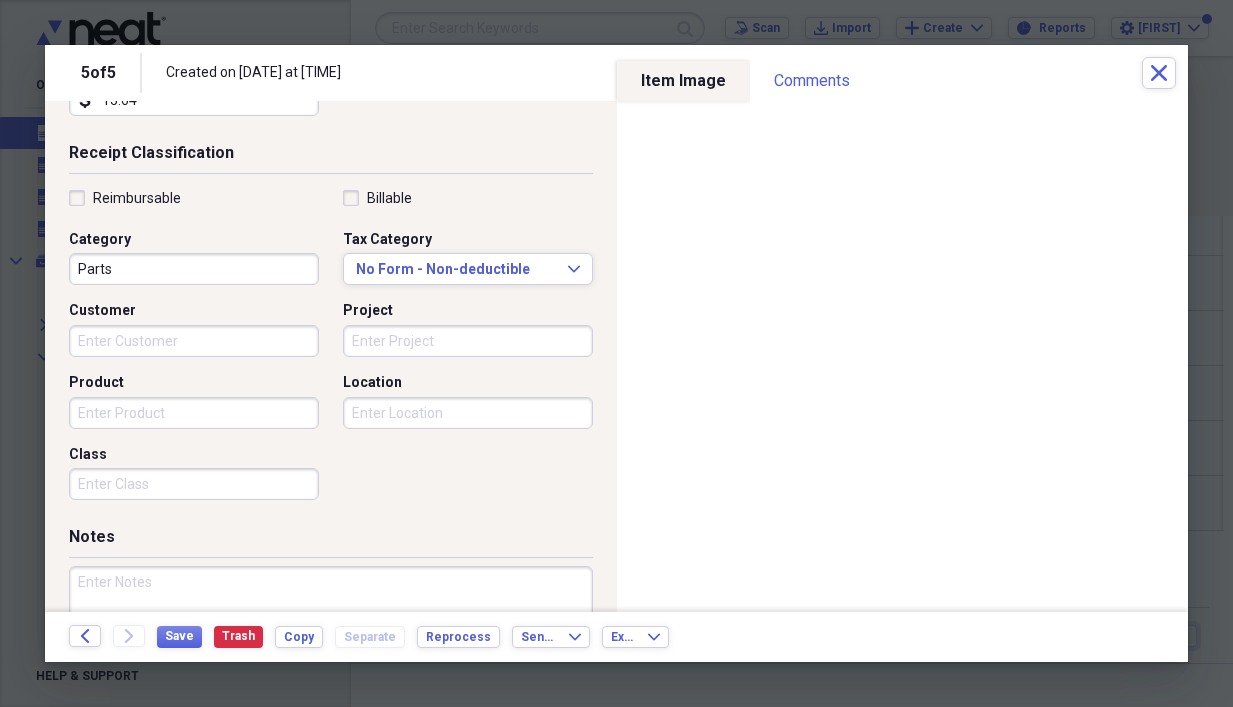 type on "15.64" 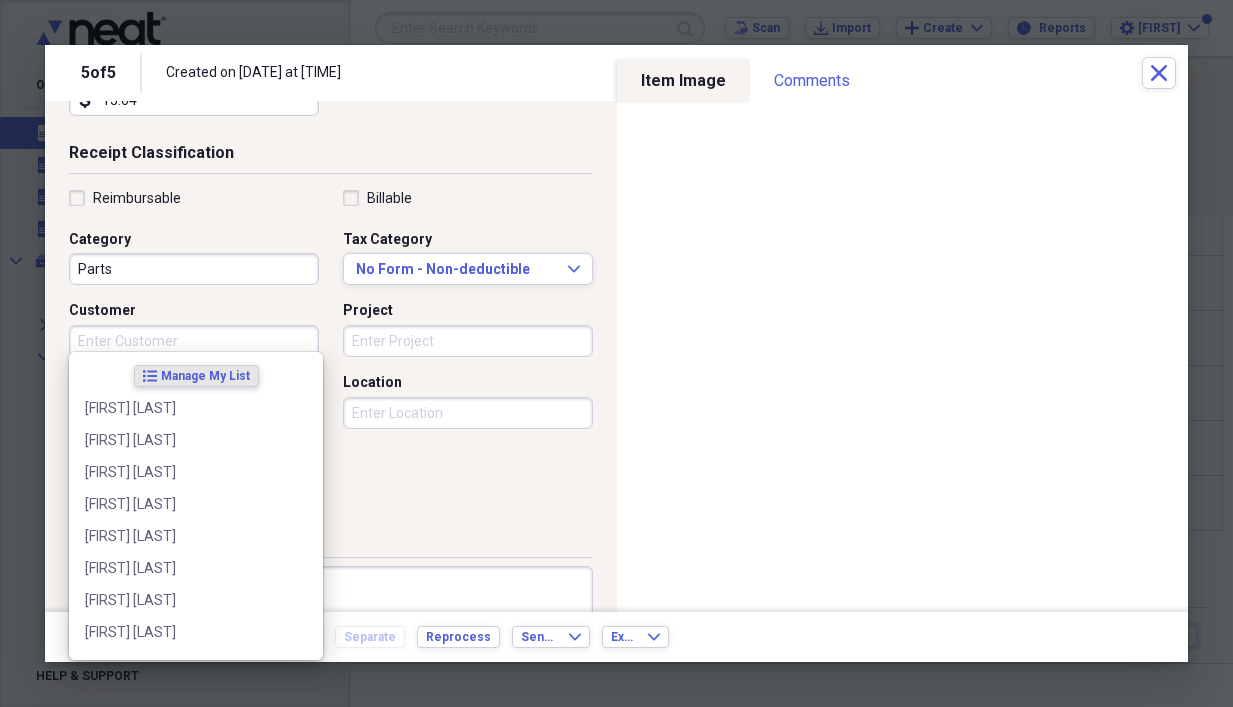 click on "Customer" at bounding box center (194, 341) 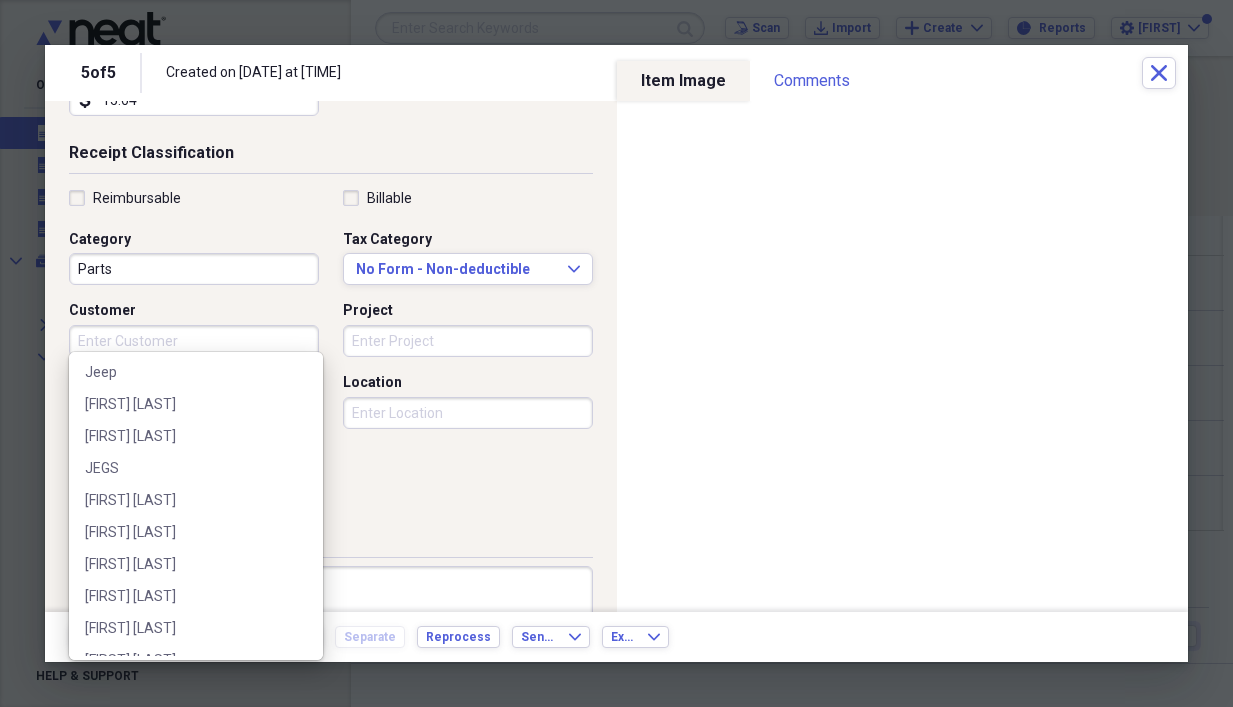 scroll, scrollTop: 2667, scrollLeft: 0, axis: vertical 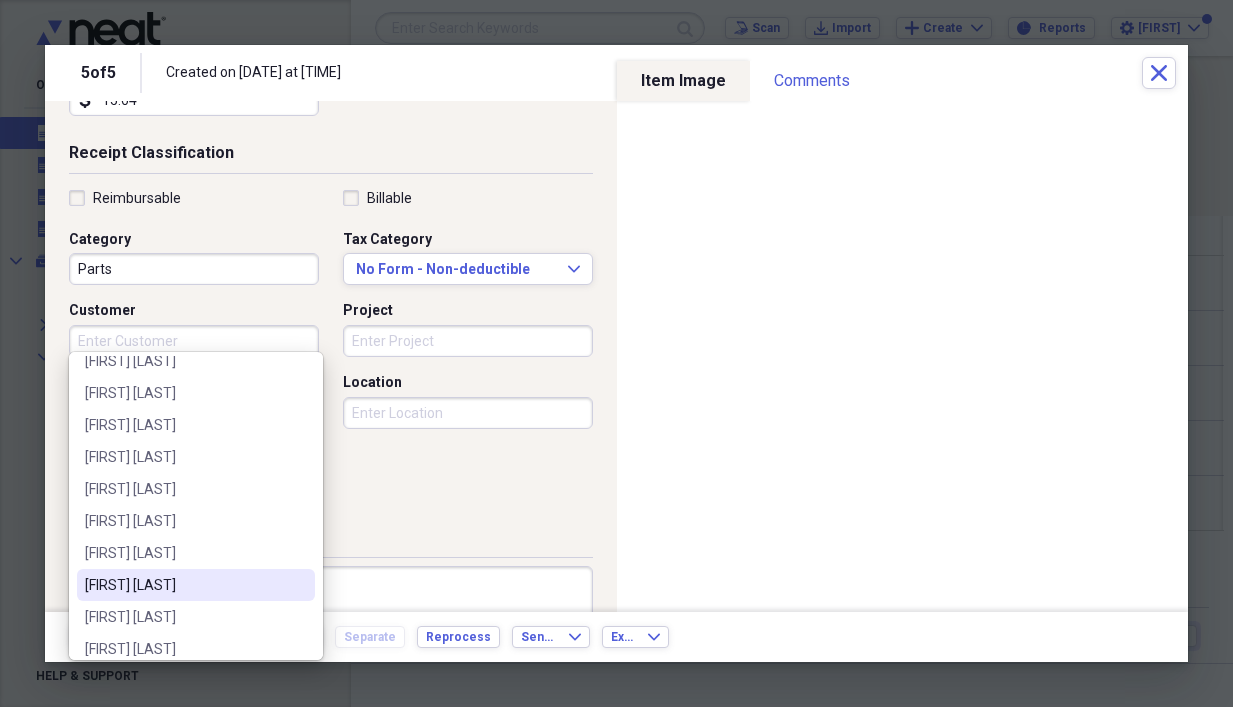 click on "[FIRST] [LAST]" at bounding box center [184, 585] 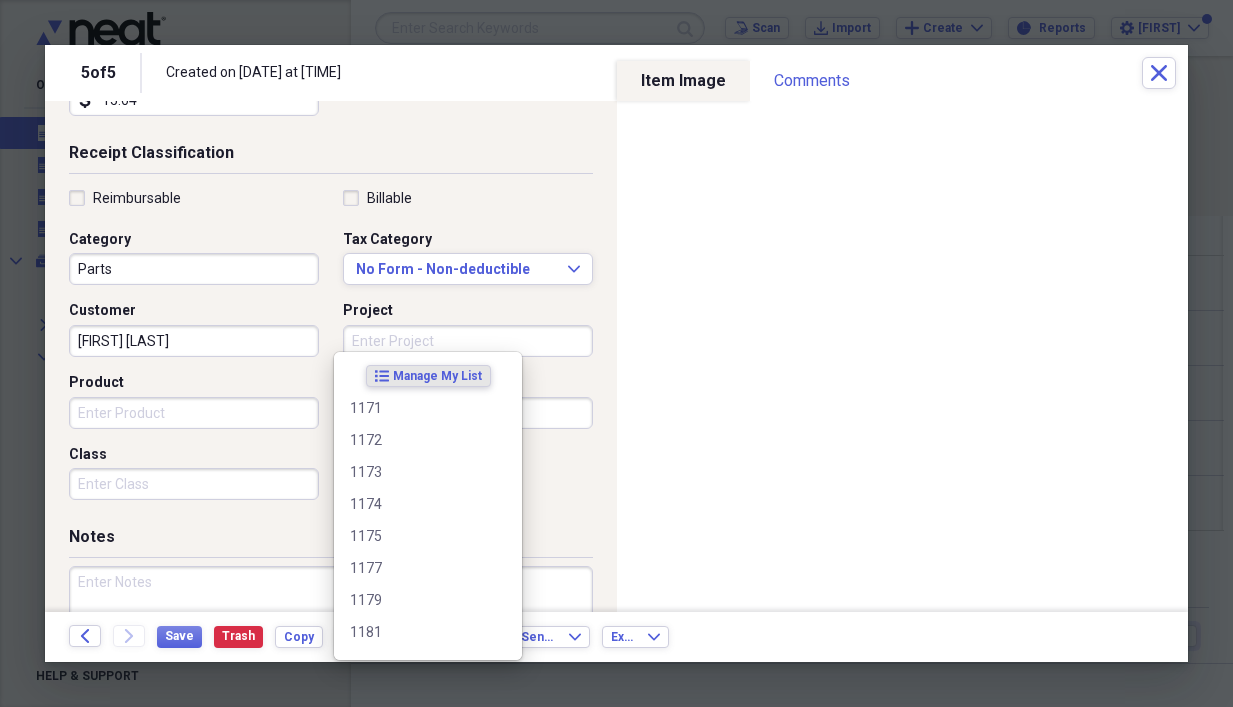 click on "Project" at bounding box center (468, 341) 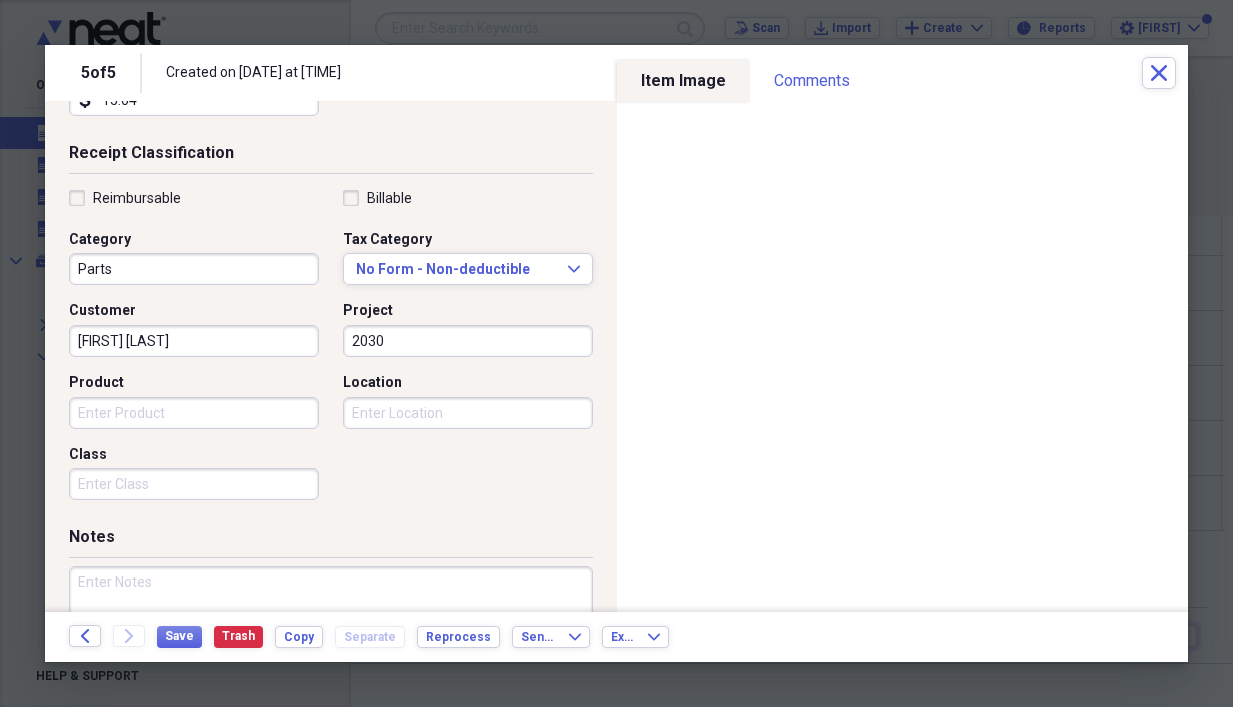type on "2030" 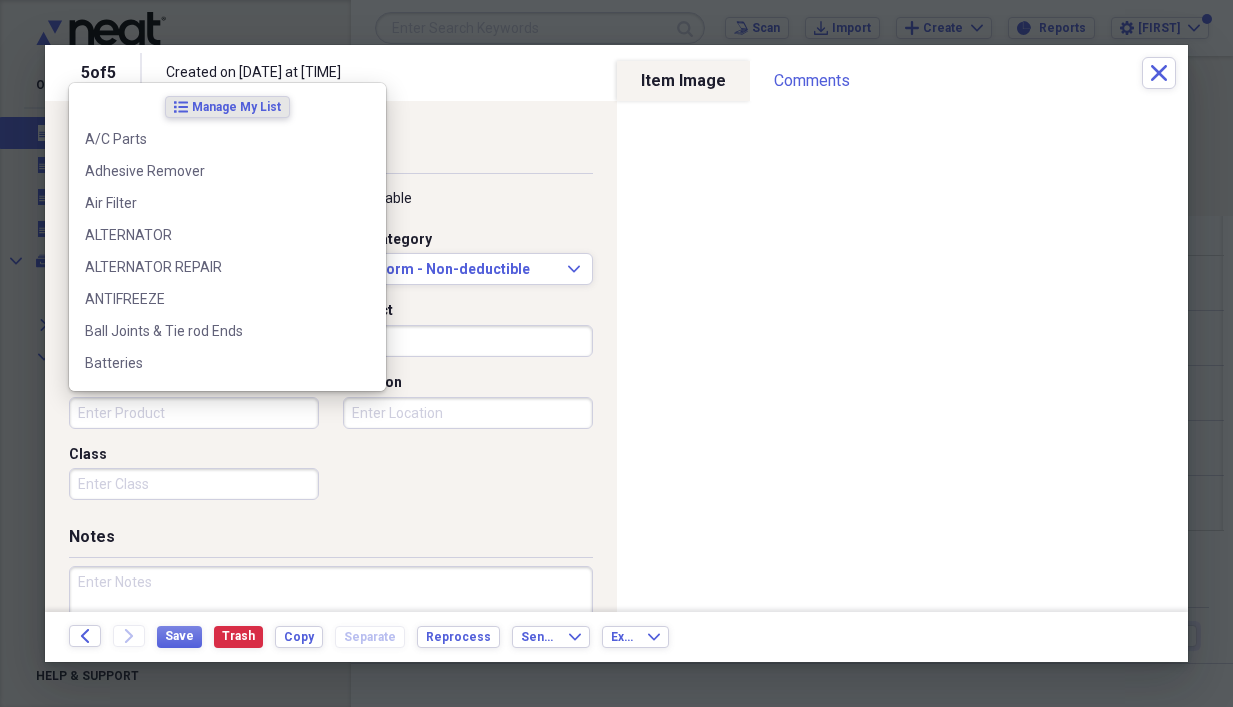click on "Product" at bounding box center (194, 413) 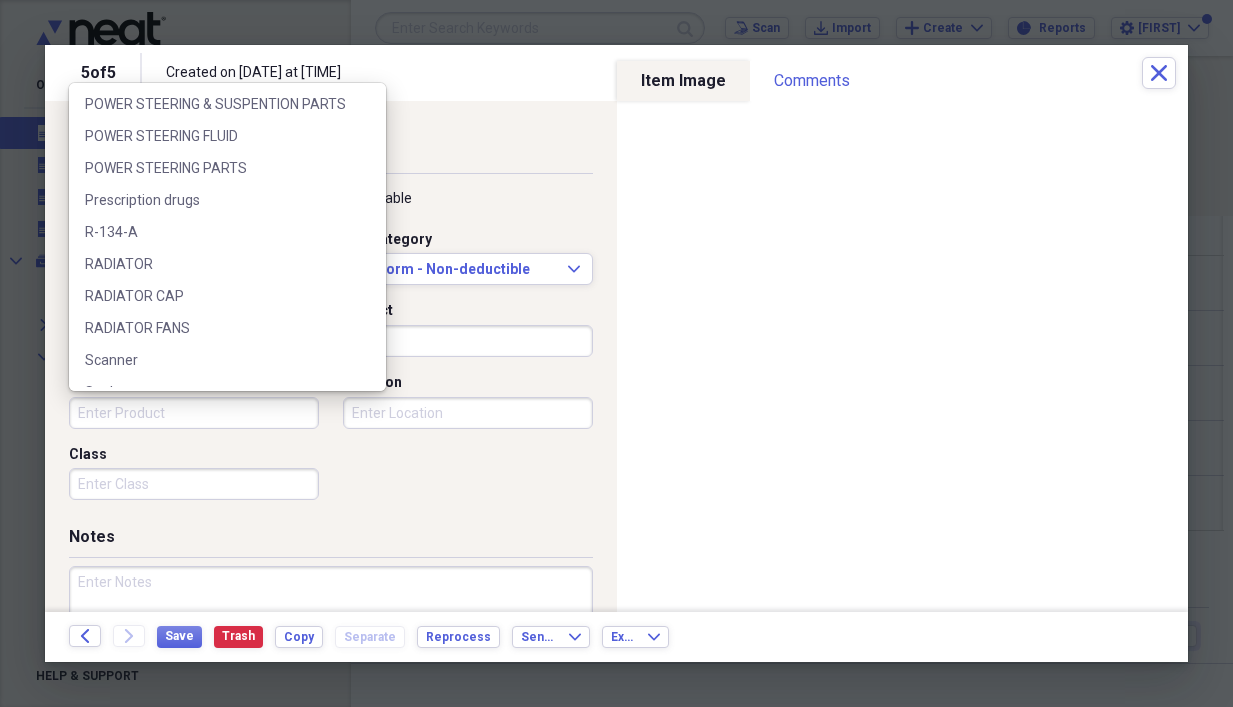 scroll, scrollTop: 4202, scrollLeft: 0, axis: vertical 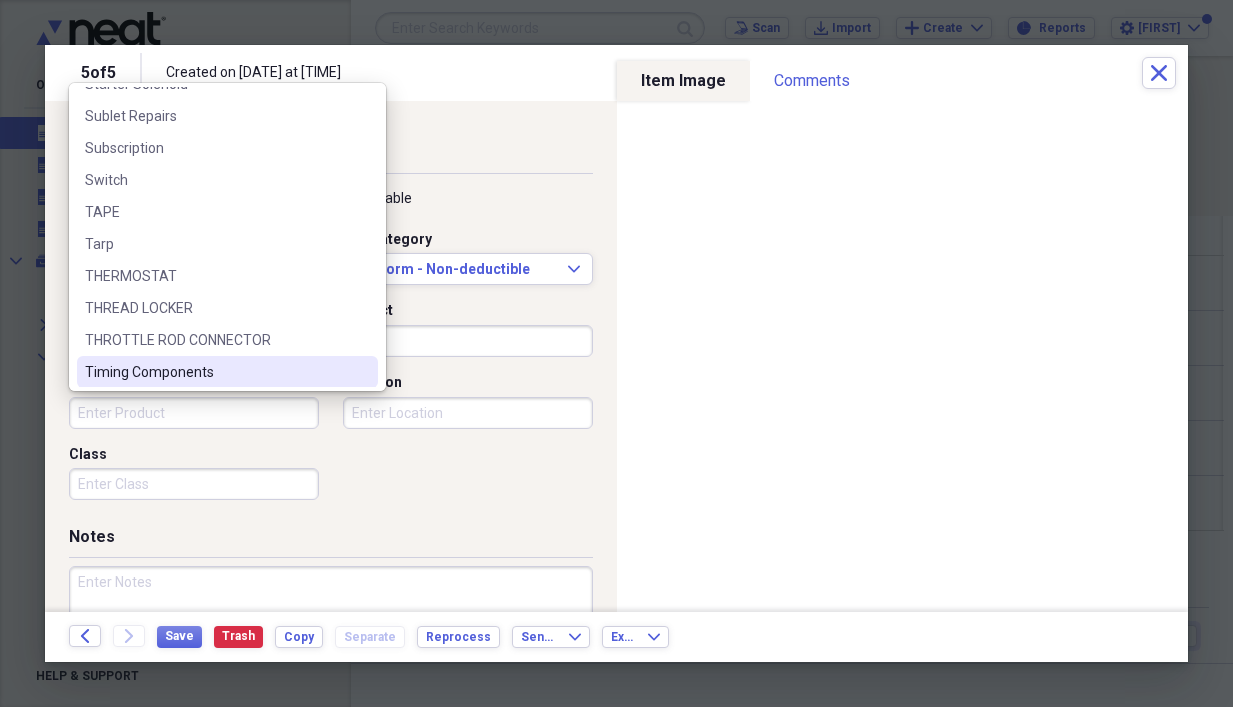 click on "Timing Components" at bounding box center (215, 372) 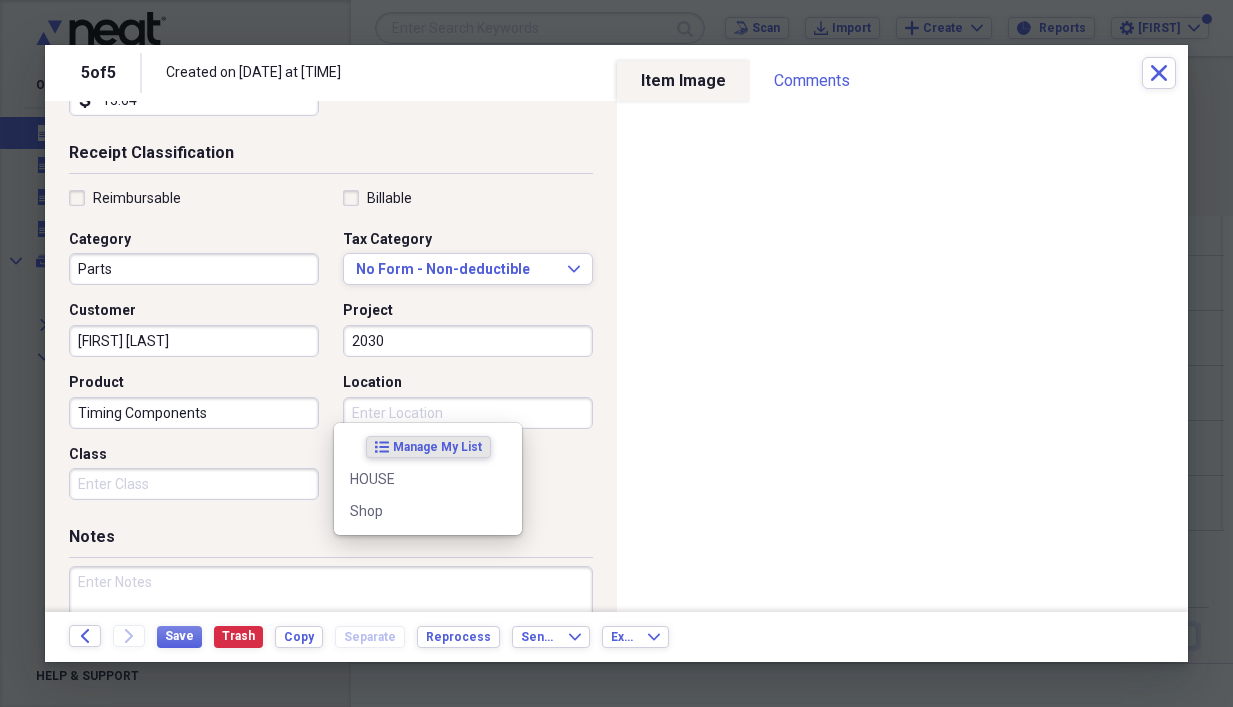 click on "Location" at bounding box center [468, 413] 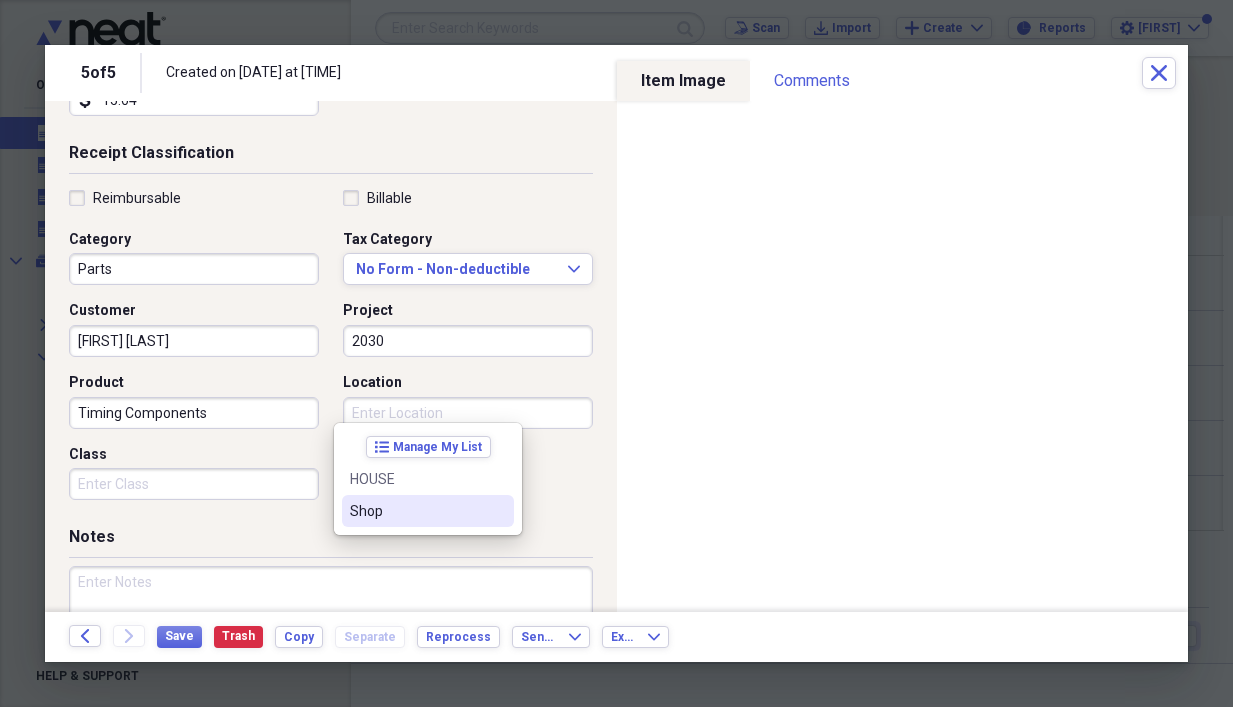click on "Shop" at bounding box center [416, 511] 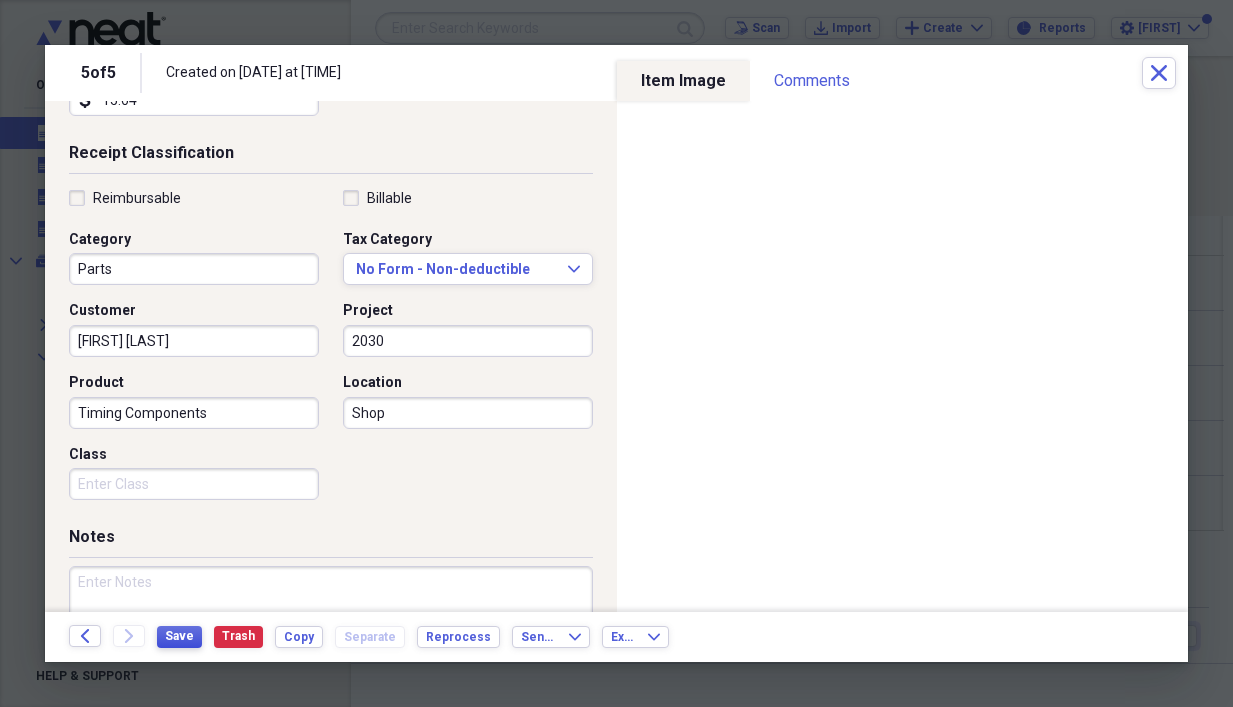 click on "Save" at bounding box center [179, 636] 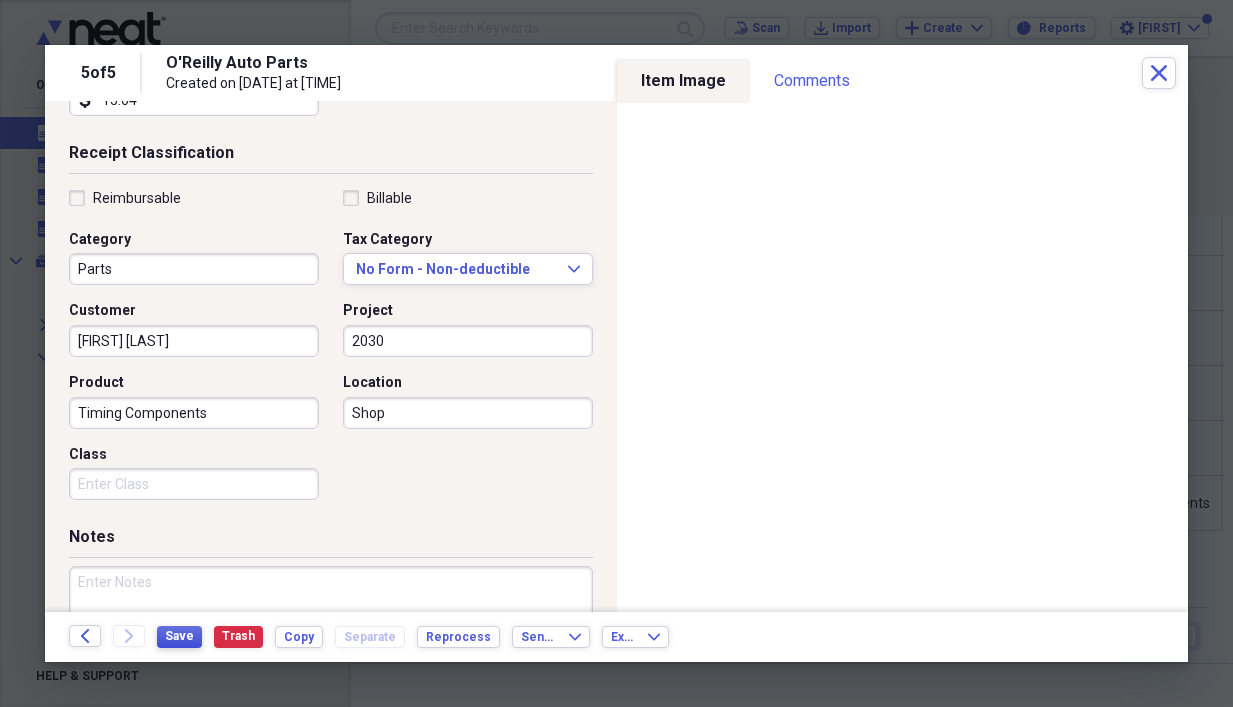 click on "Save" at bounding box center [179, 636] 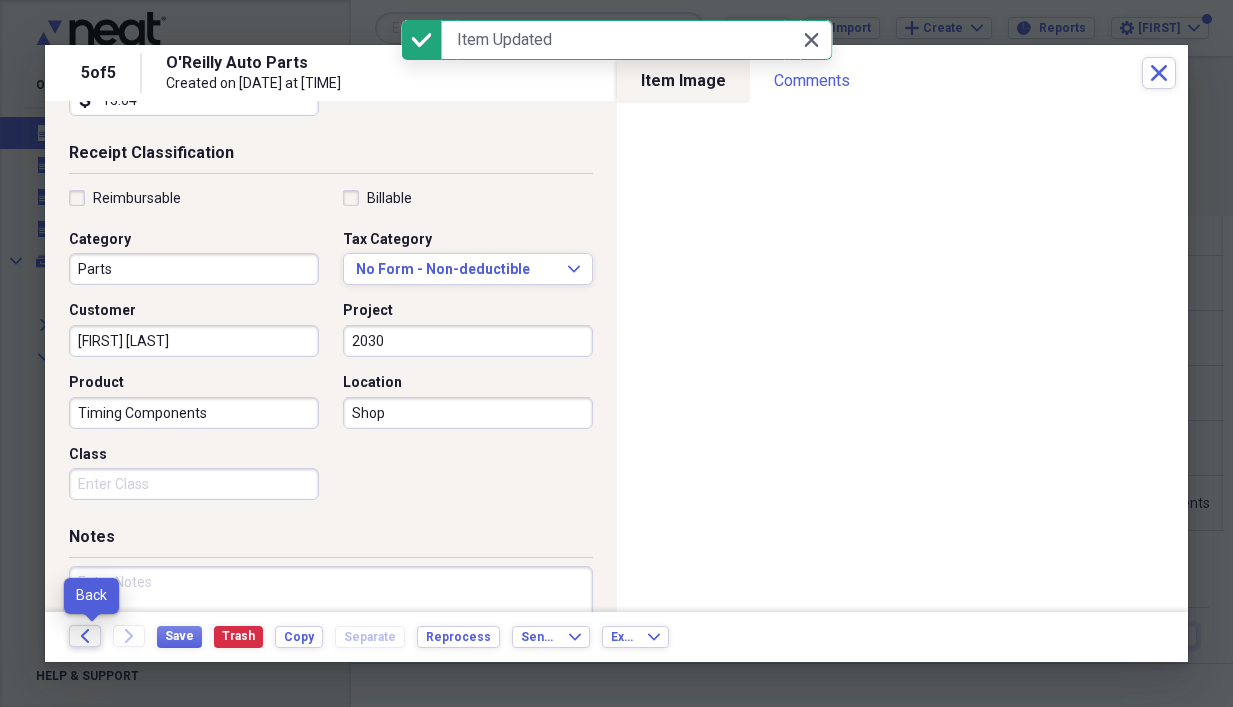 click on "Back" at bounding box center (85, 636) 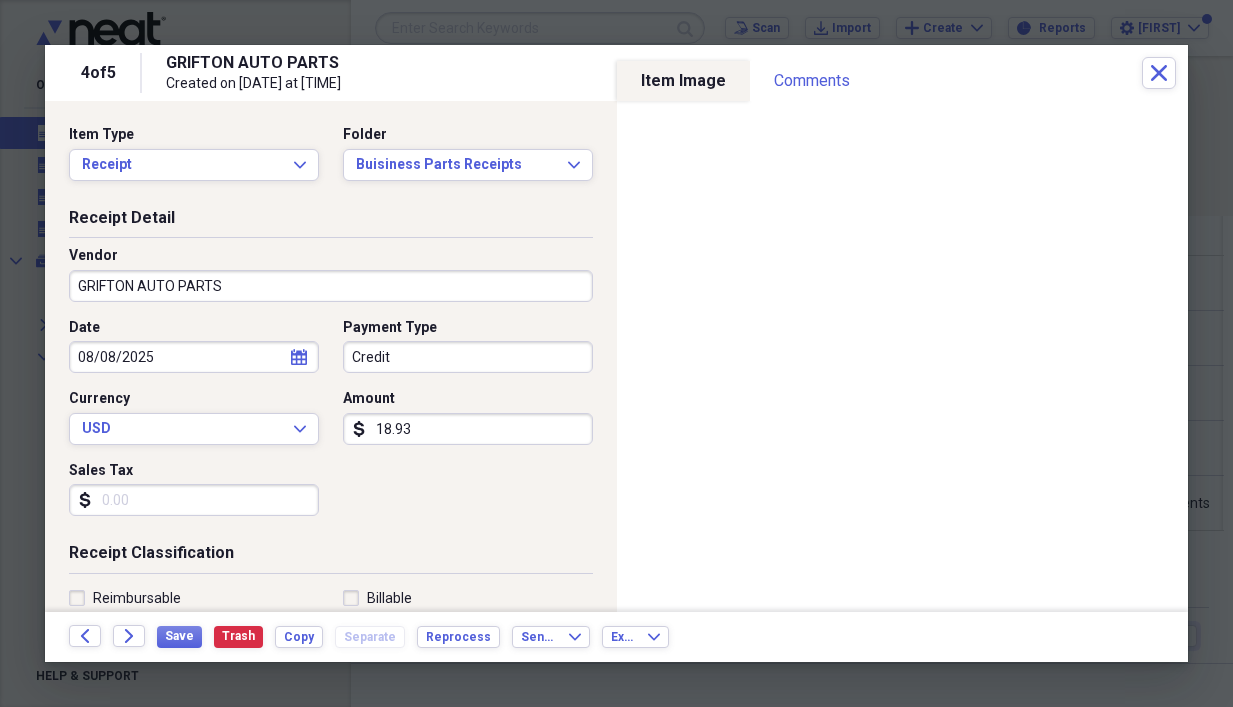click on "Credit" at bounding box center (468, 357) 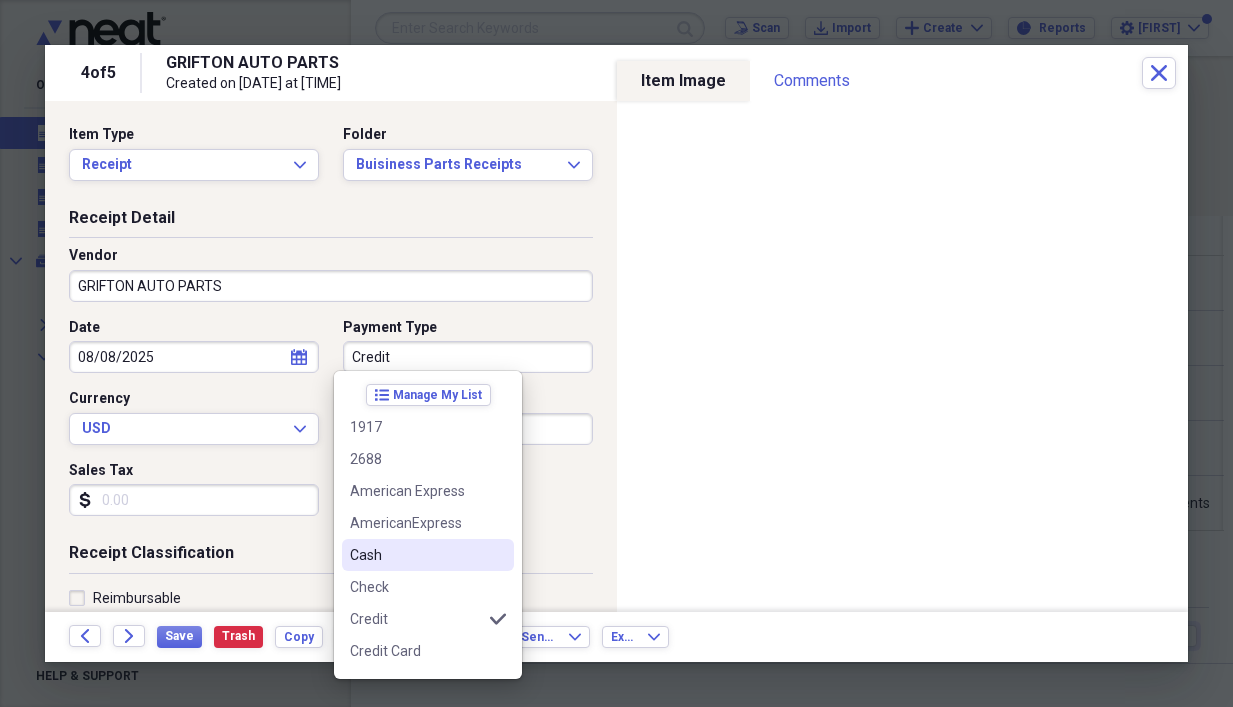 click on "Cash" at bounding box center [416, 555] 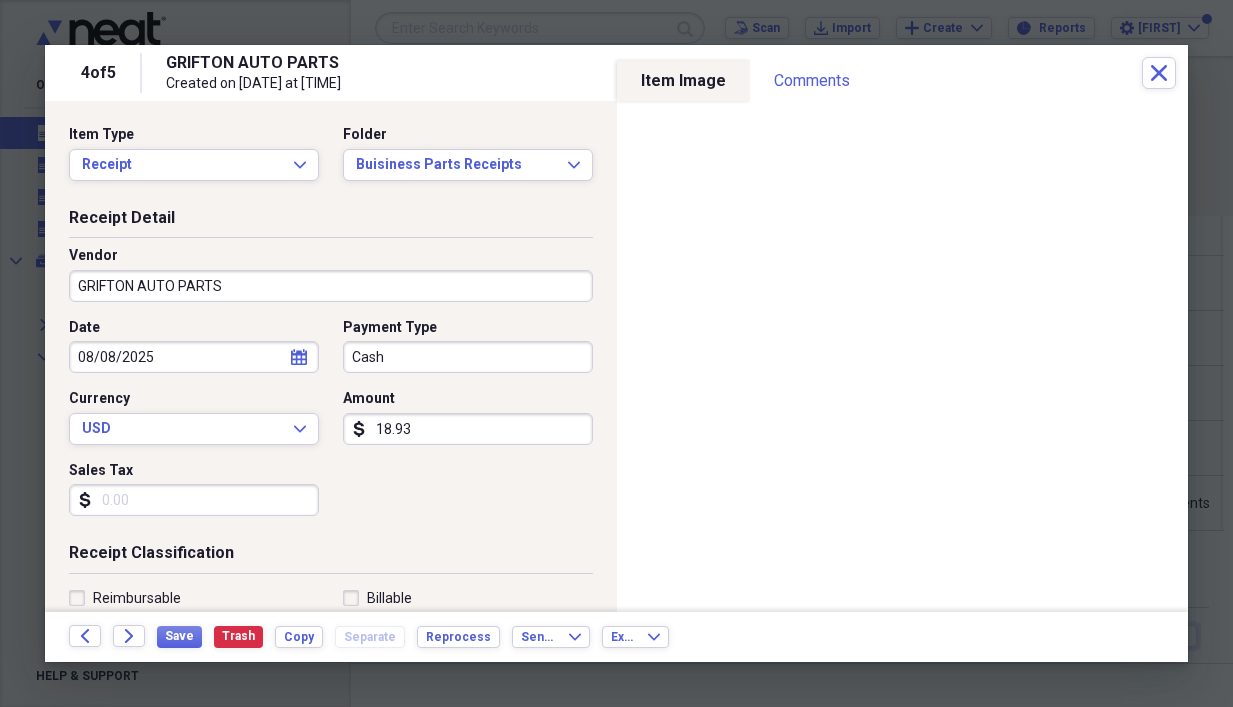 click on "Sales Tax" at bounding box center (194, 500) 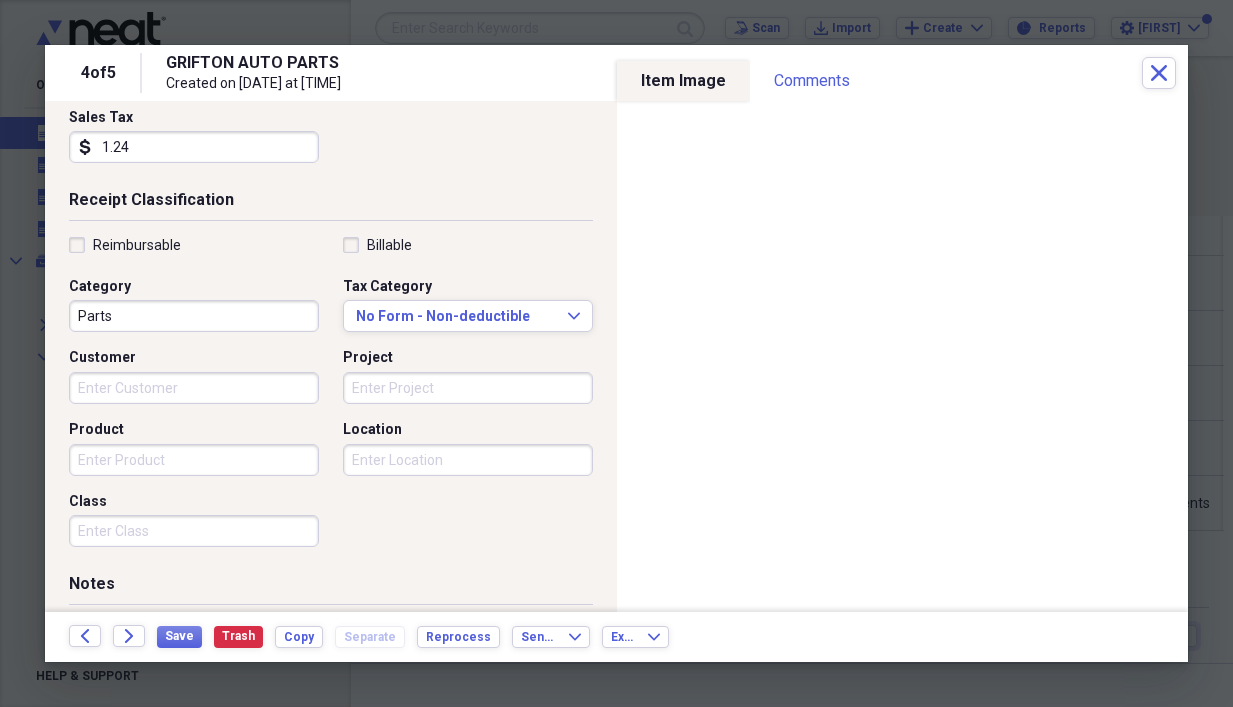 scroll, scrollTop: 400, scrollLeft: 0, axis: vertical 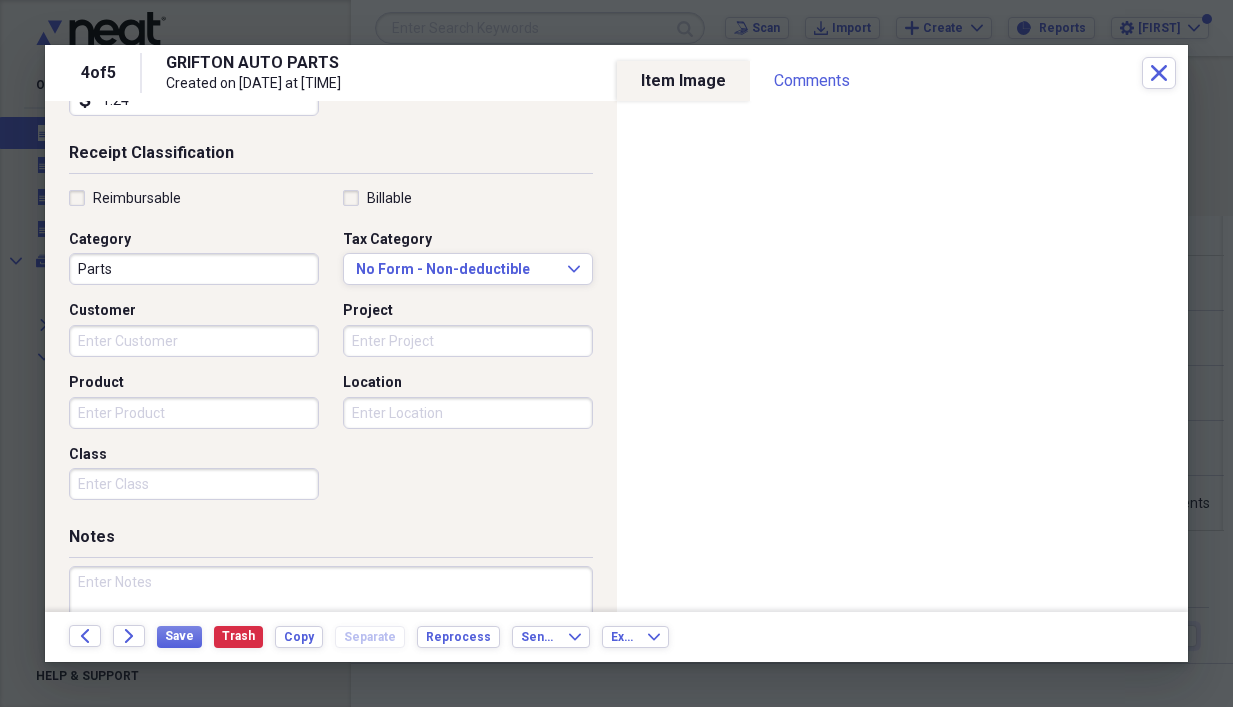 type on "1.24" 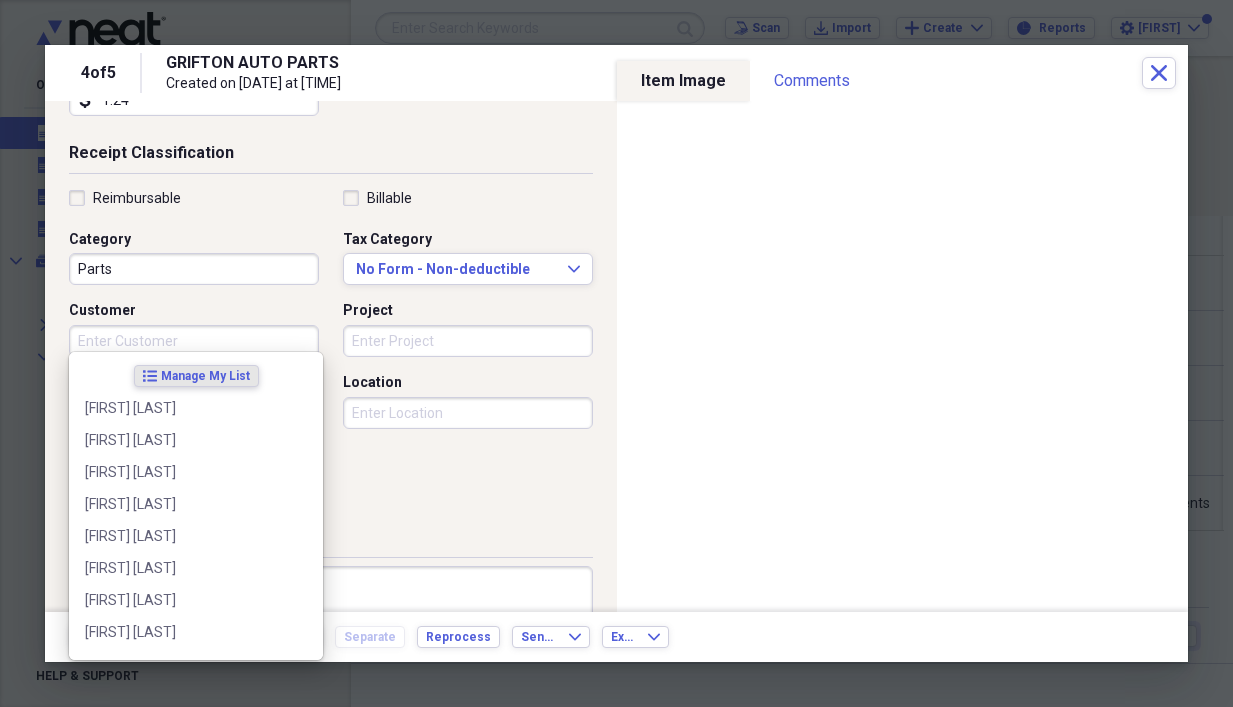 click on "Customer" at bounding box center (194, 341) 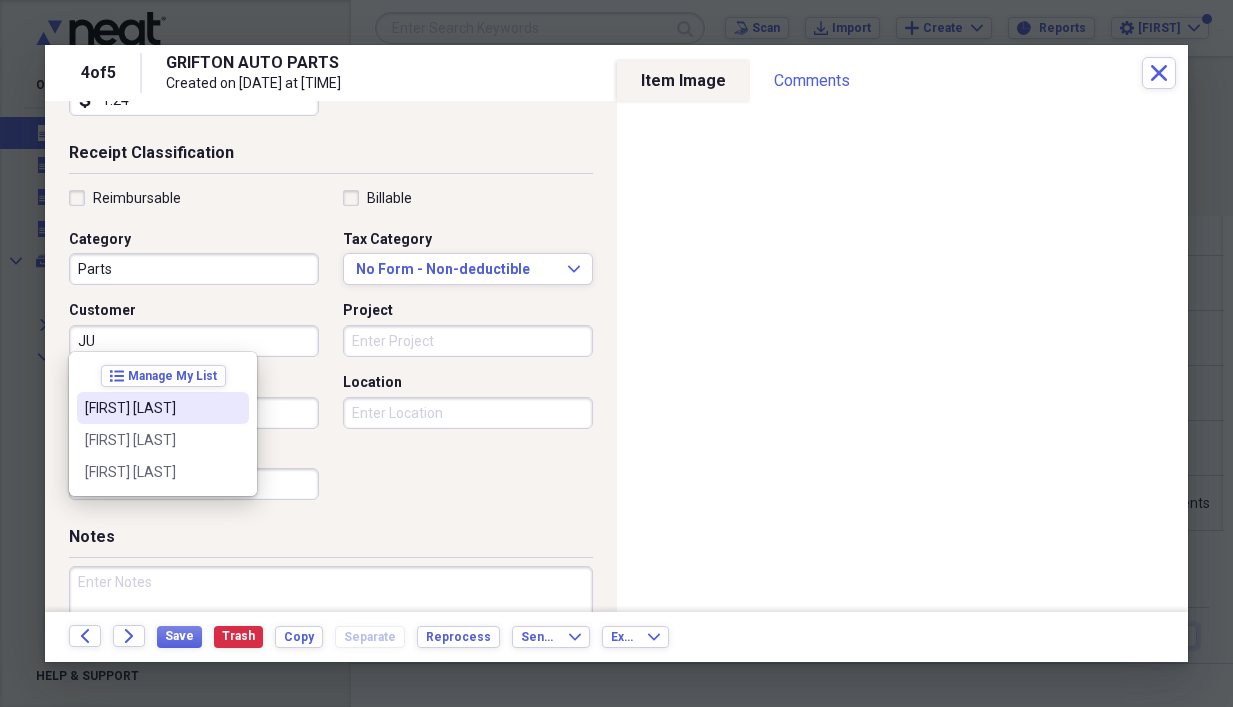 click on "[FIRST] [LAST]" at bounding box center [151, 408] 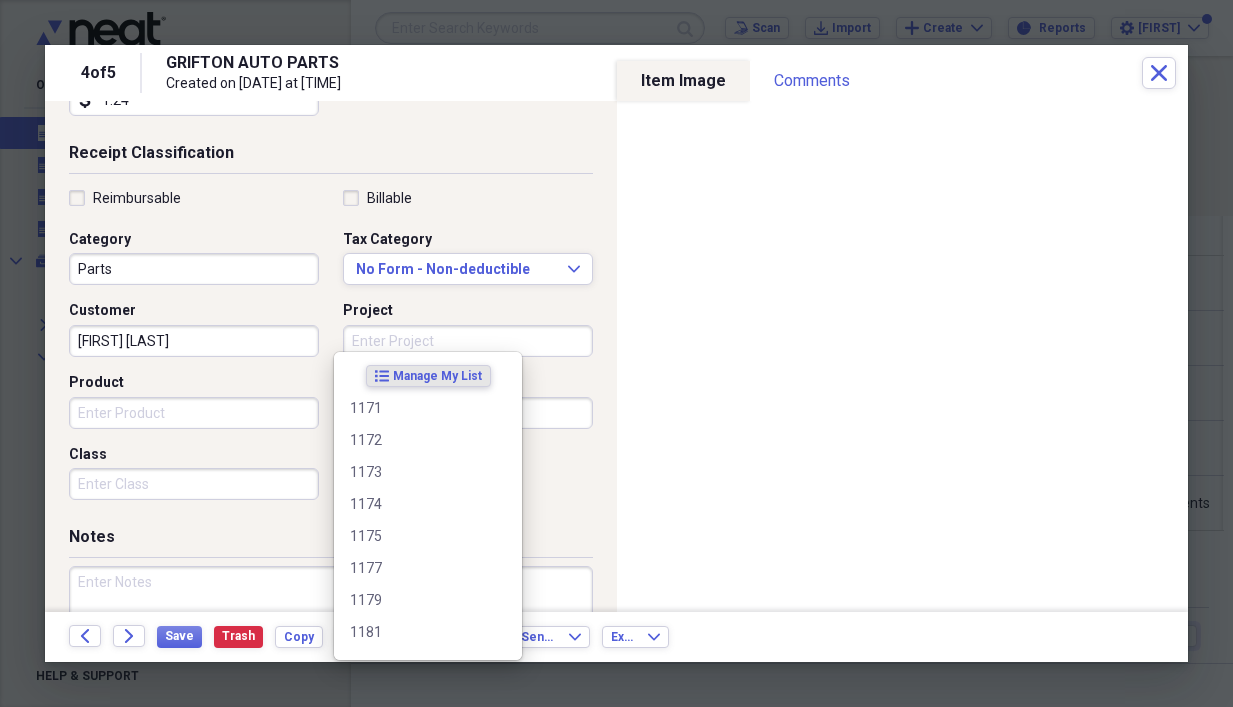 click on "Project" at bounding box center [468, 341] 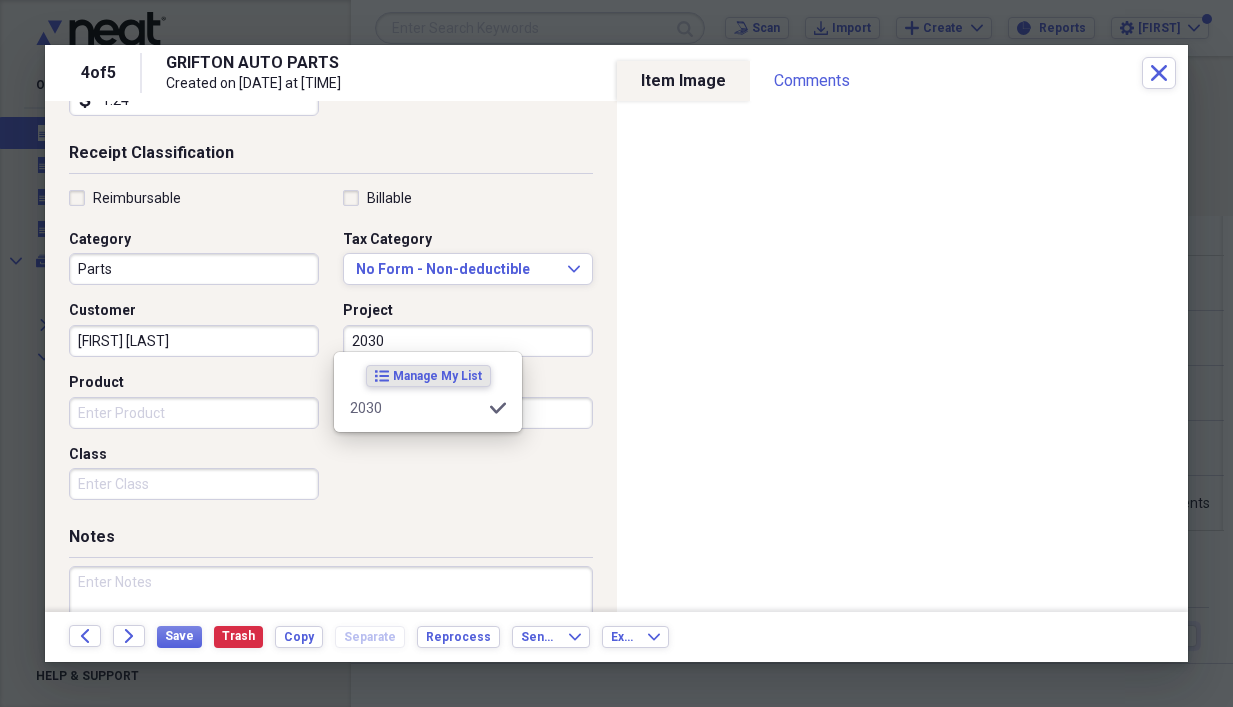 type on "2030" 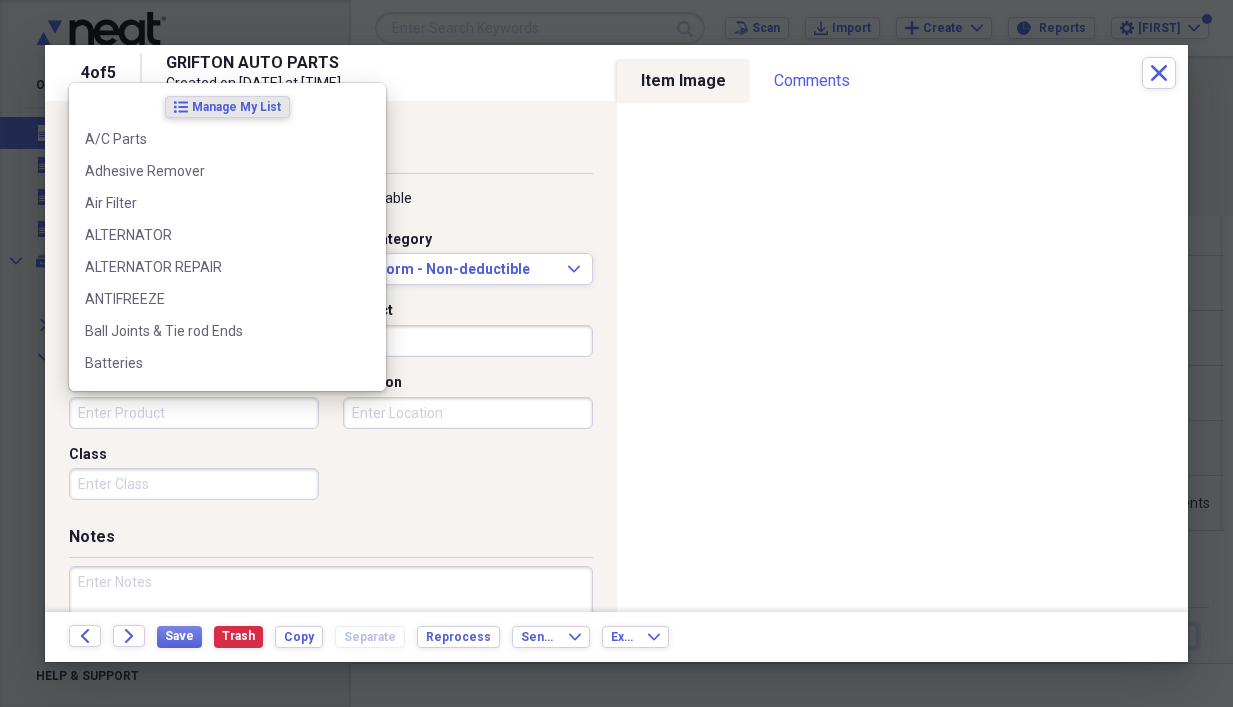 click on "Product" at bounding box center (194, 413) 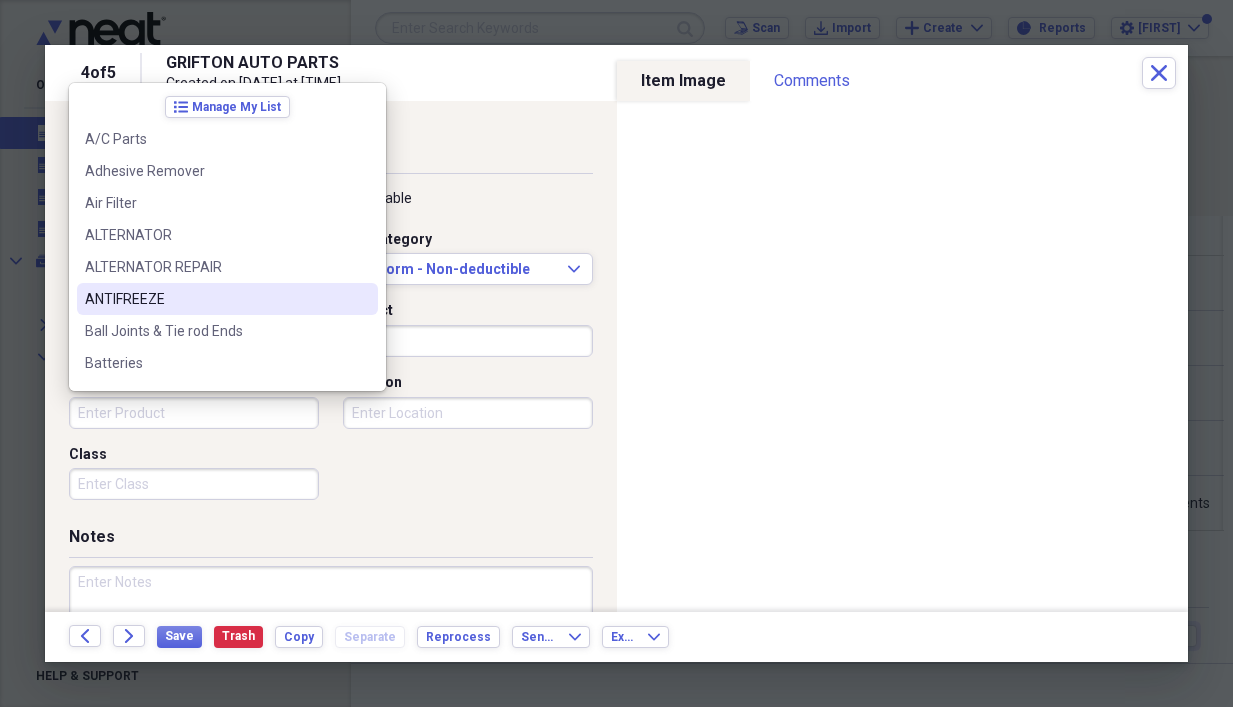 click on "ANTIFREEZE" at bounding box center [215, 299] 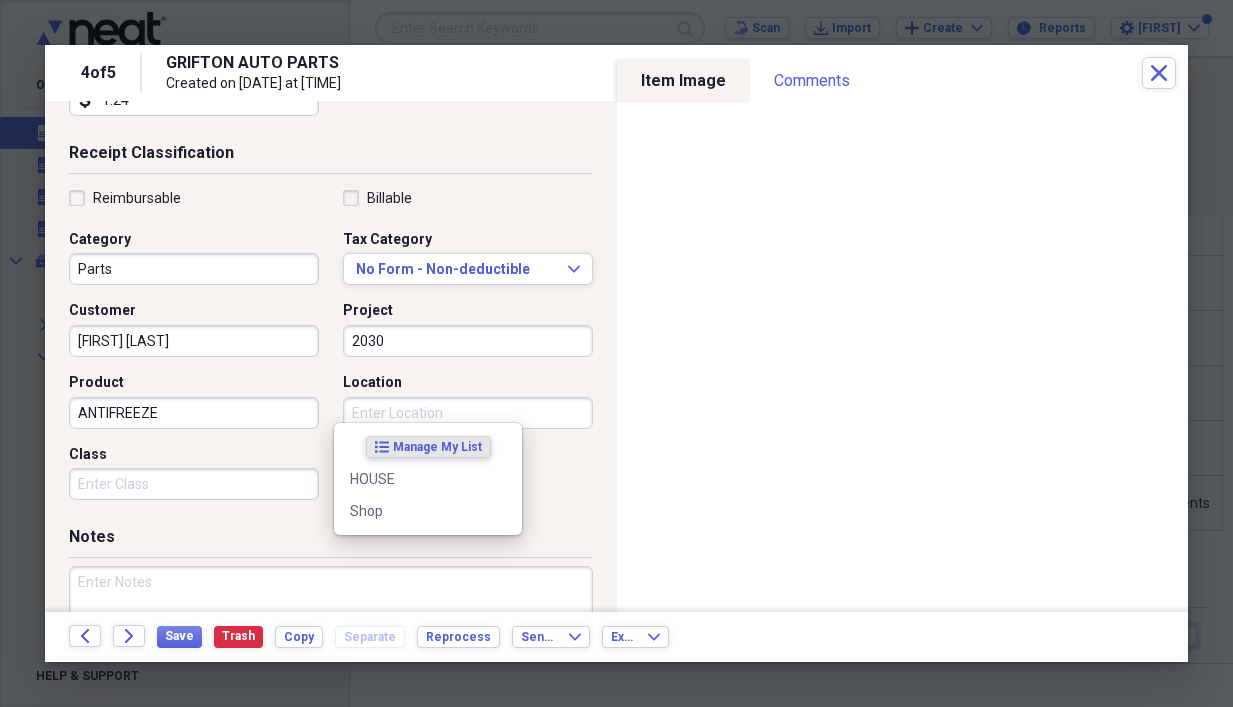 click on "Location" at bounding box center [468, 413] 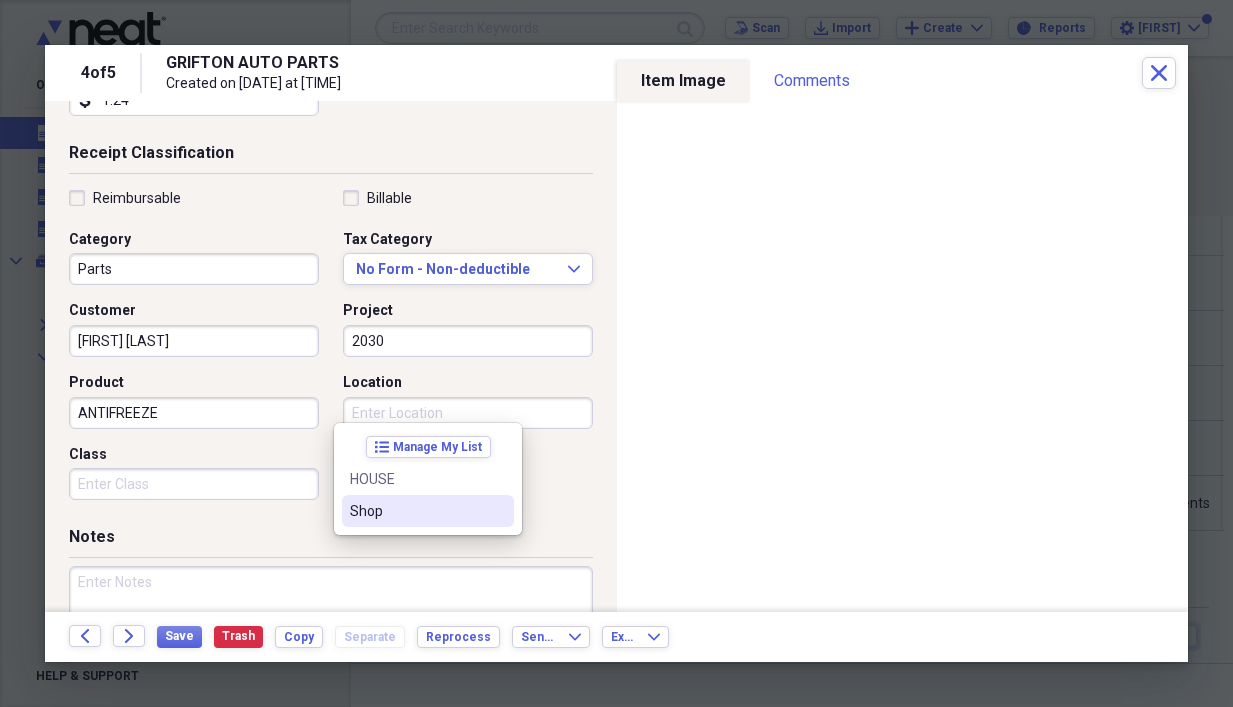 click on "Shop" at bounding box center [428, 511] 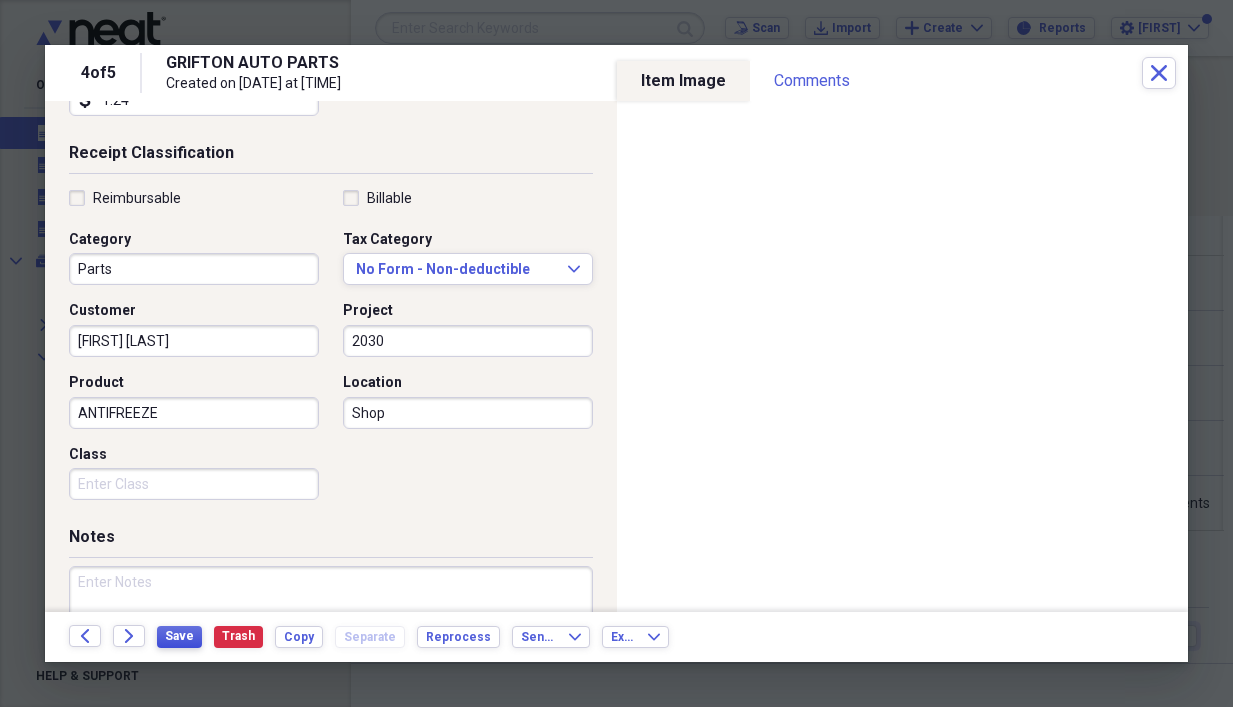 click on "Save" at bounding box center (179, 636) 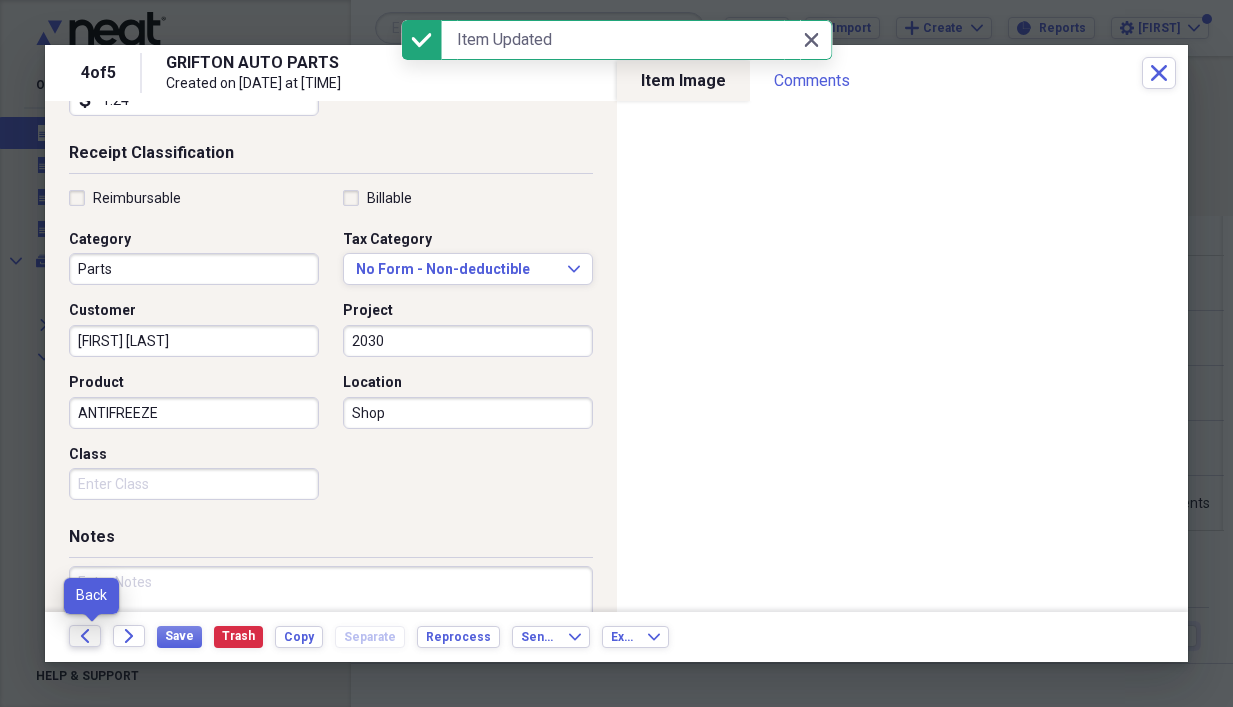 click on "Back" 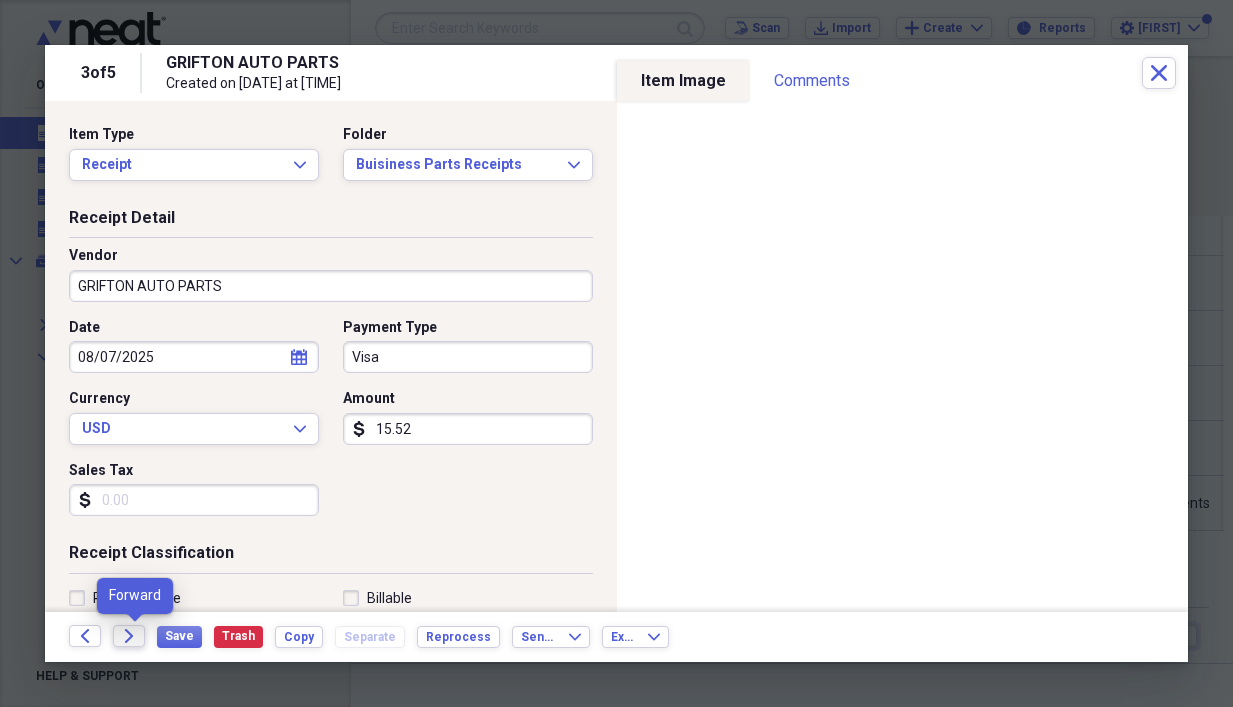 click on "Forward" 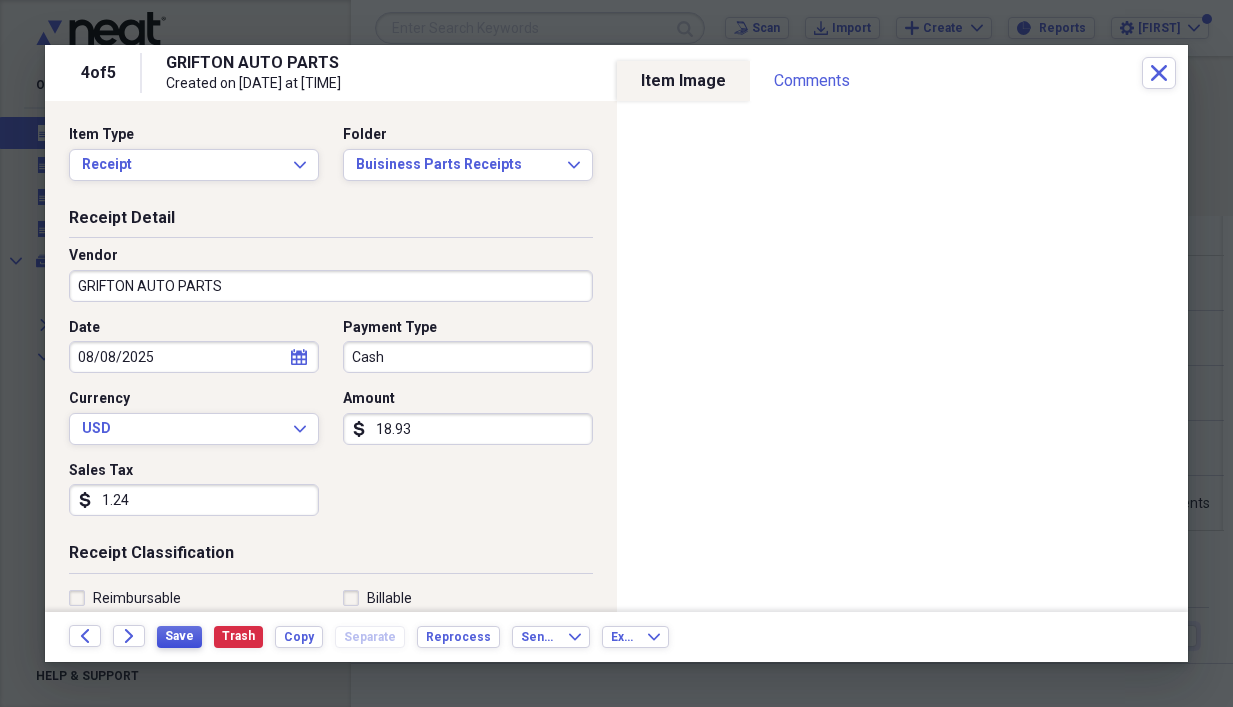 click on "Save" at bounding box center [179, 636] 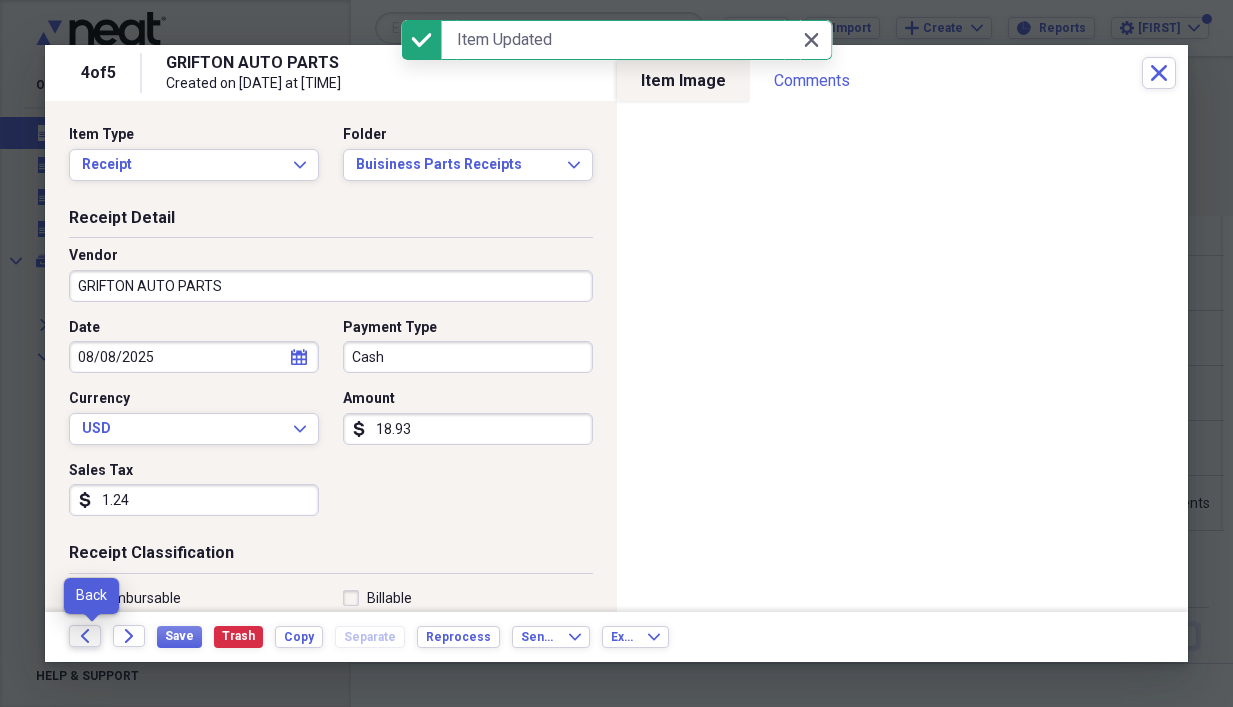 click on "Back" 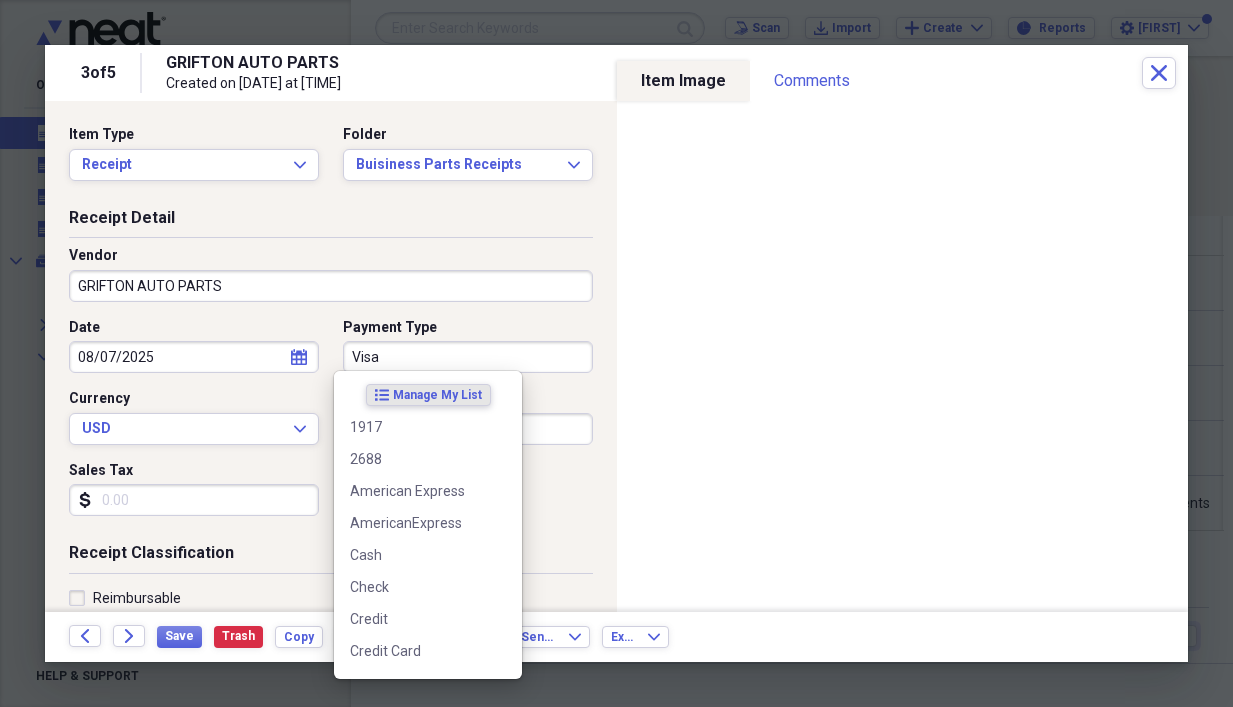 click on "Visa" at bounding box center [468, 357] 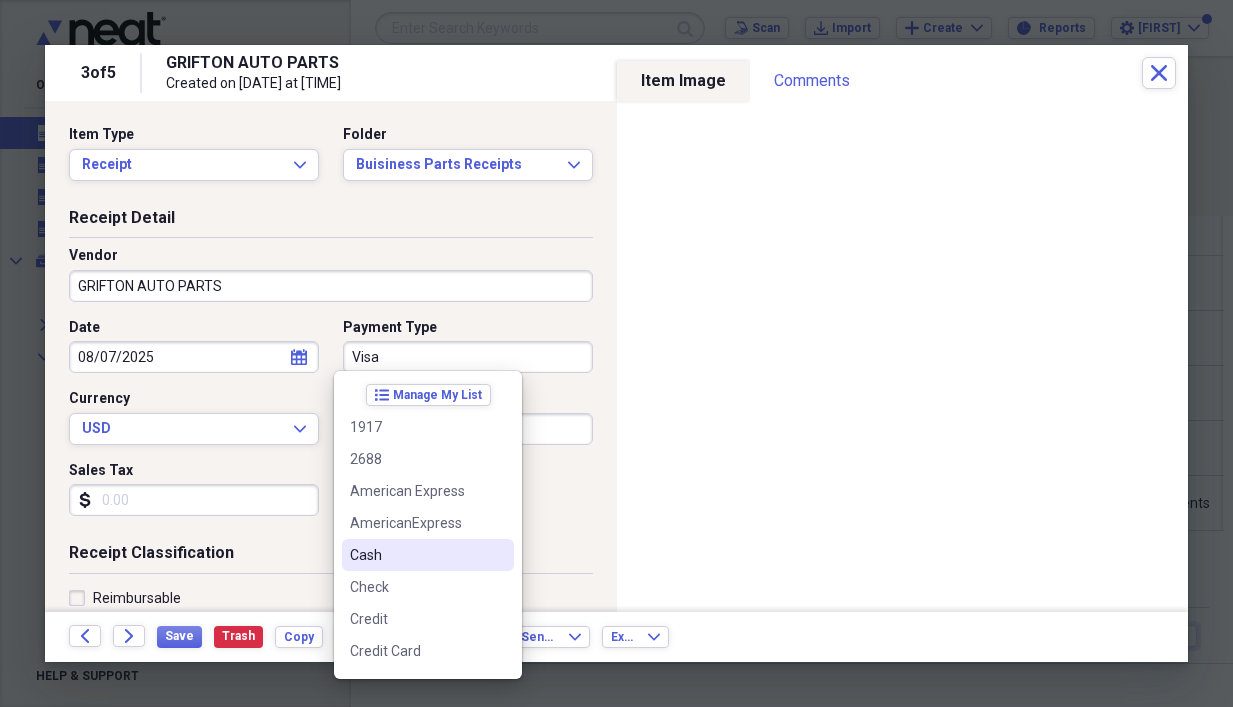 click on "Cash" at bounding box center [416, 555] 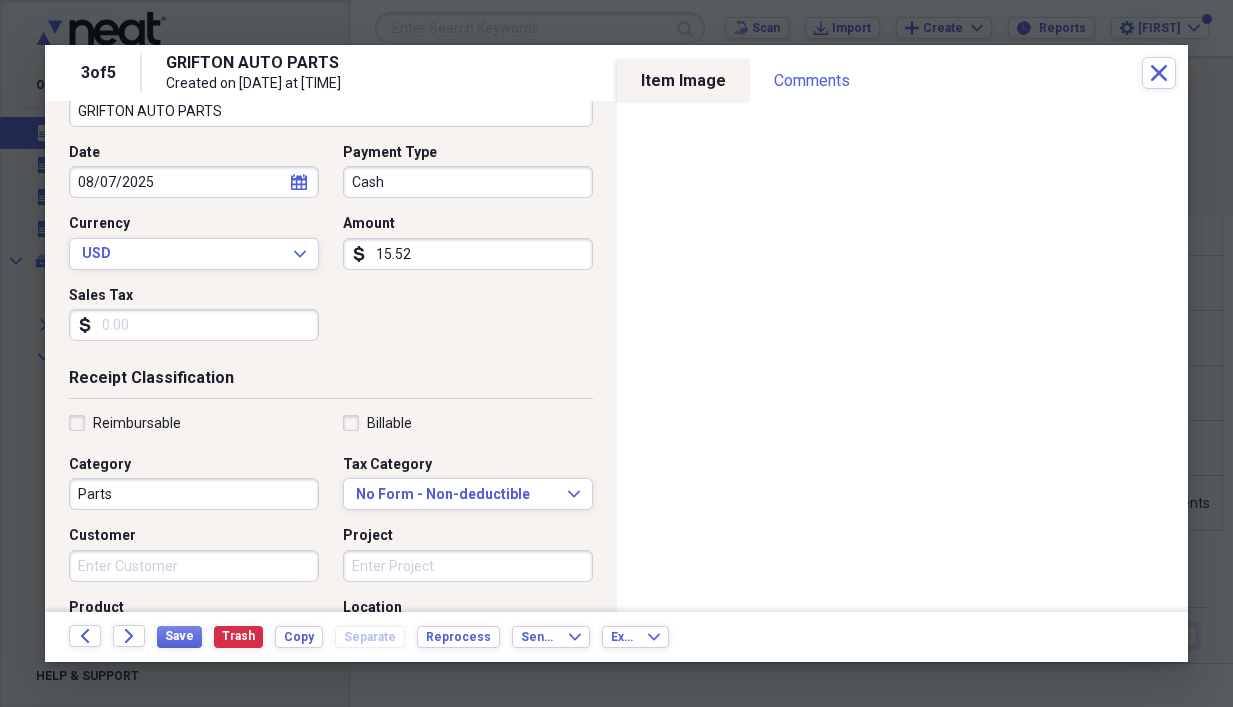 scroll, scrollTop: 200, scrollLeft: 0, axis: vertical 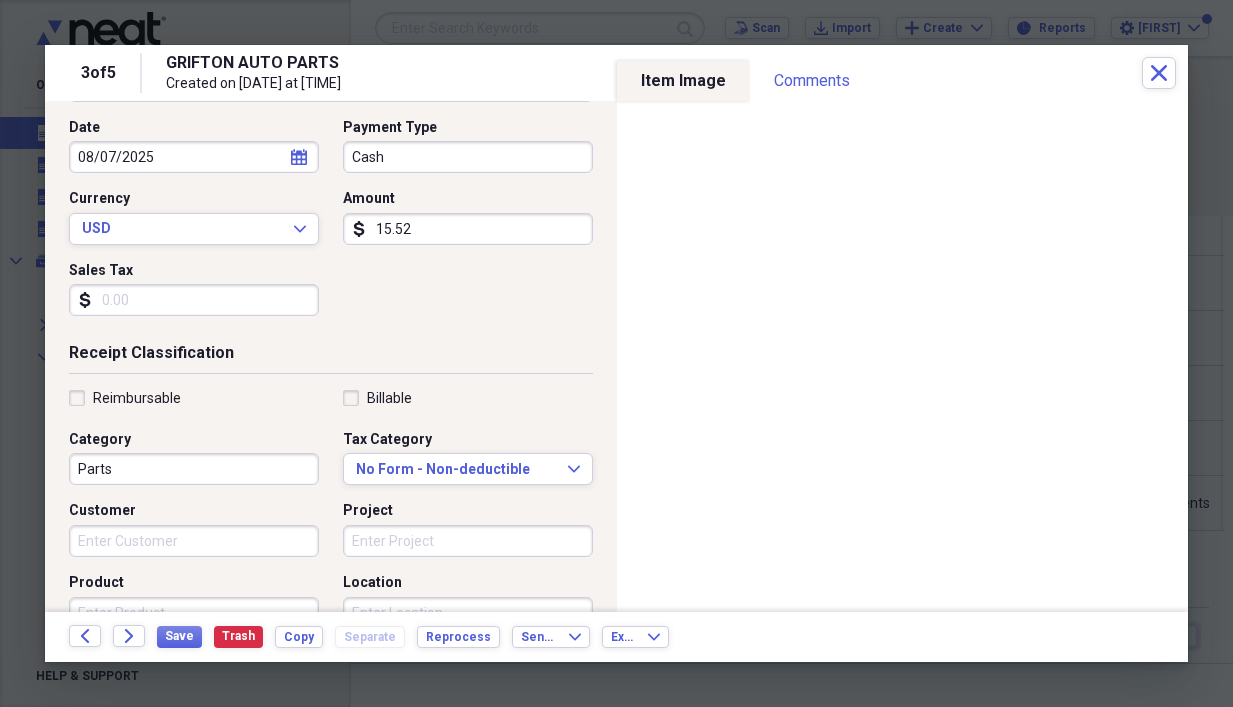 click on "Sales Tax" at bounding box center (194, 300) 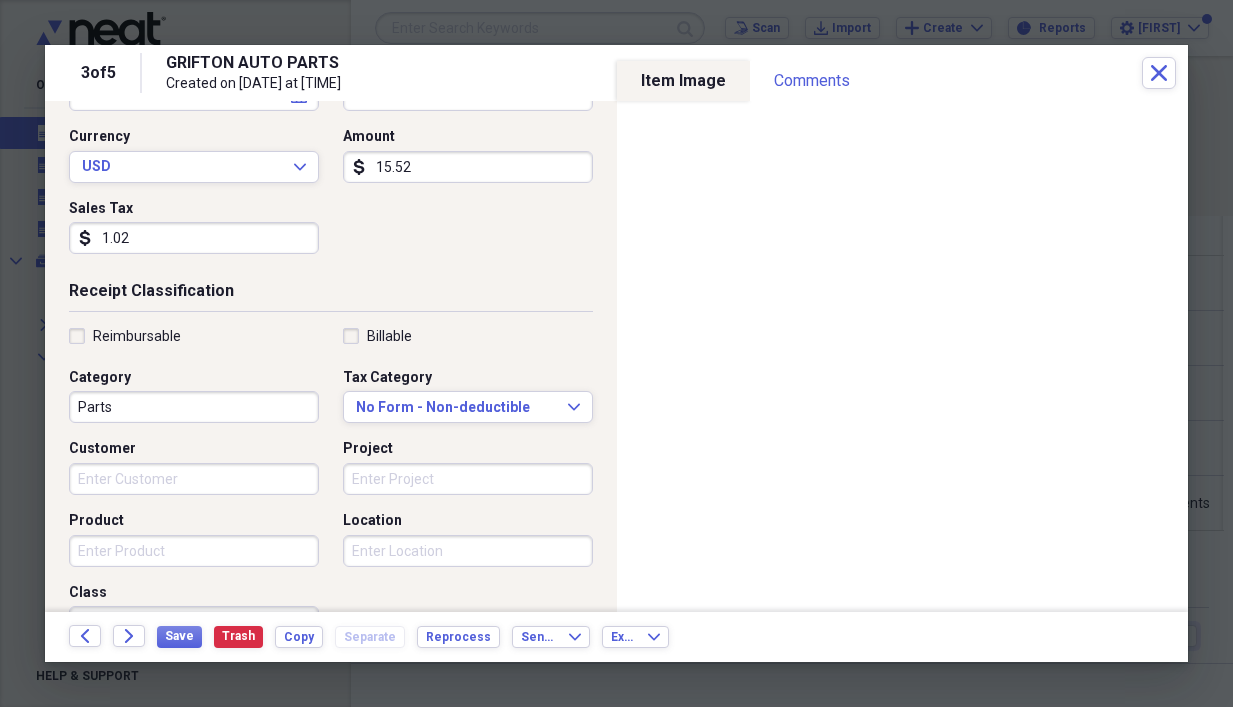 scroll, scrollTop: 400, scrollLeft: 0, axis: vertical 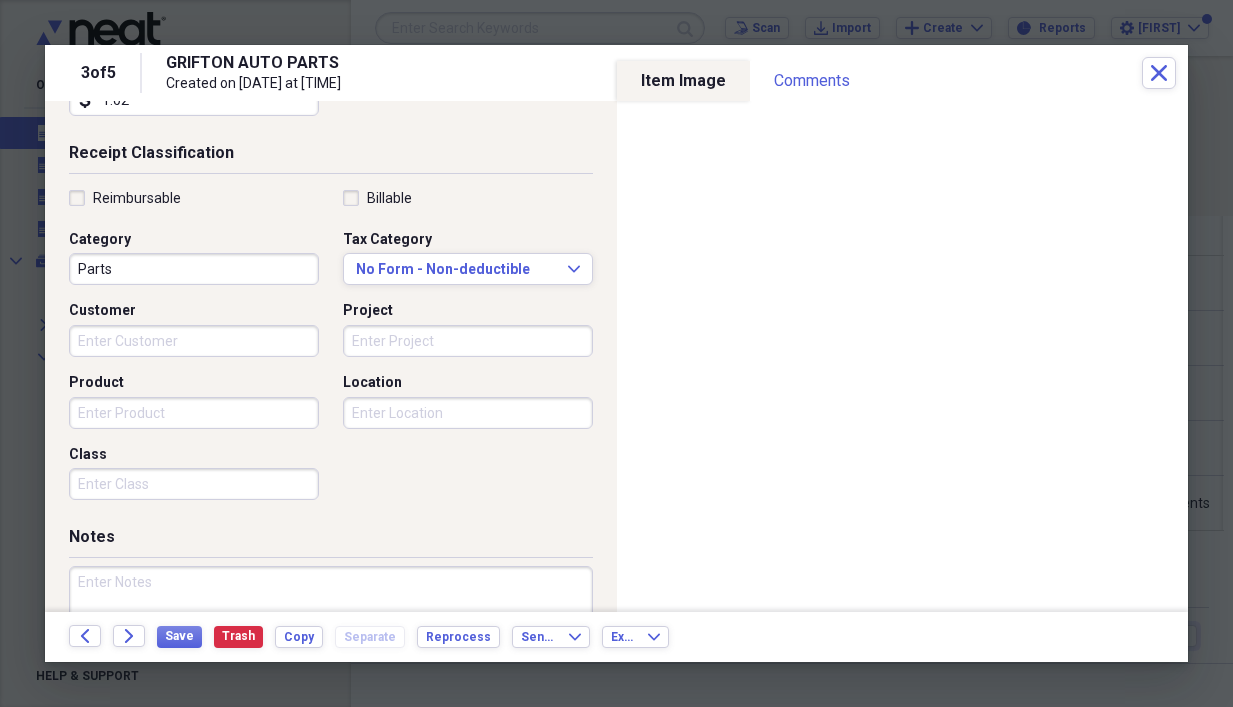 type on "1.02" 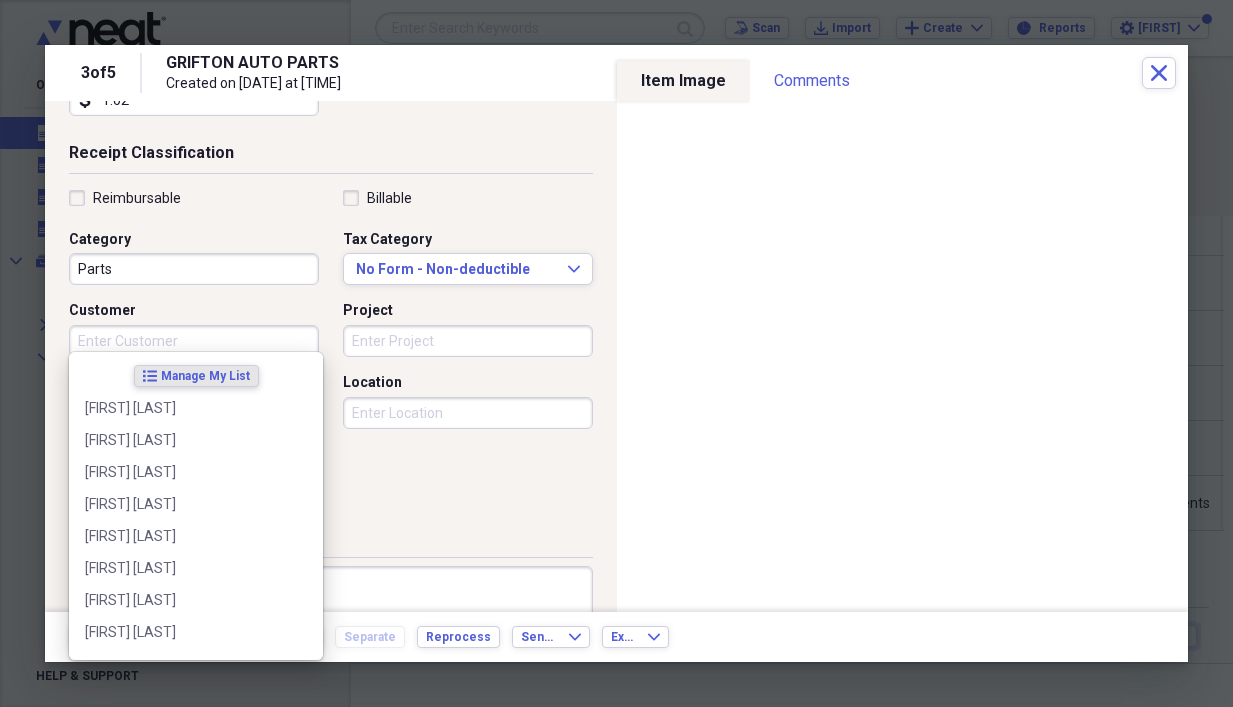 click on "Customer" at bounding box center [194, 341] 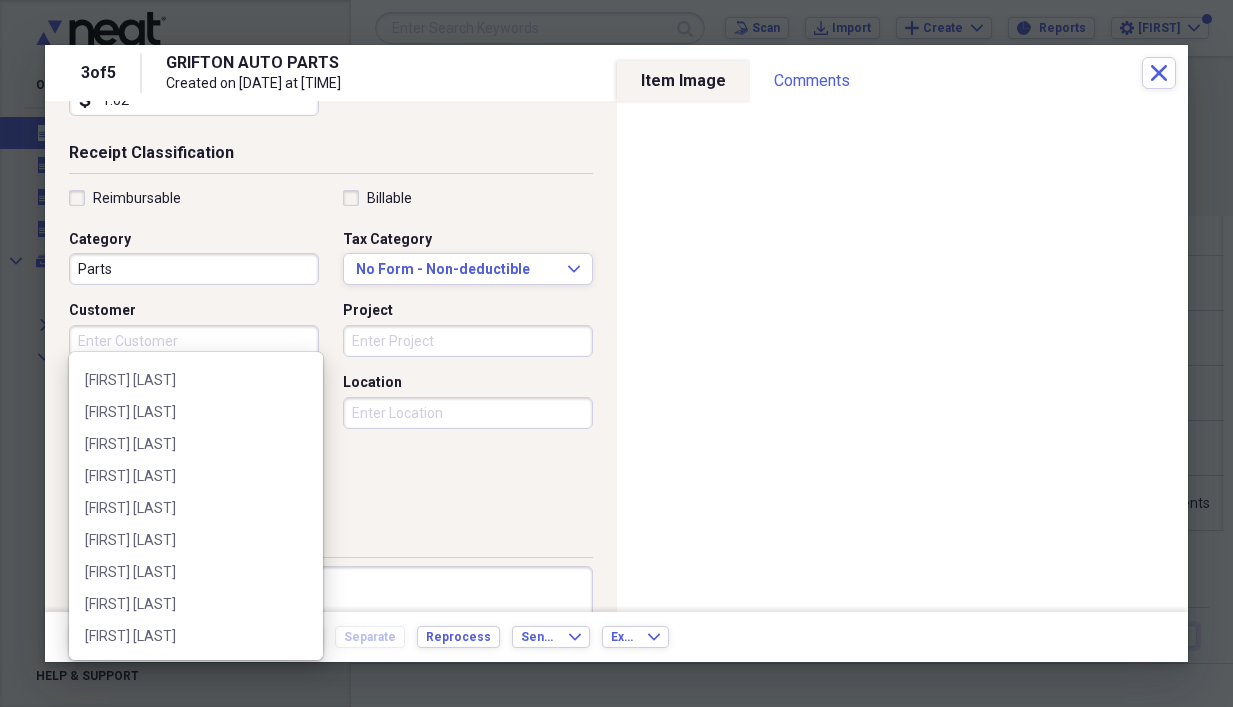 scroll, scrollTop: 4259, scrollLeft: 0, axis: vertical 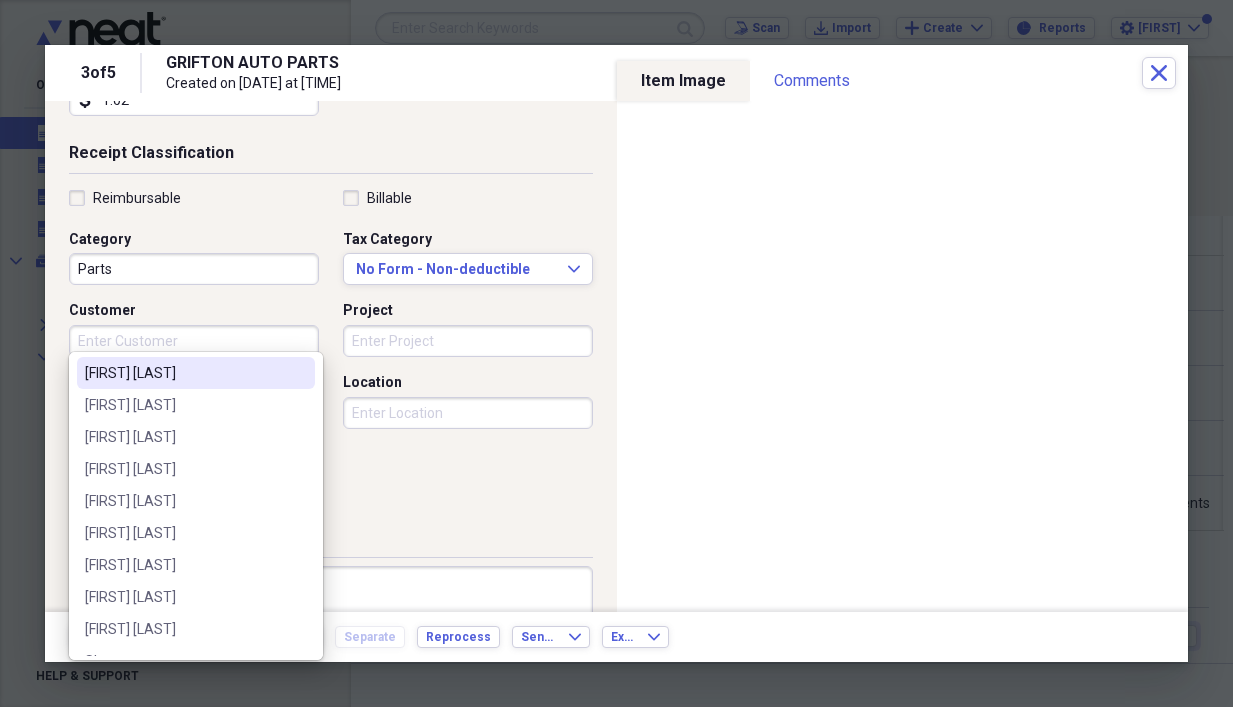 click on "Customer" at bounding box center [194, 341] 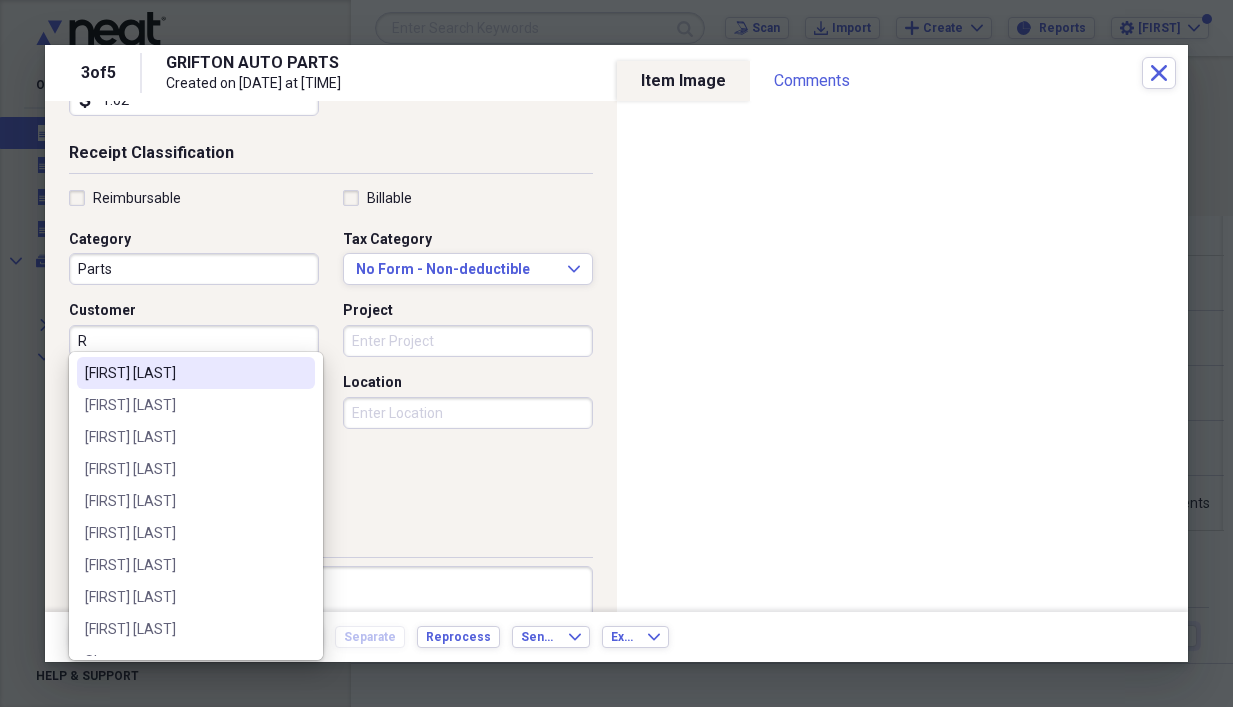 scroll, scrollTop: 0, scrollLeft: 0, axis: both 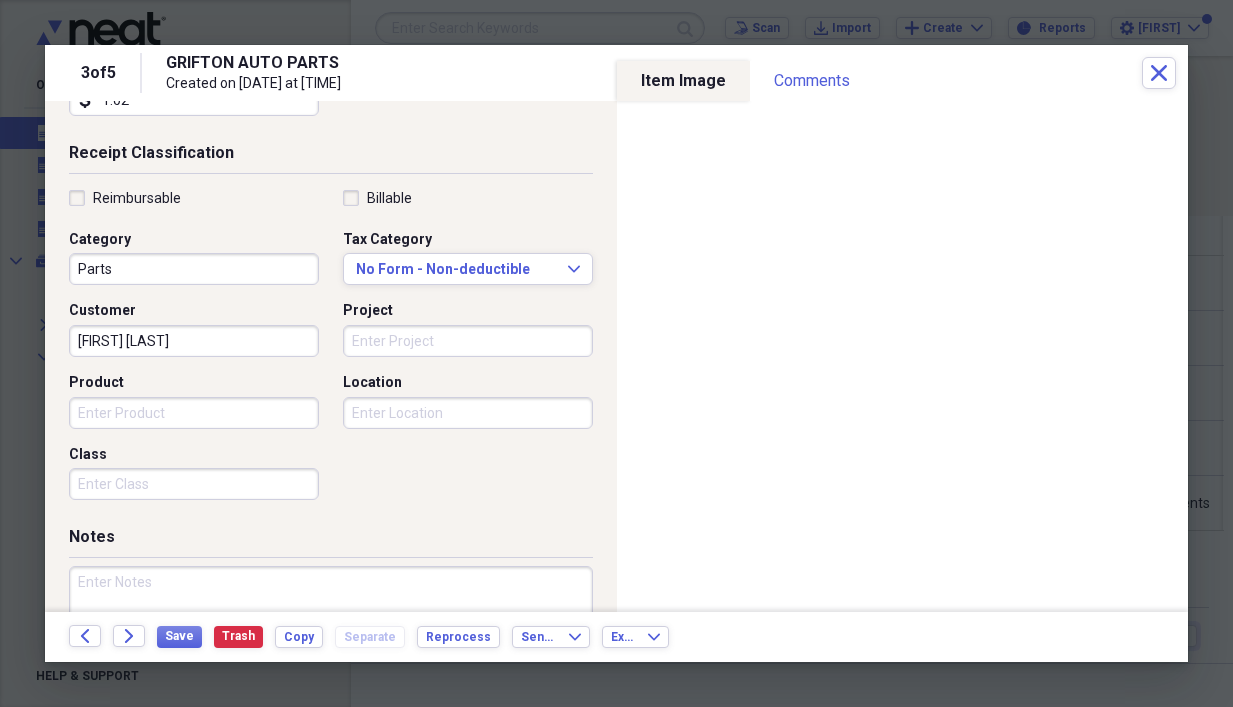 type on "[FIRST] [LAST]" 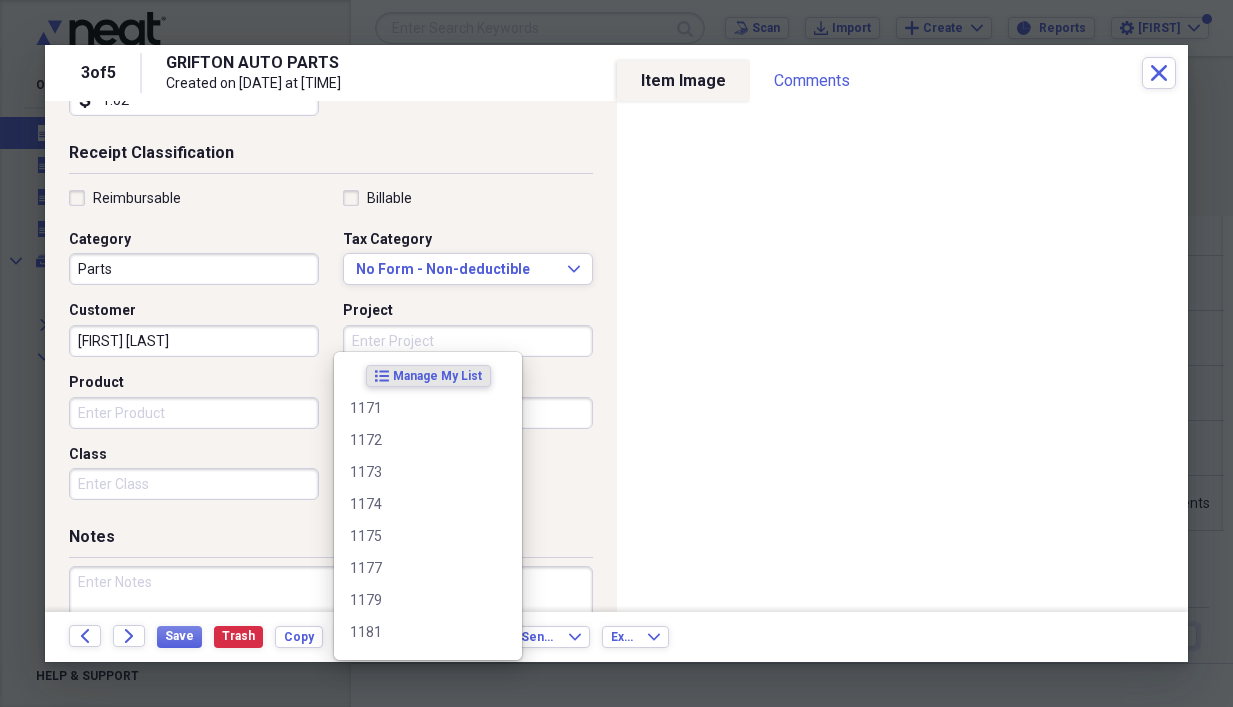 click on "Project" at bounding box center (468, 341) 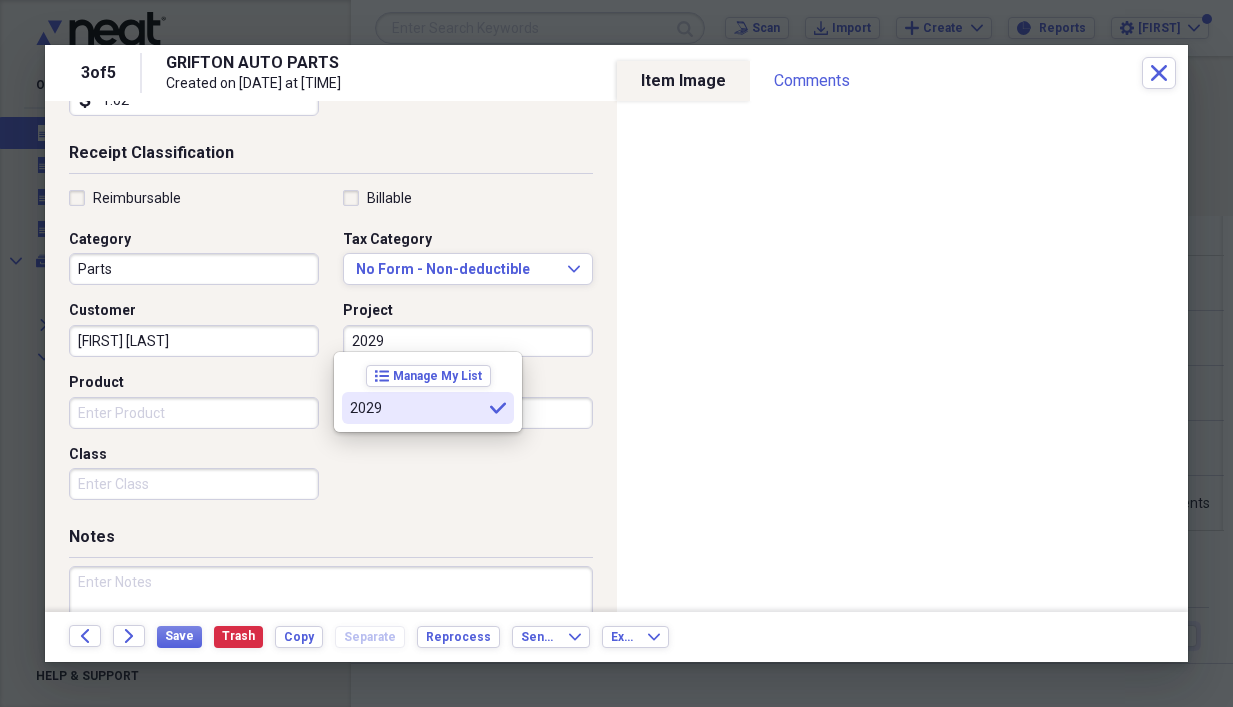 type on "2029" 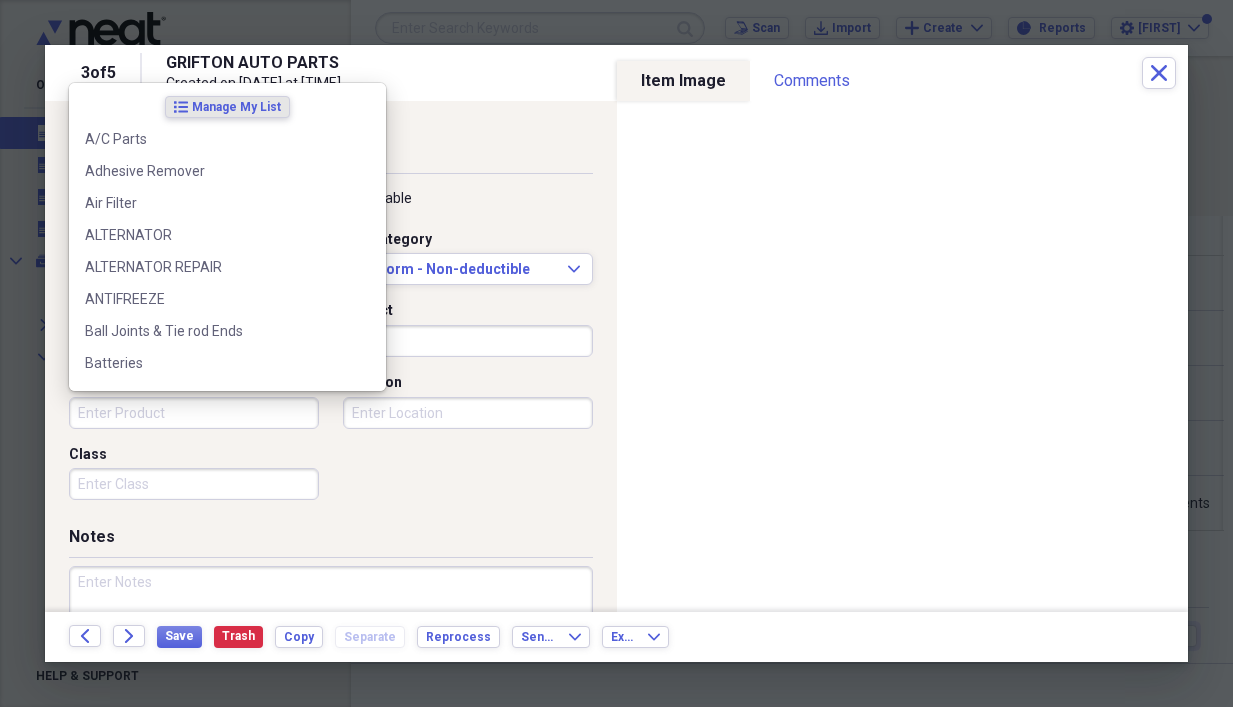 click on "Product" at bounding box center [194, 413] 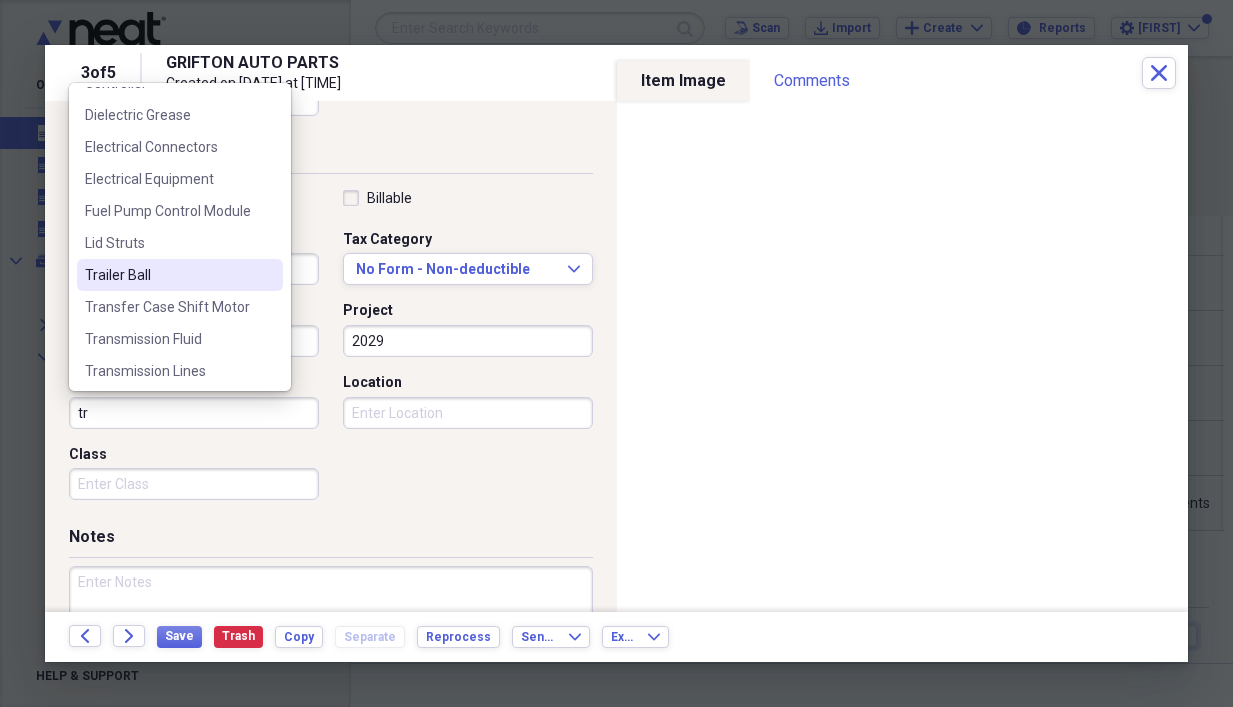 scroll, scrollTop: 92, scrollLeft: 0, axis: vertical 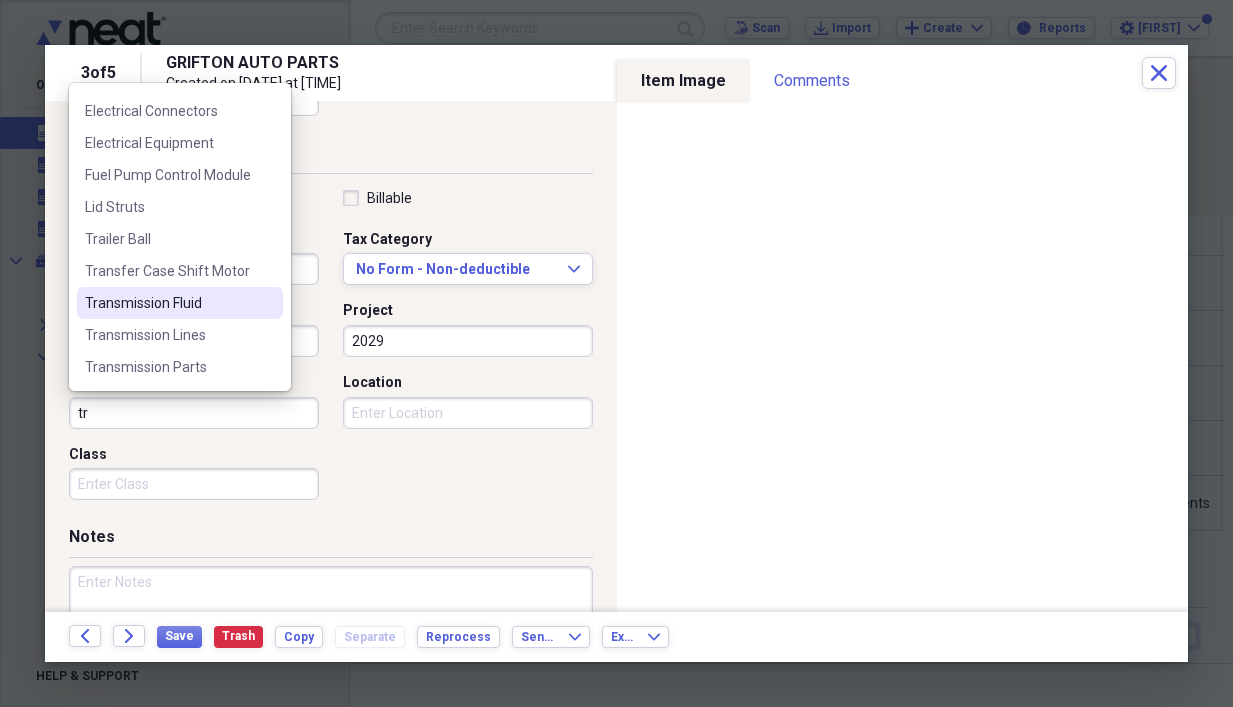 click on "Transmission Fluid" at bounding box center (168, 303) 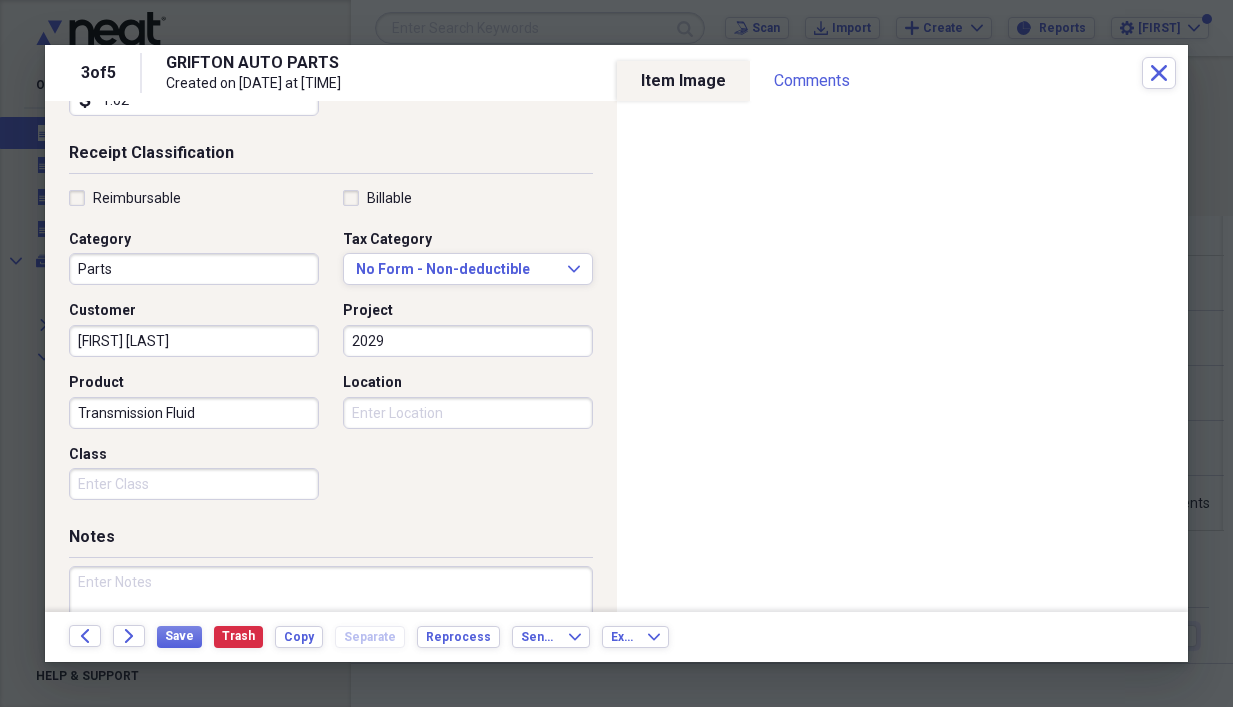 click on "Location" at bounding box center (468, 413) 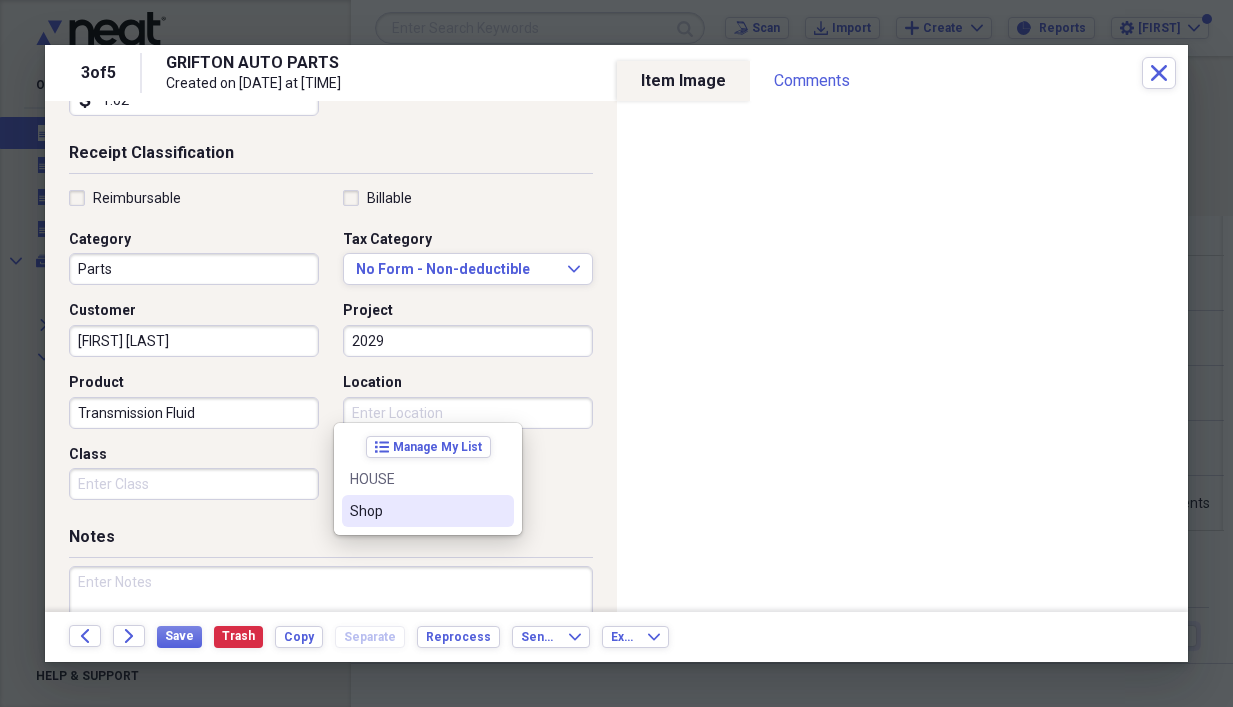 click on "Shop" at bounding box center (416, 511) 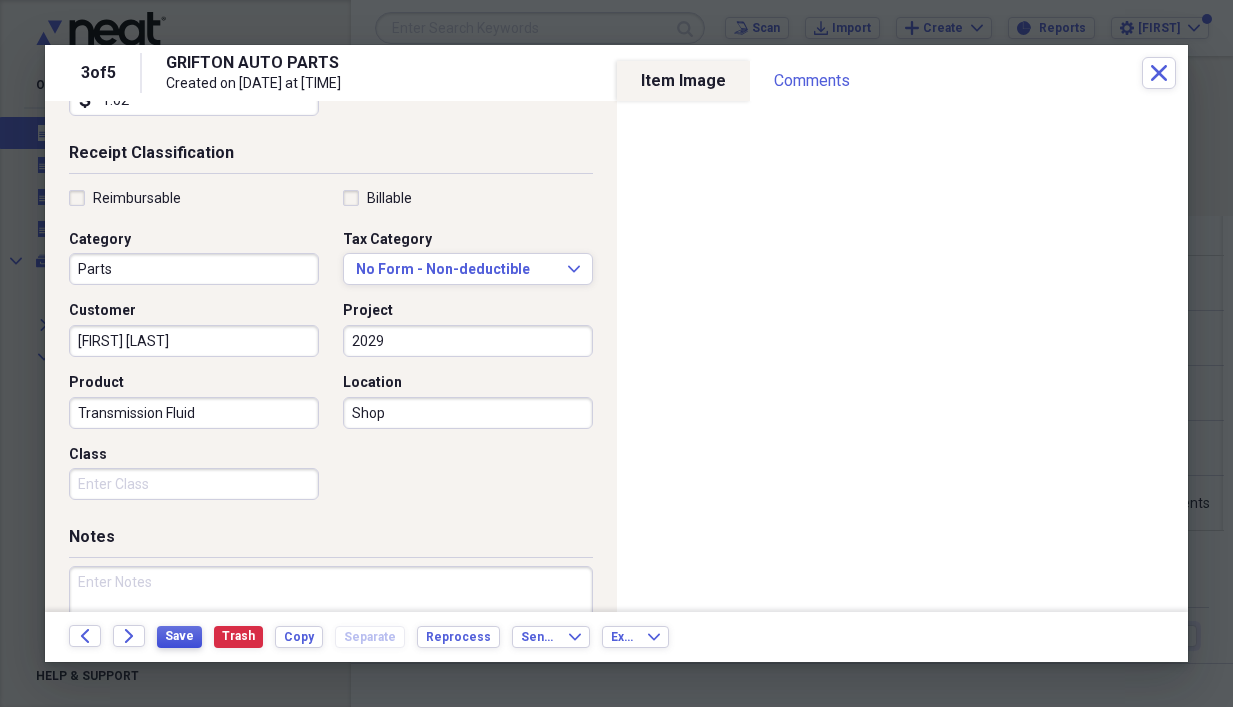 click on "Save" at bounding box center [179, 636] 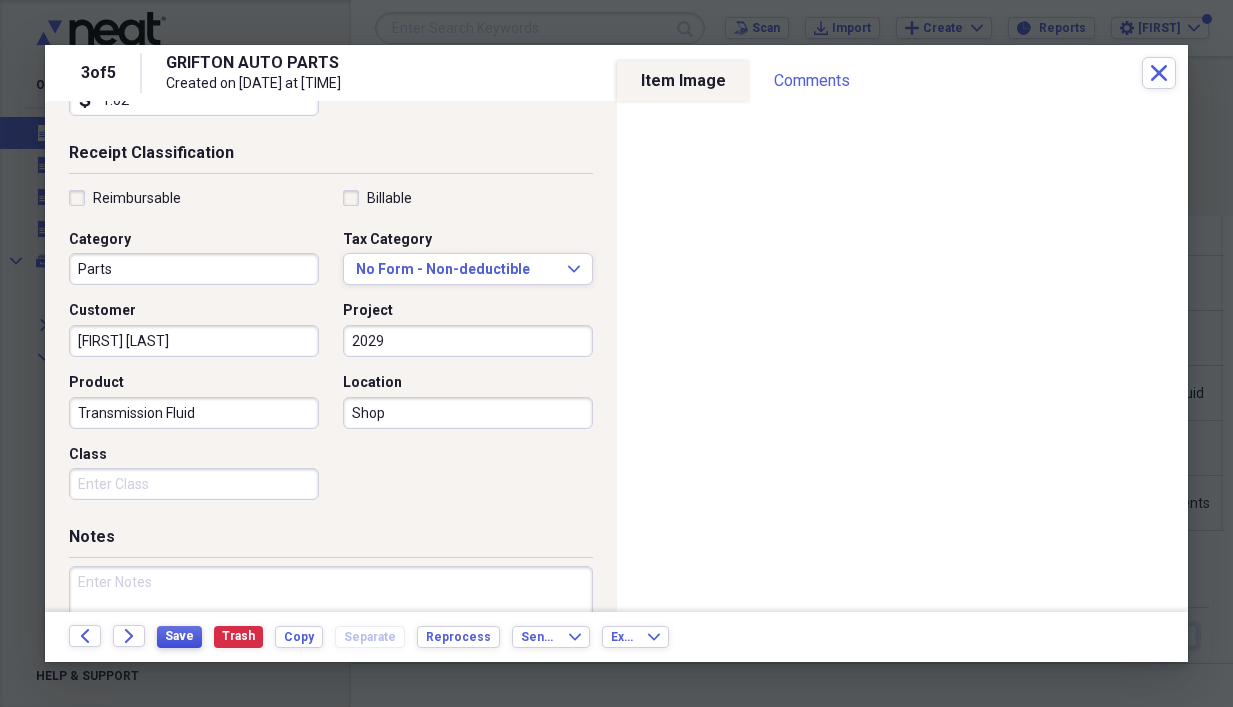 click on "Save" at bounding box center (179, 636) 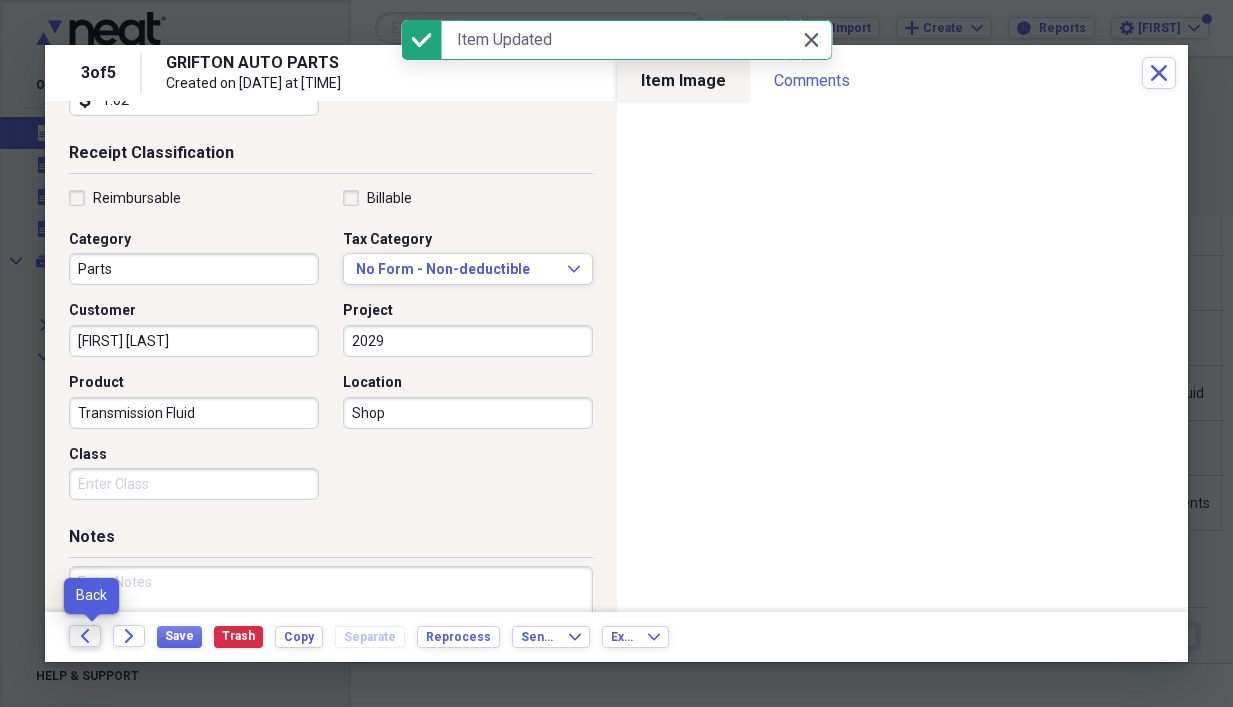 click on "Back" at bounding box center [85, 636] 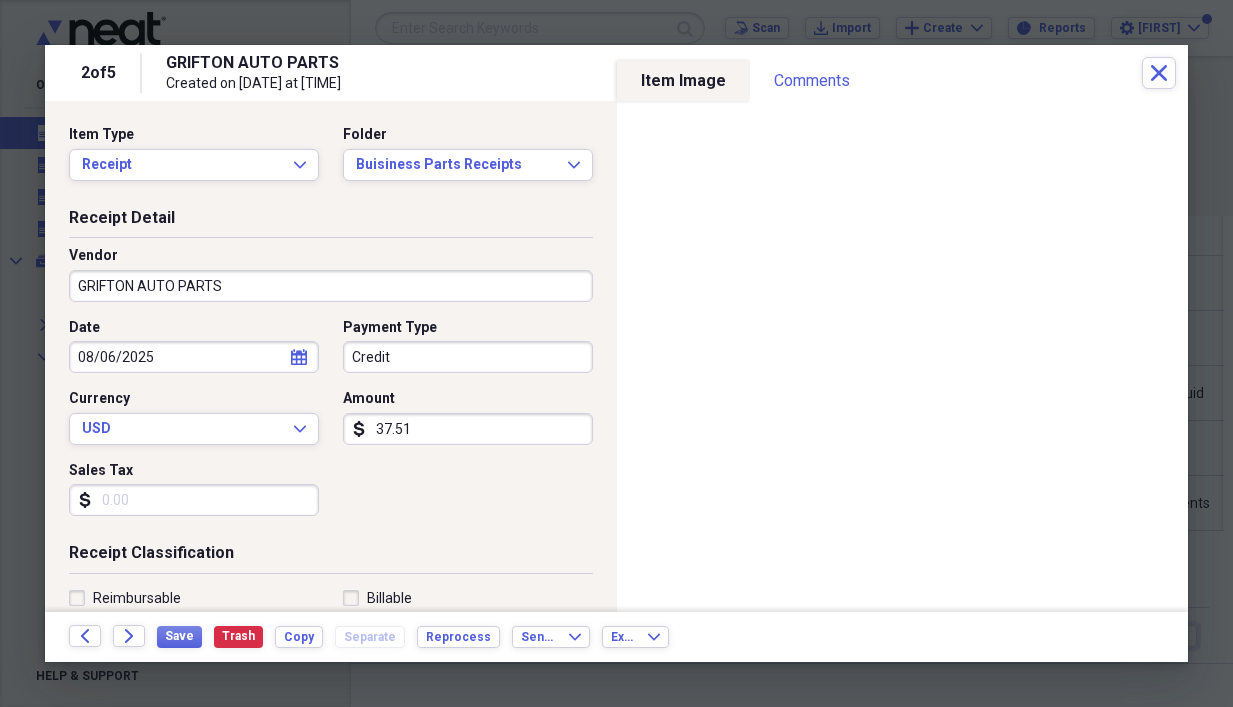 click on "Credit" at bounding box center [468, 357] 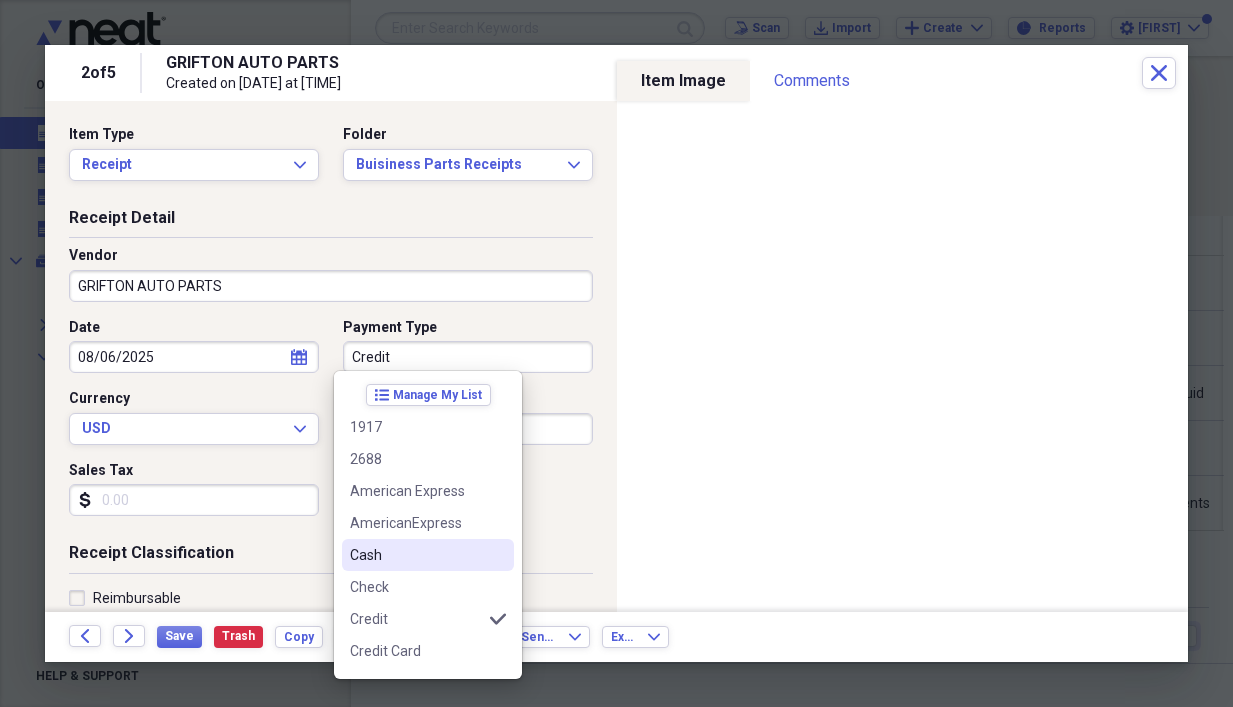 click on "Cash" at bounding box center [416, 555] 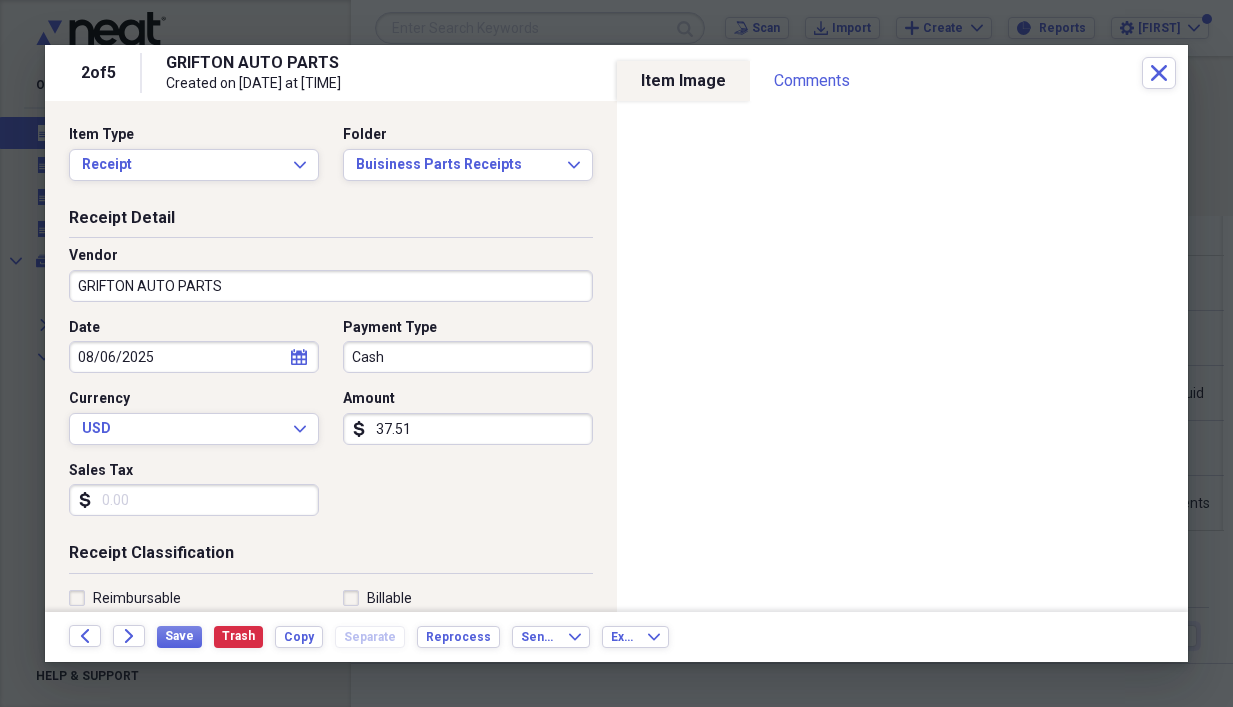 click on "Sales Tax" at bounding box center [194, 500] 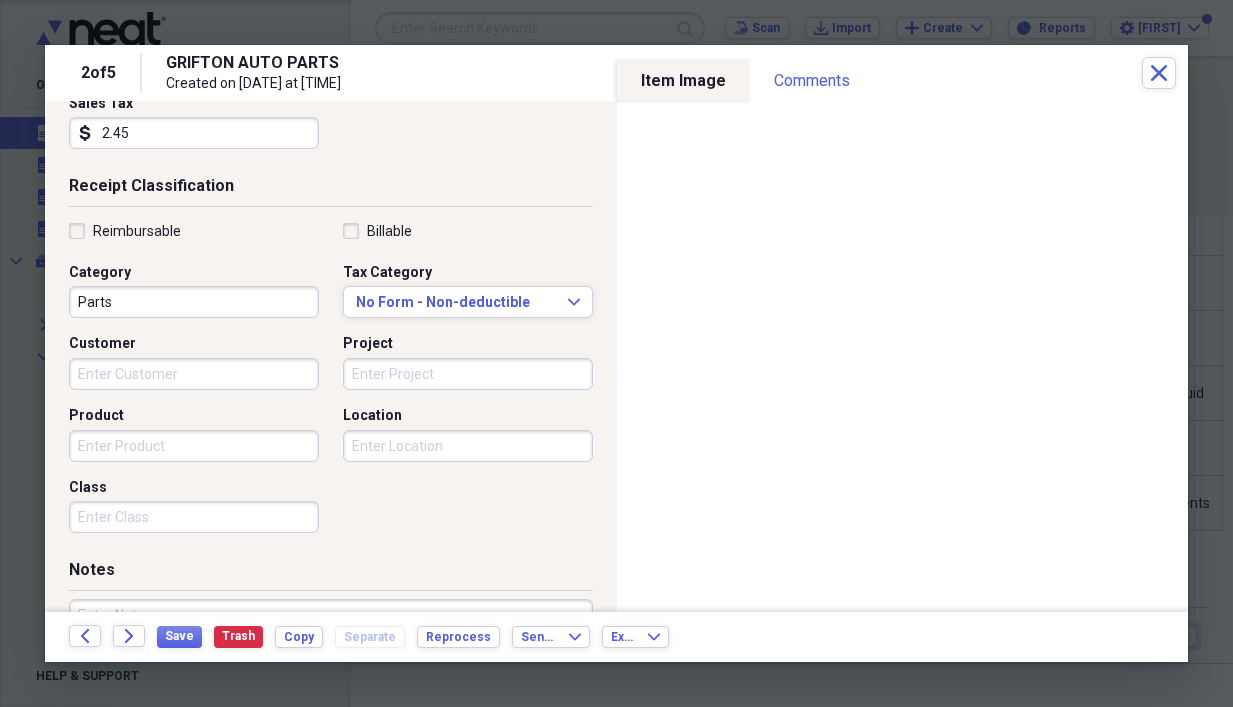 scroll, scrollTop: 400, scrollLeft: 0, axis: vertical 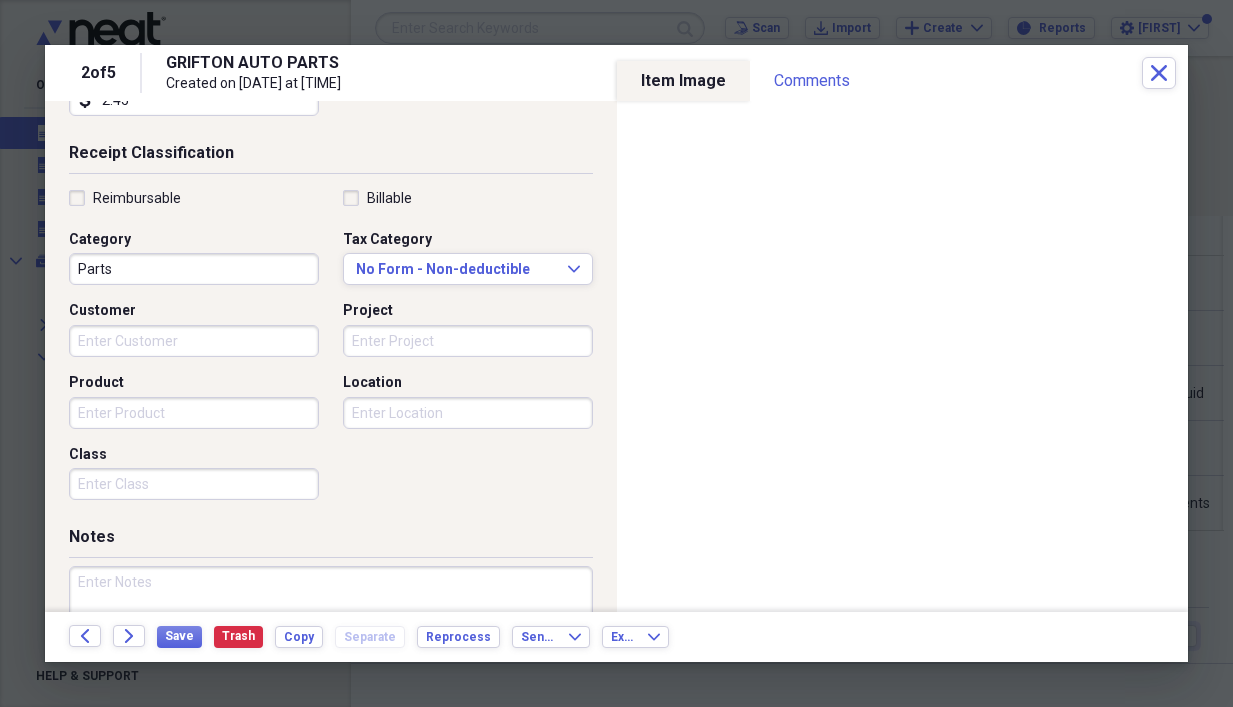 type on "2.45" 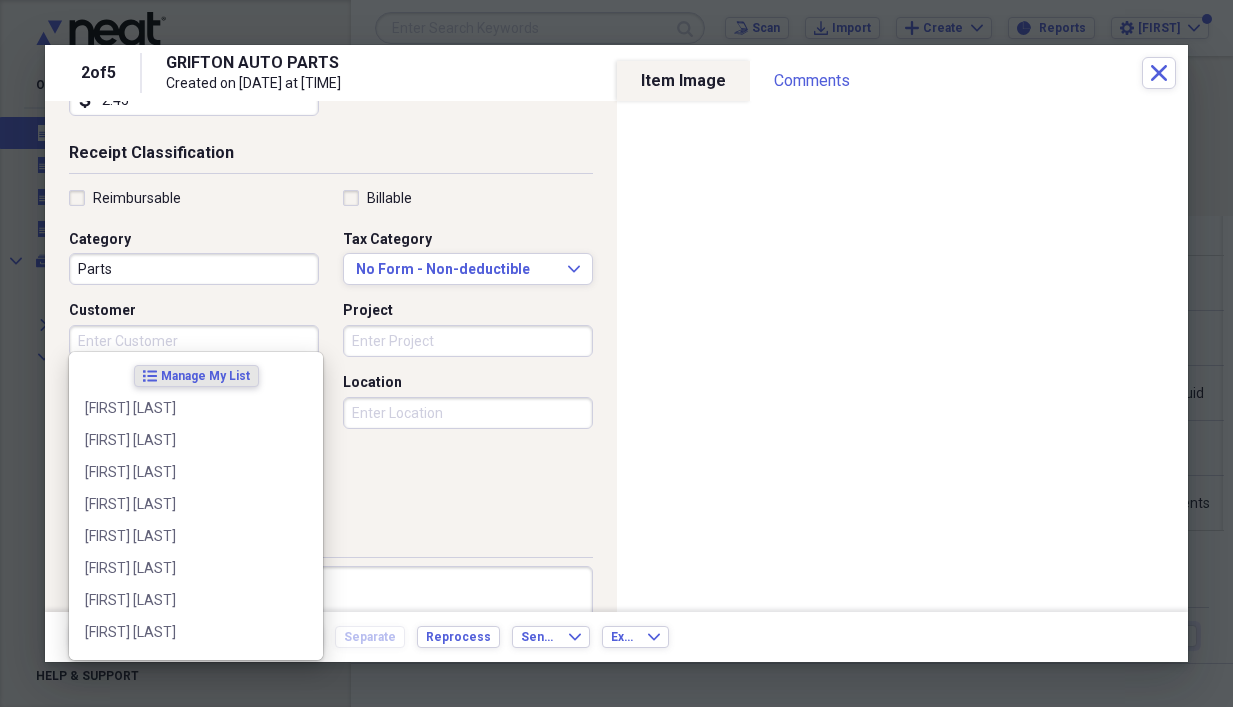 click on "Customer" at bounding box center (194, 341) 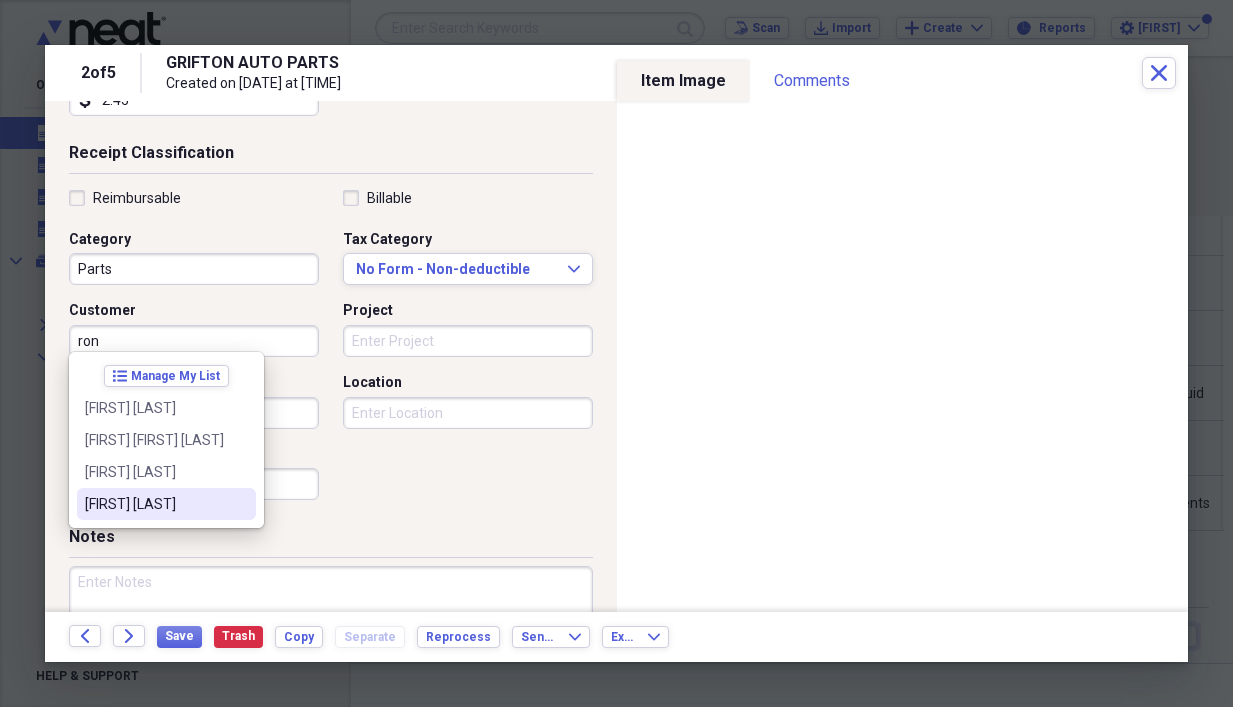click on "[FIRST] [LAST]" at bounding box center [154, 504] 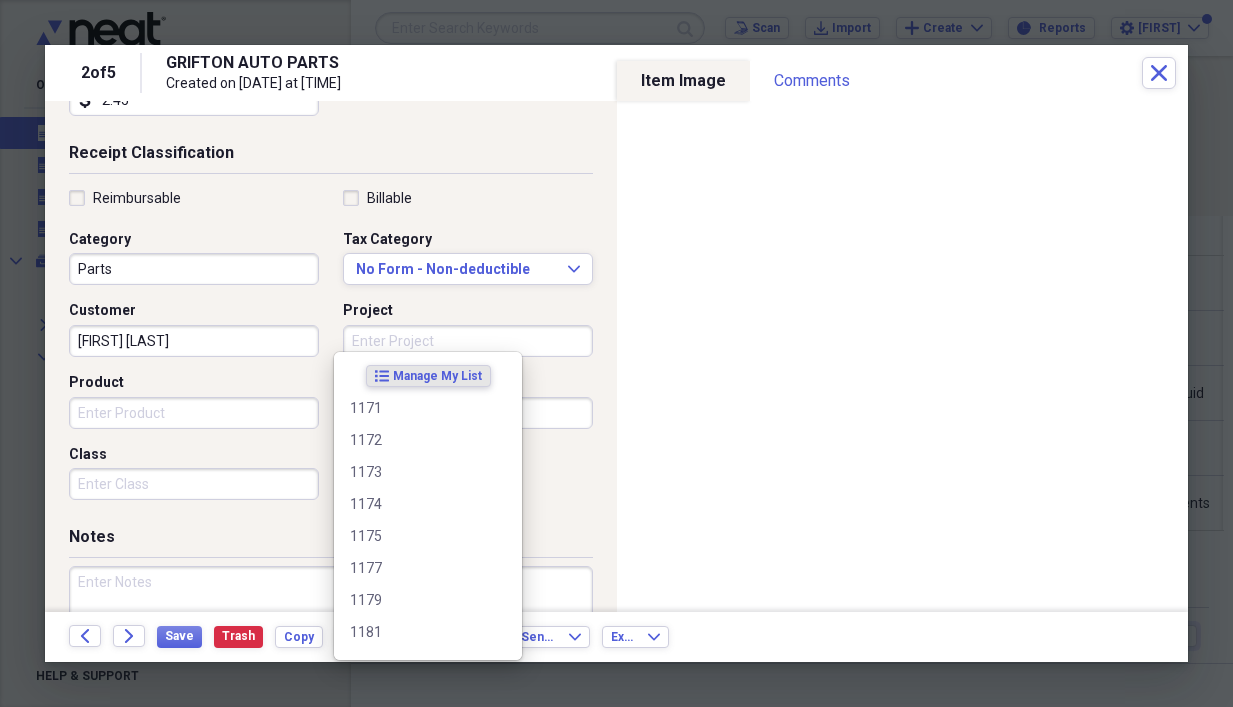 click on "Project" at bounding box center (468, 341) 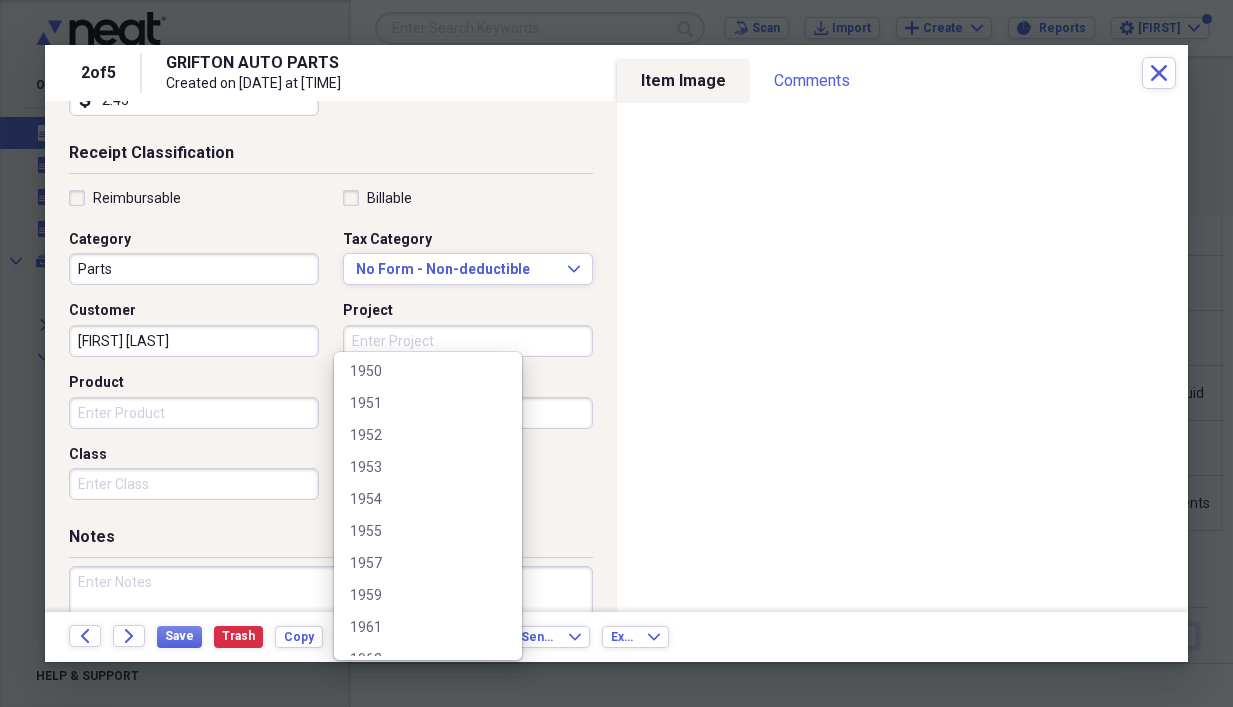 scroll, scrollTop: 11772, scrollLeft: 0, axis: vertical 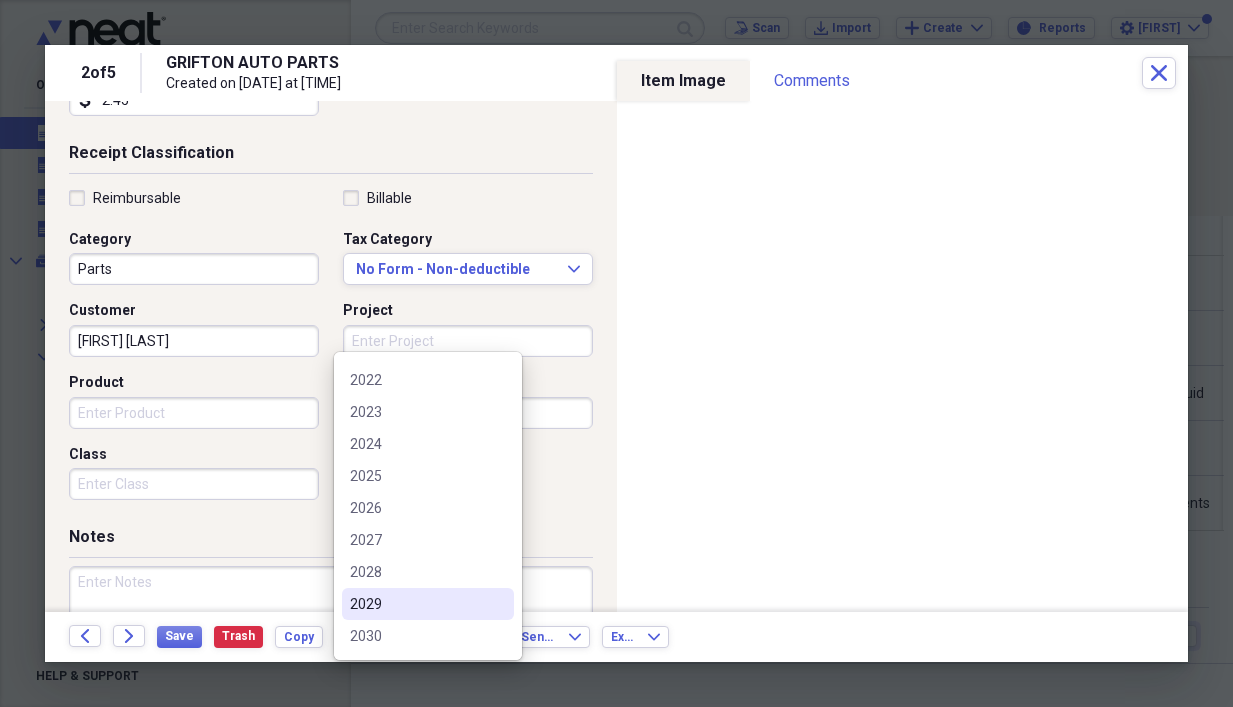 click on "2029" at bounding box center (416, 604) 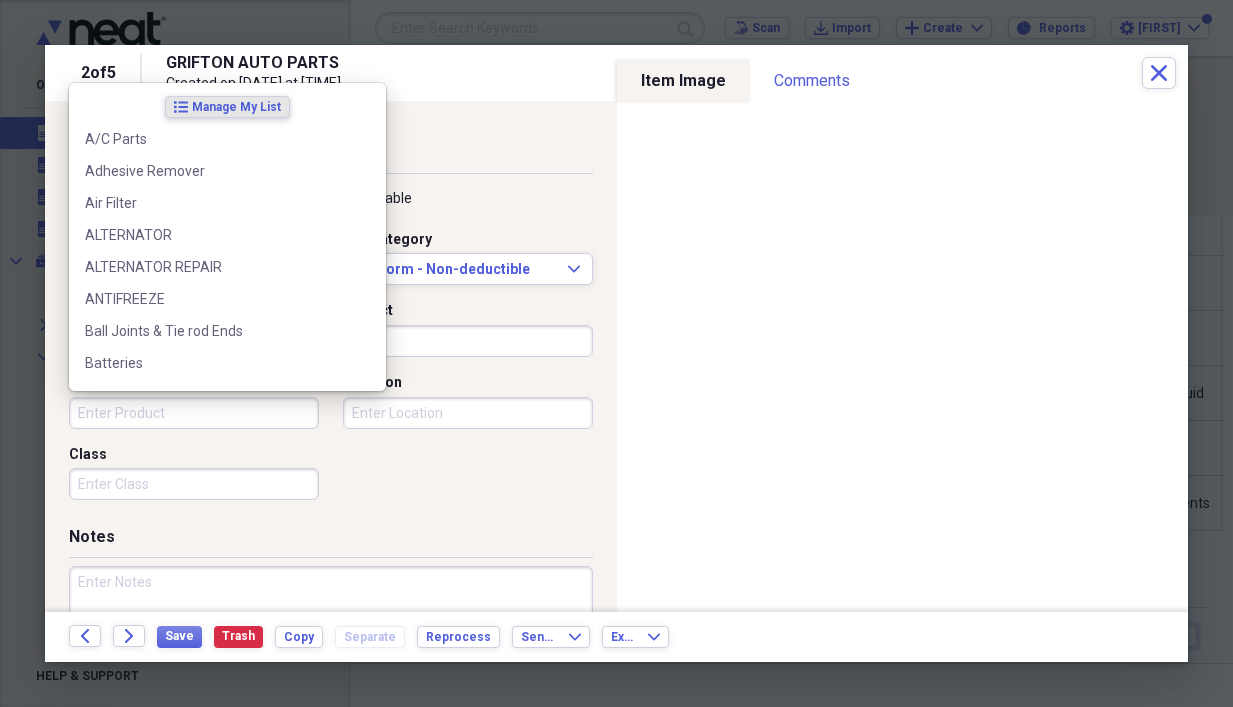 click on "Product" at bounding box center [194, 413] 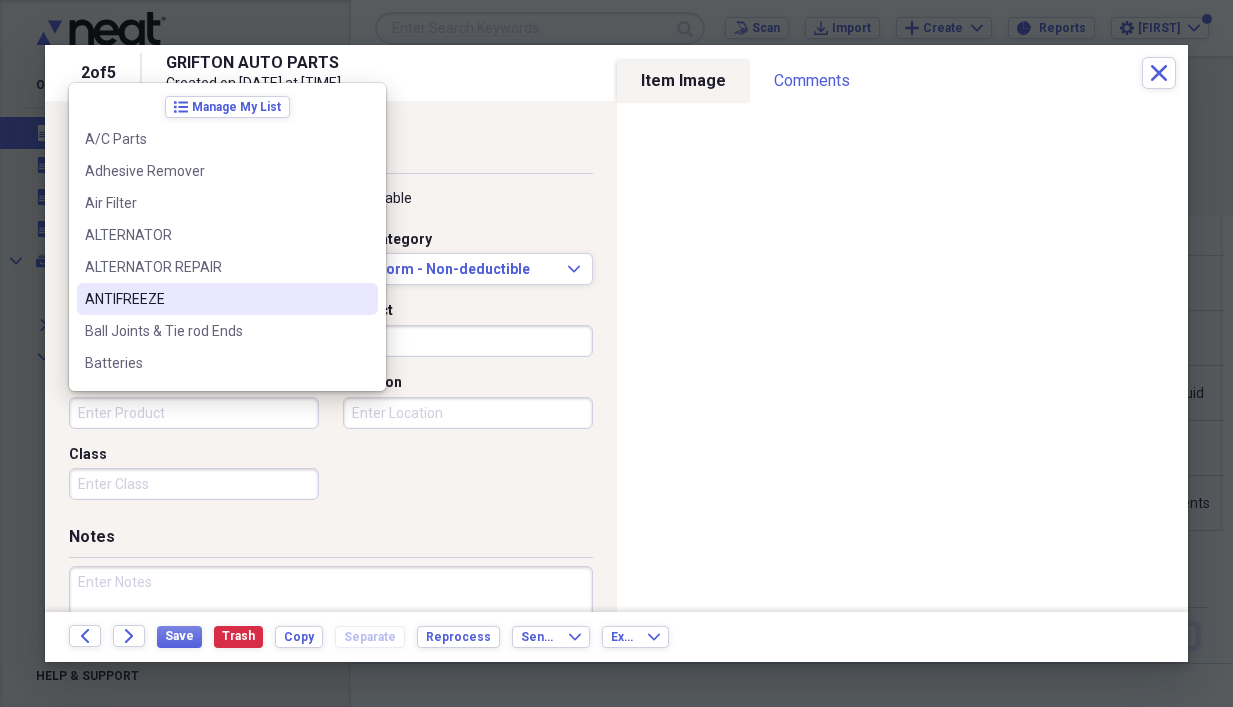 click on "ANTIFREEZE" at bounding box center [215, 299] 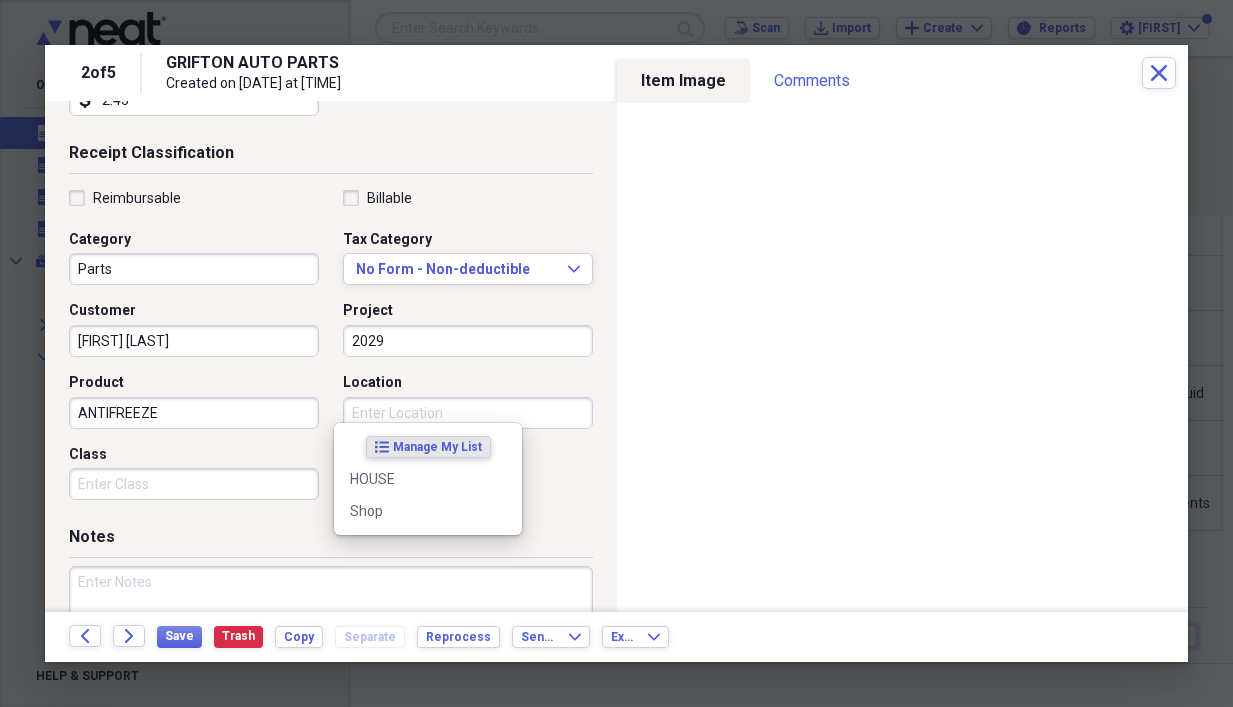 click on "Location" at bounding box center [468, 413] 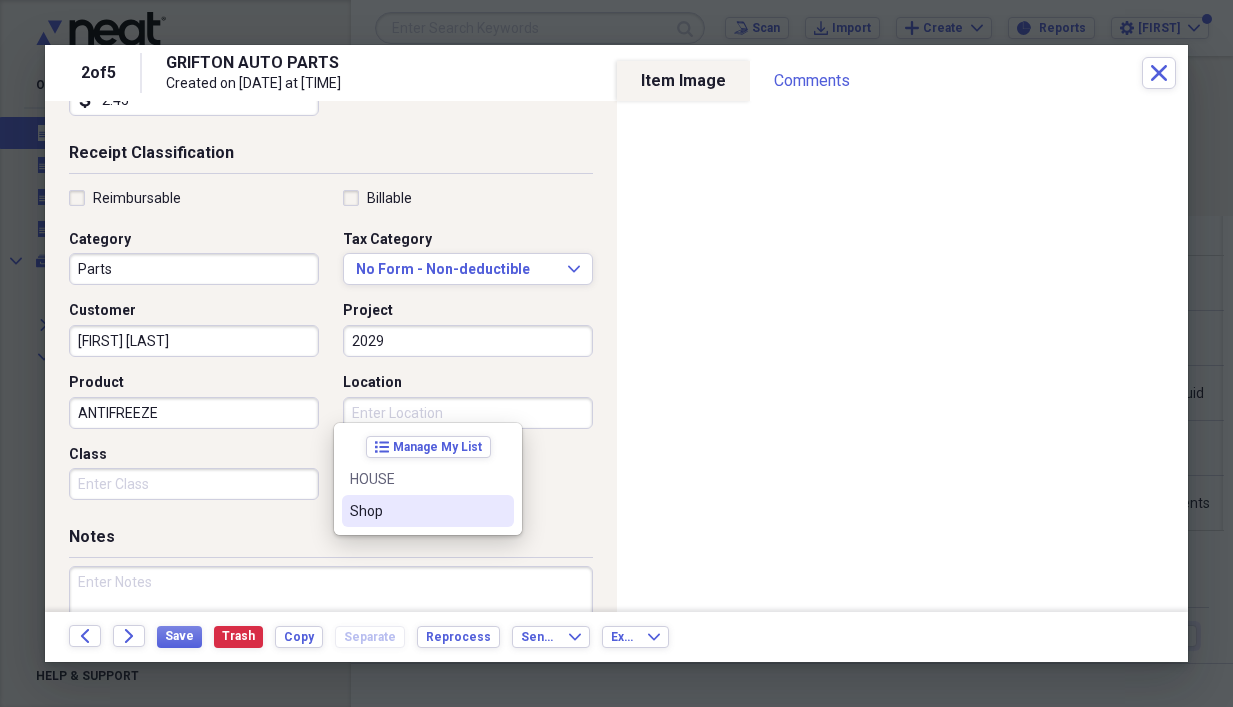 click on "Shop" at bounding box center (416, 511) 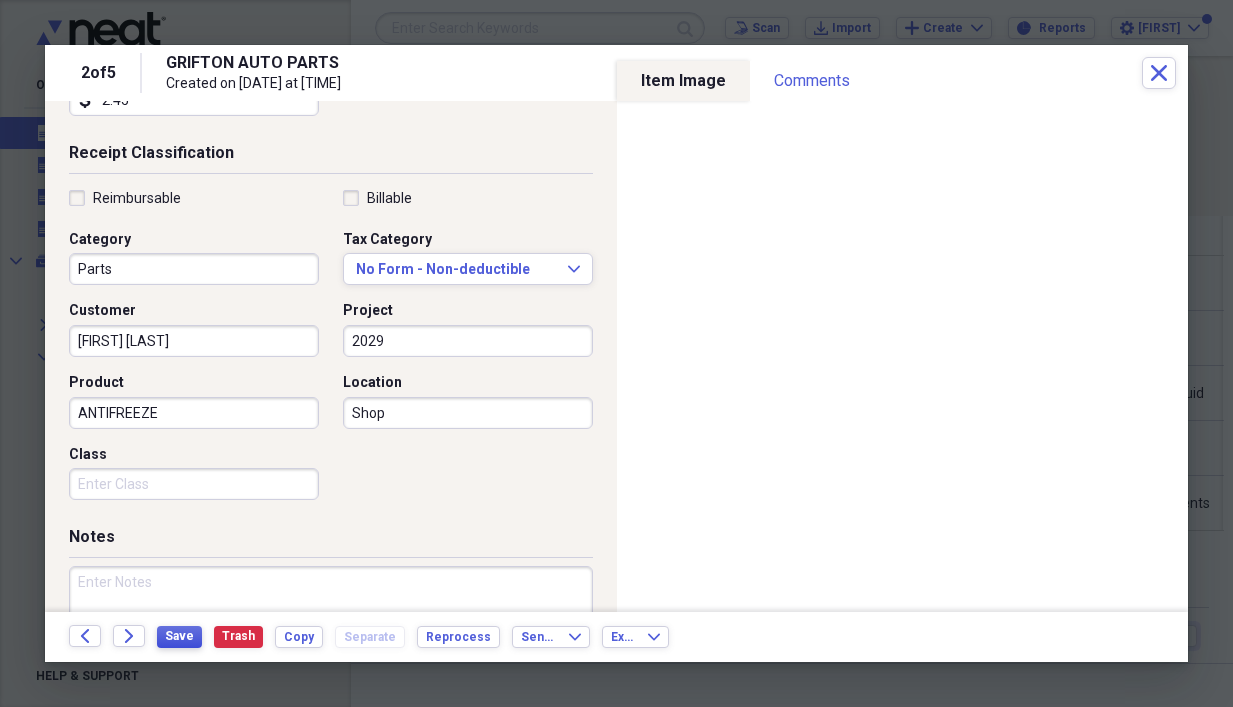 click on "Save" at bounding box center (179, 636) 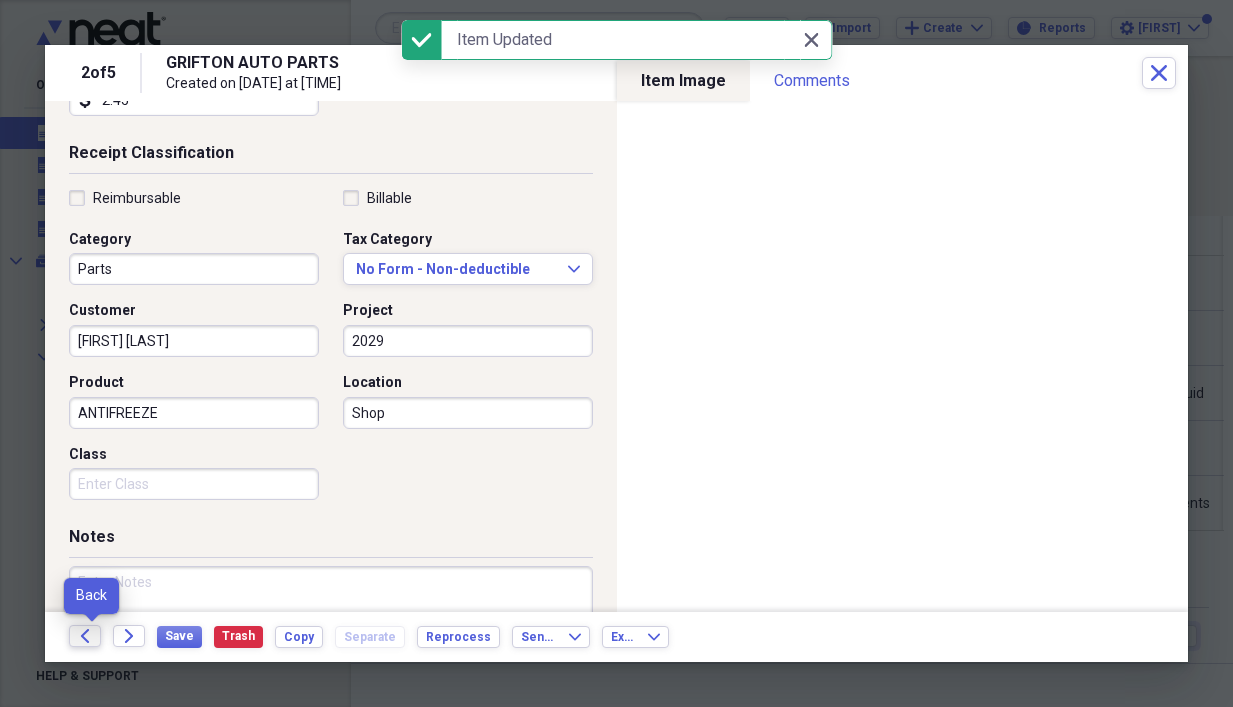 click on "Back" 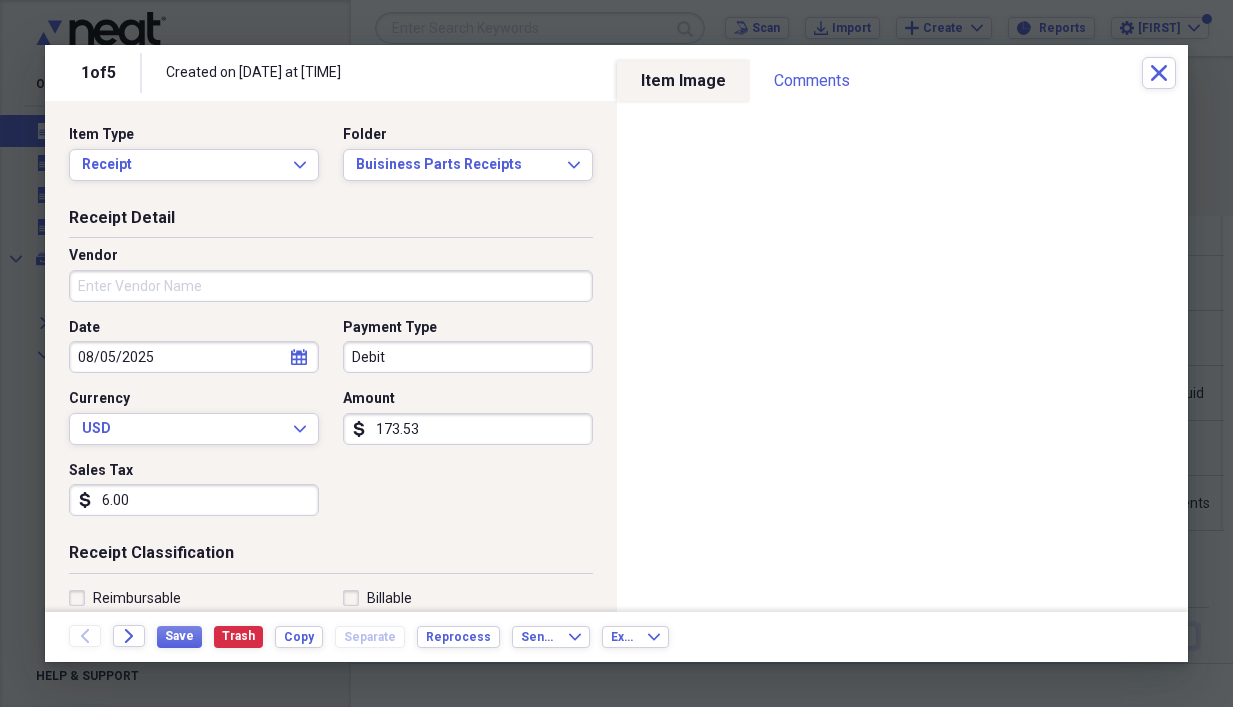 click on "Vendor" at bounding box center [331, 286] 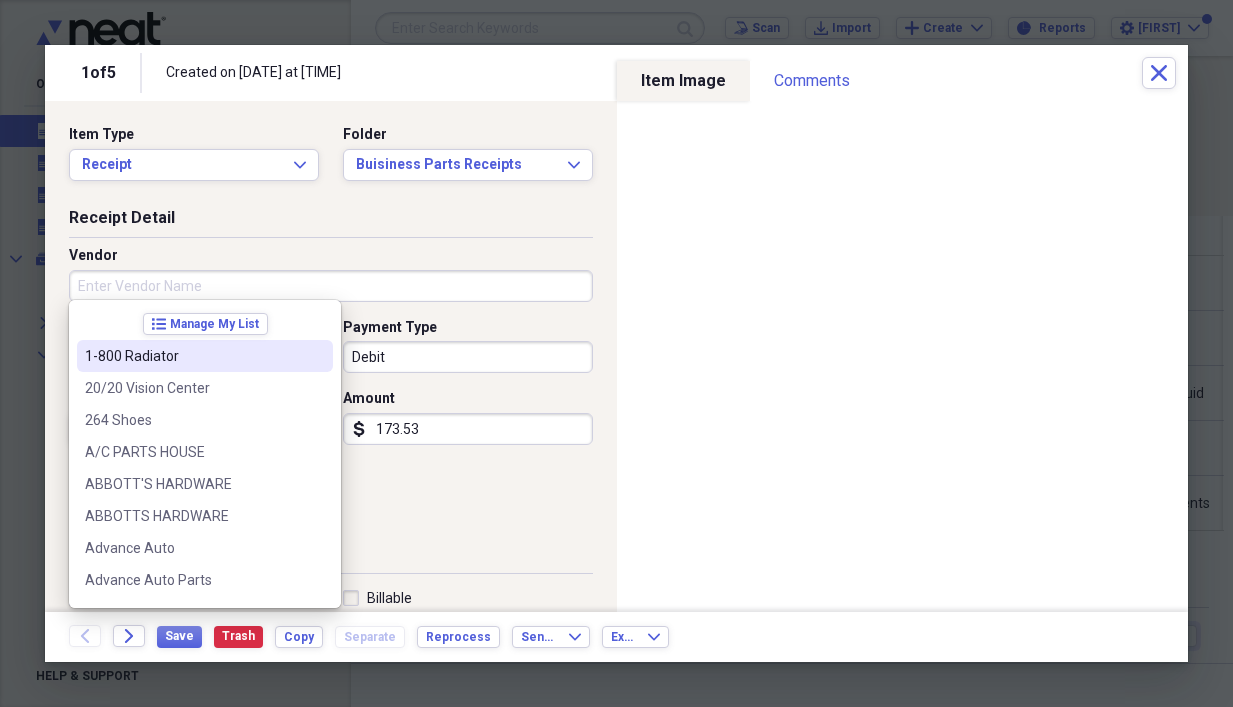 click on "1-800 Radiator" at bounding box center [193, 356] 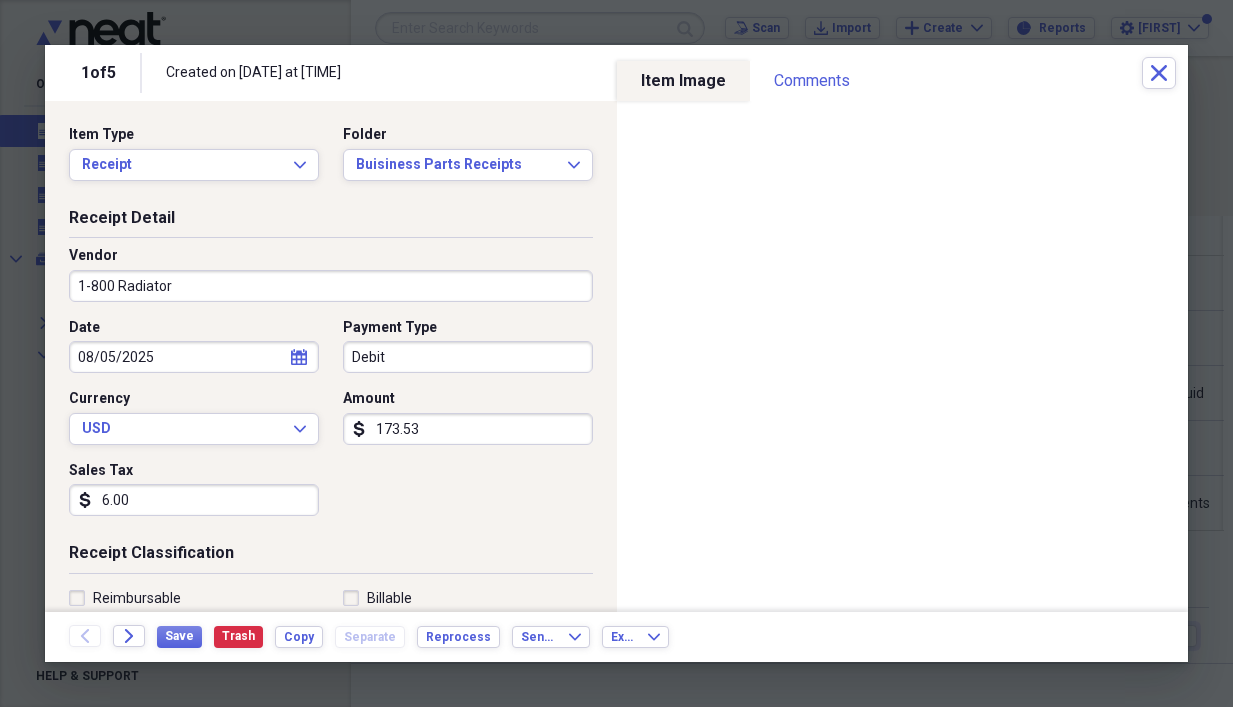 type on "Parts" 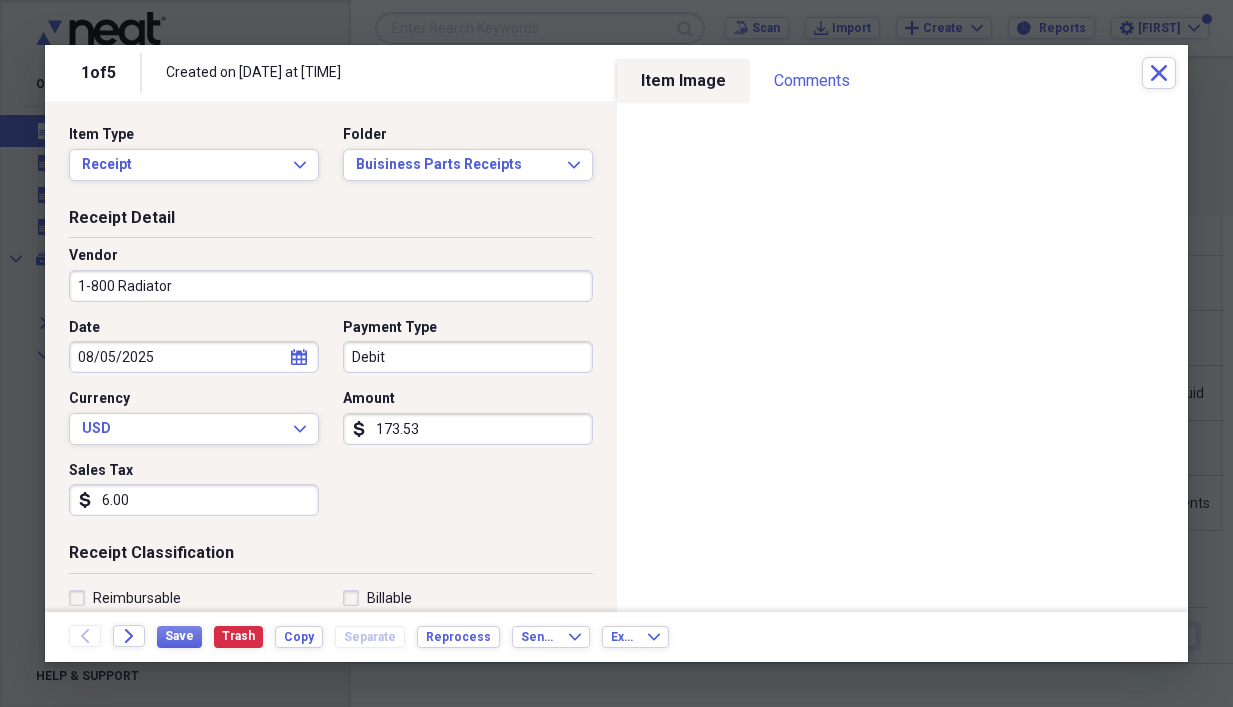click on "Debit" at bounding box center [468, 357] 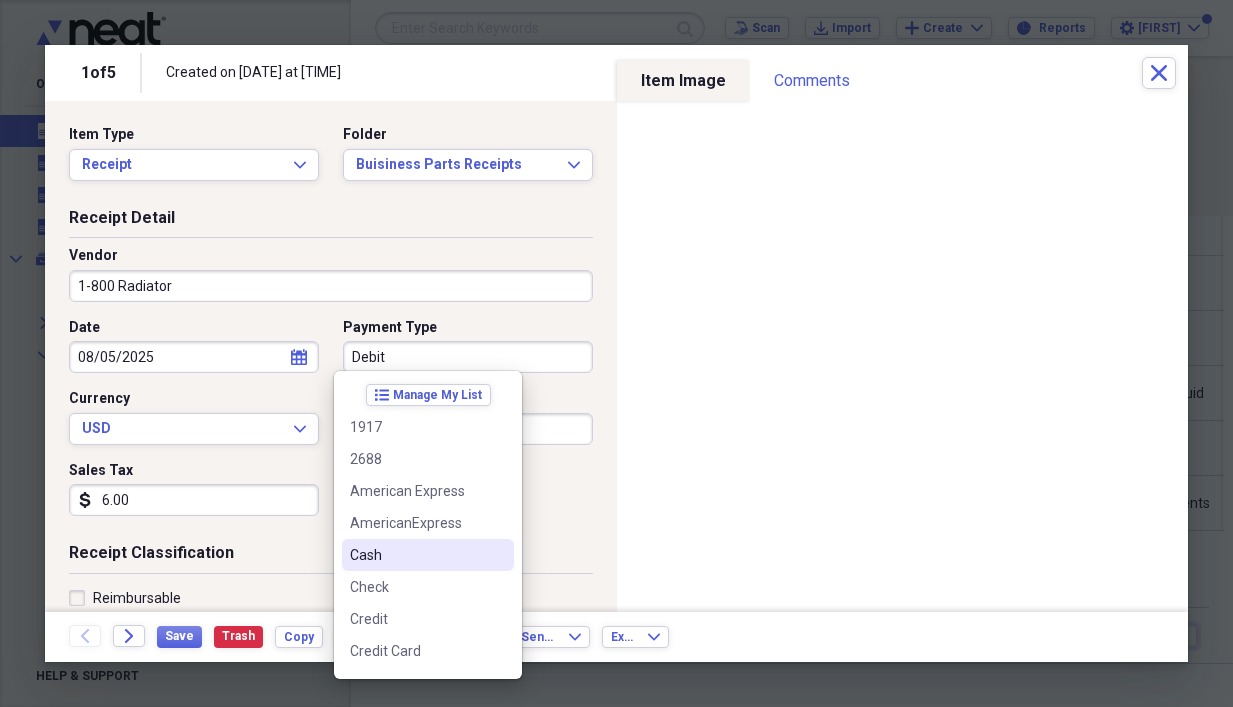 click on "Cash" at bounding box center (416, 555) 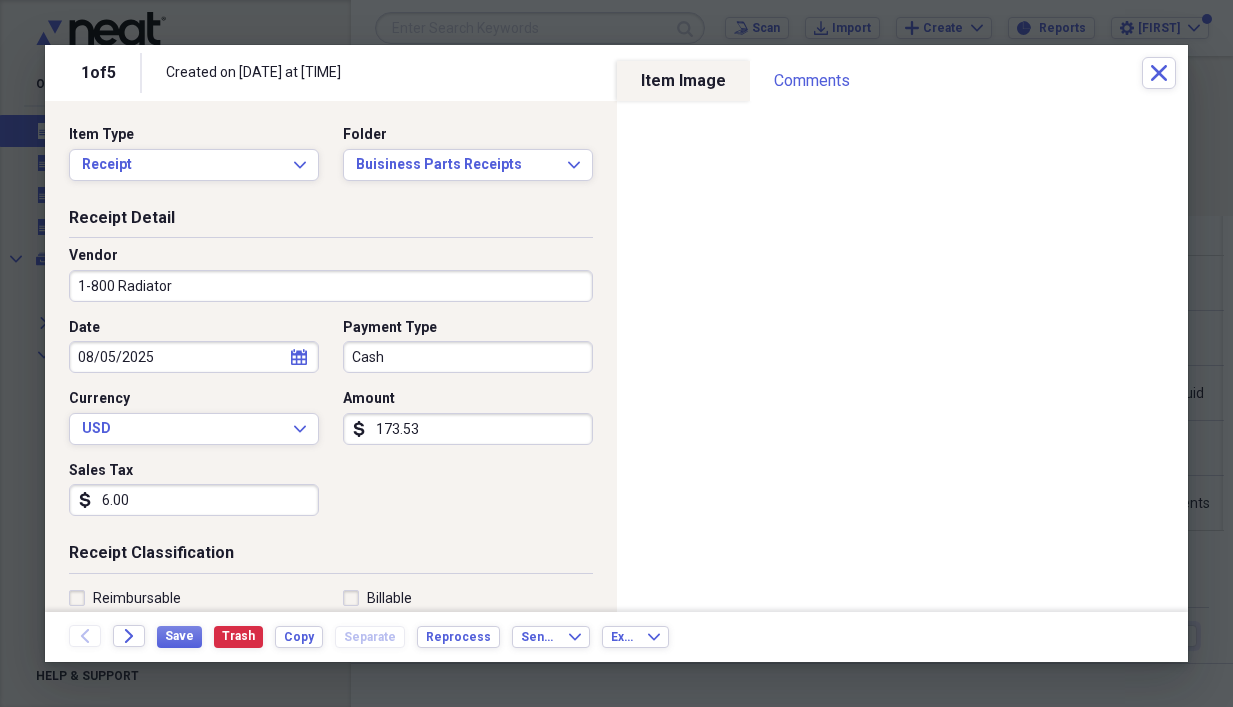 click on "173.53" at bounding box center [468, 429] 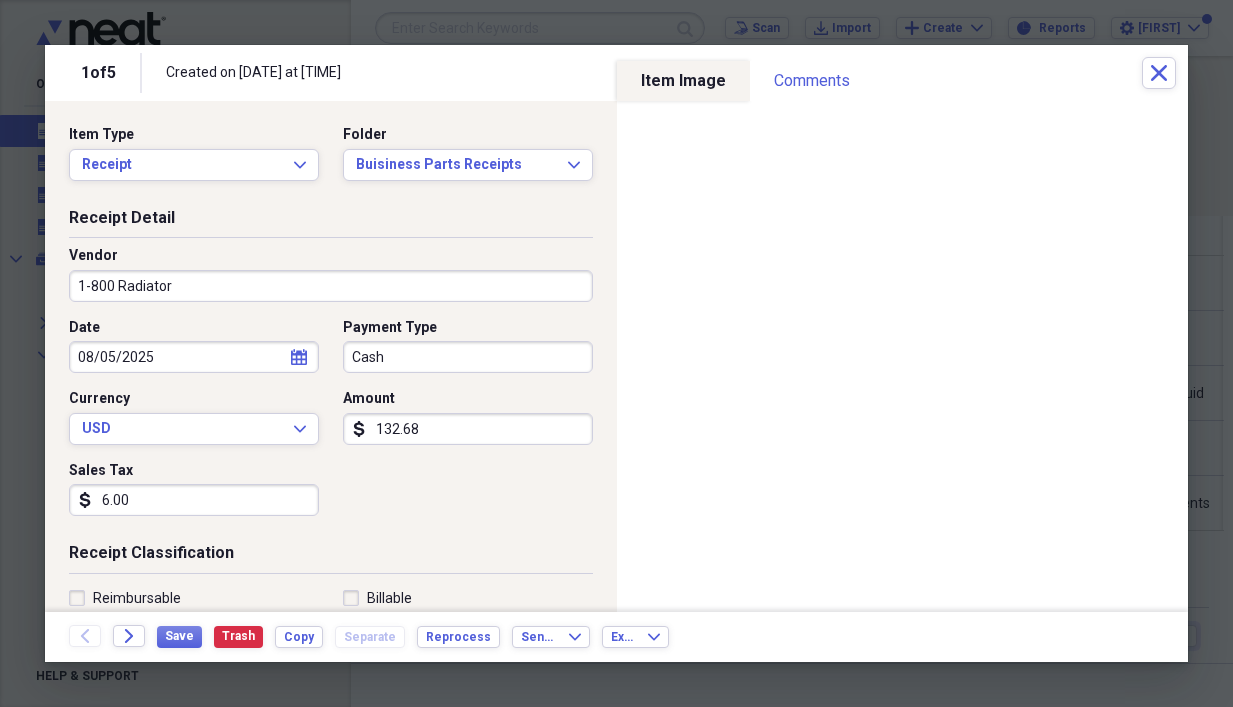 type on "132.68" 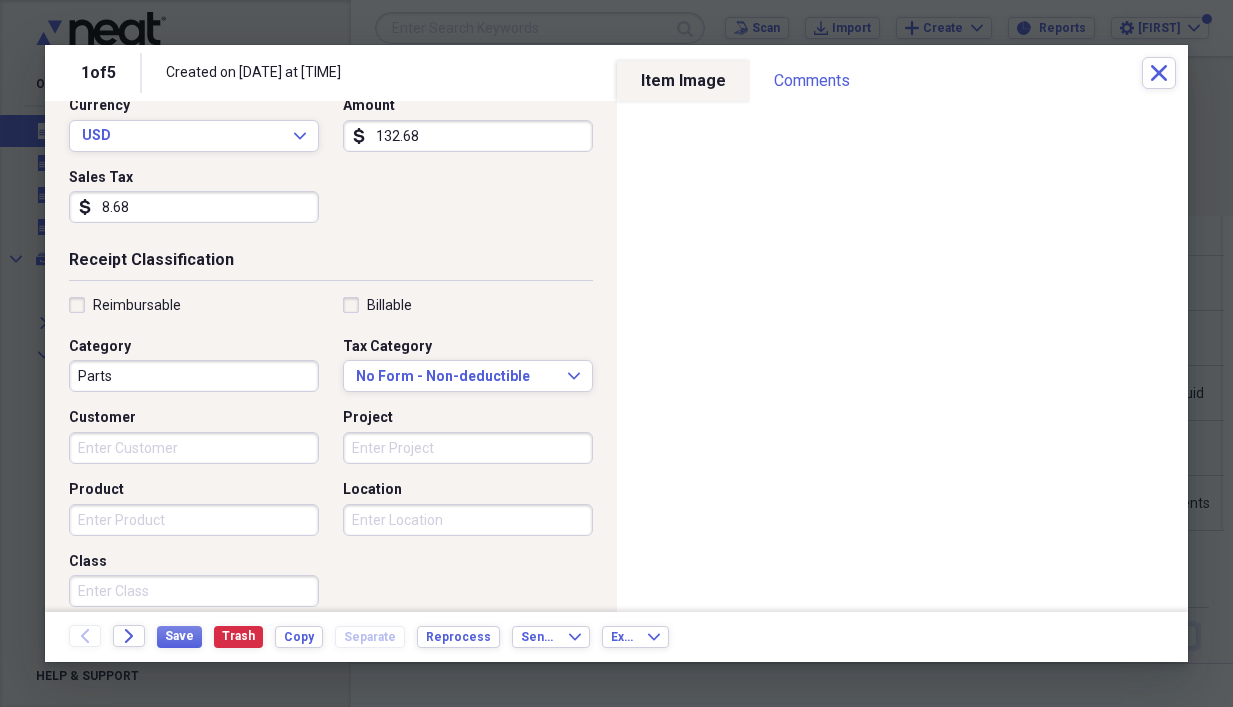 scroll, scrollTop: 300, scrollLeft: 0, axis: vertical 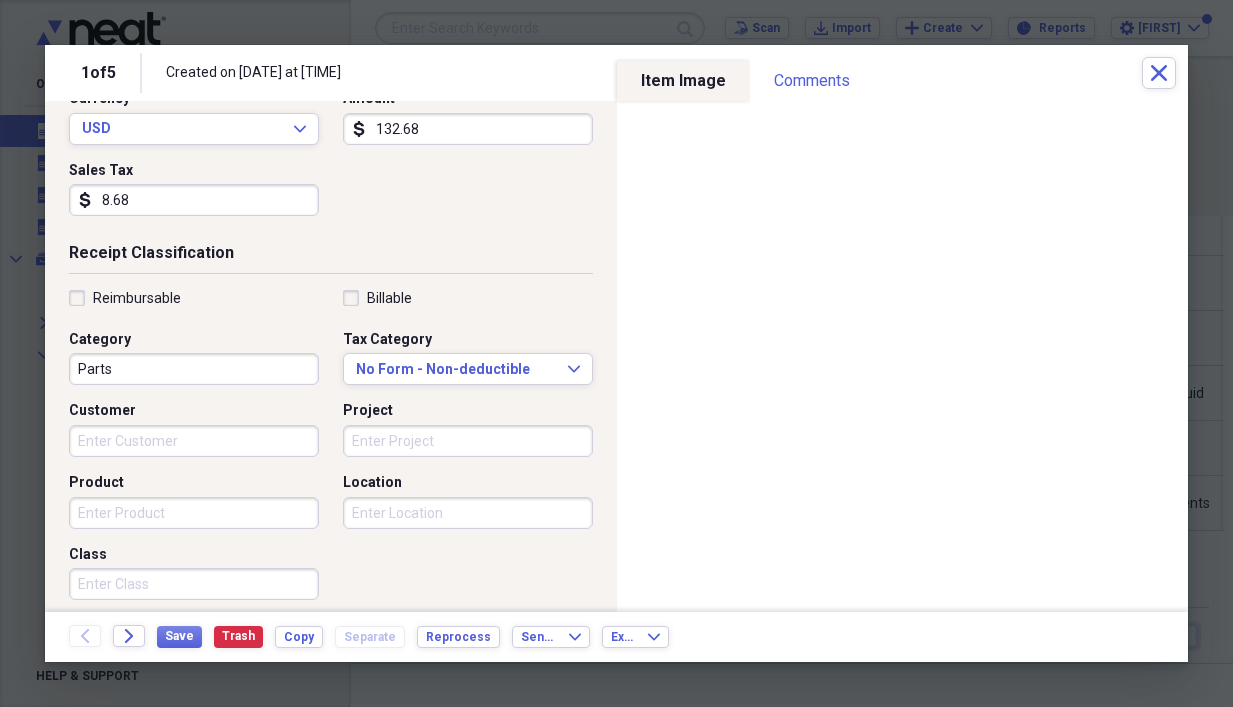 type on "8.68" 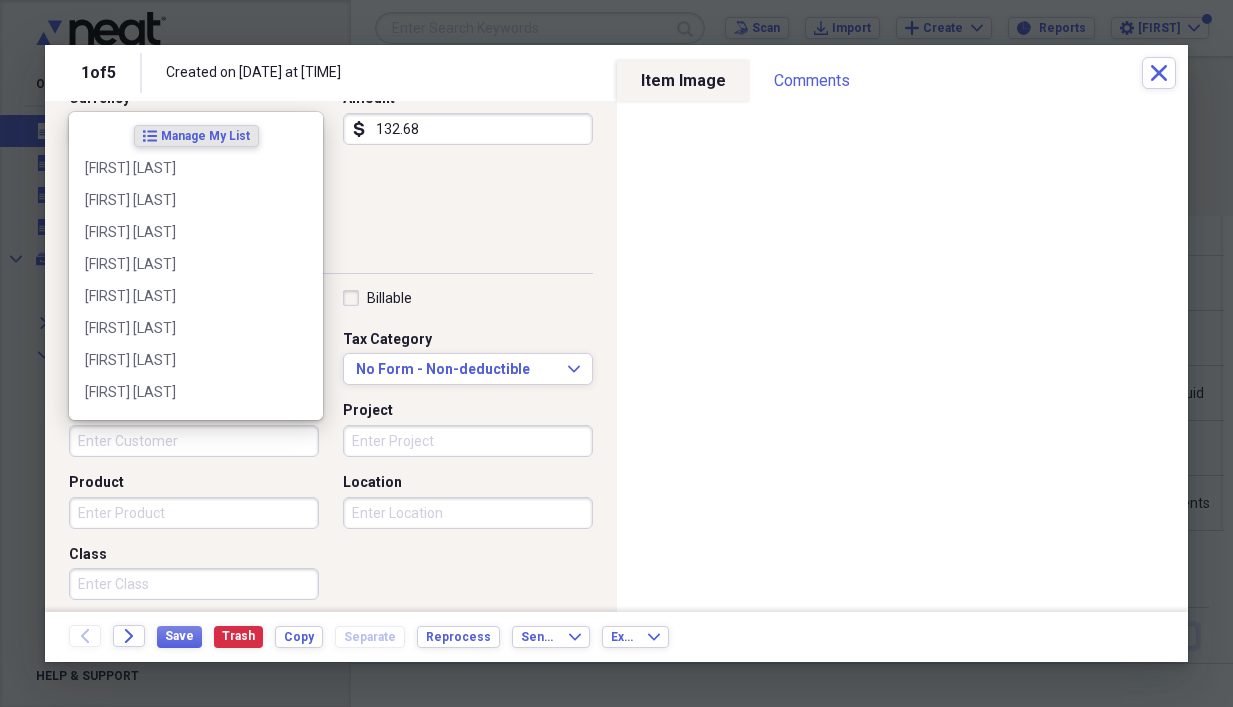 click on "Customer" at bounding box center [194, 441] 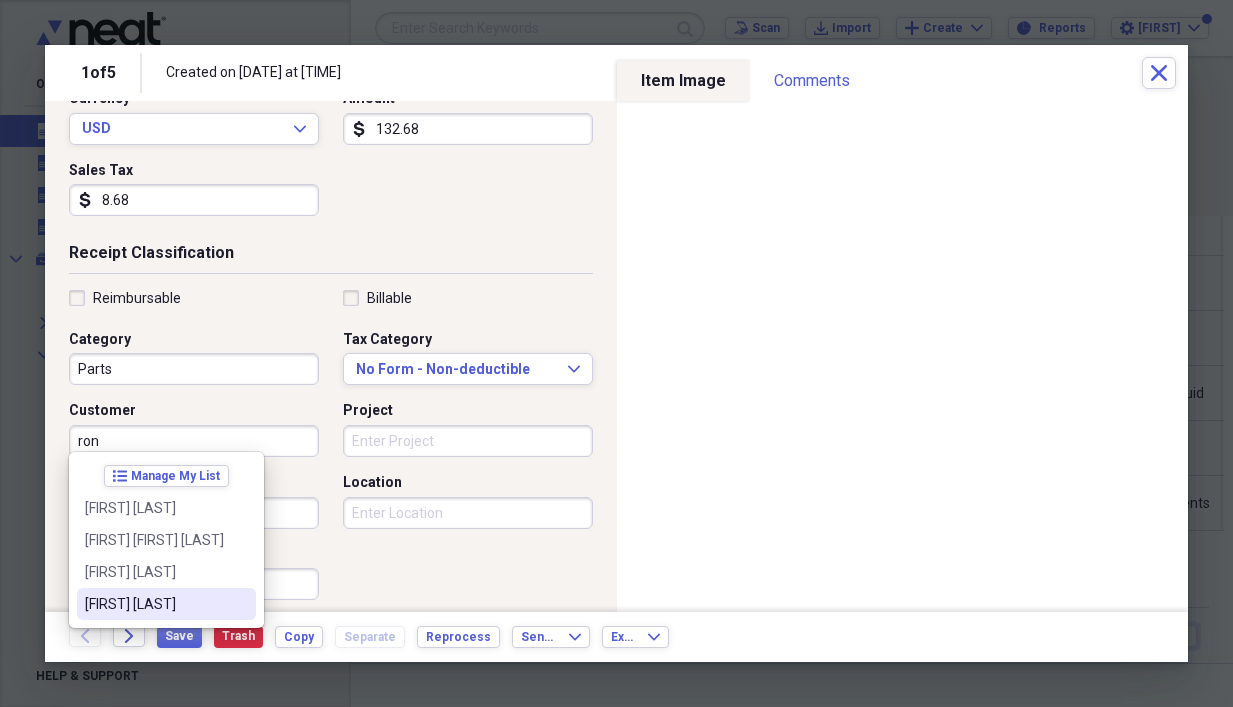 click on "[FIRST] [LAST]" at bounding box center [154, 604] 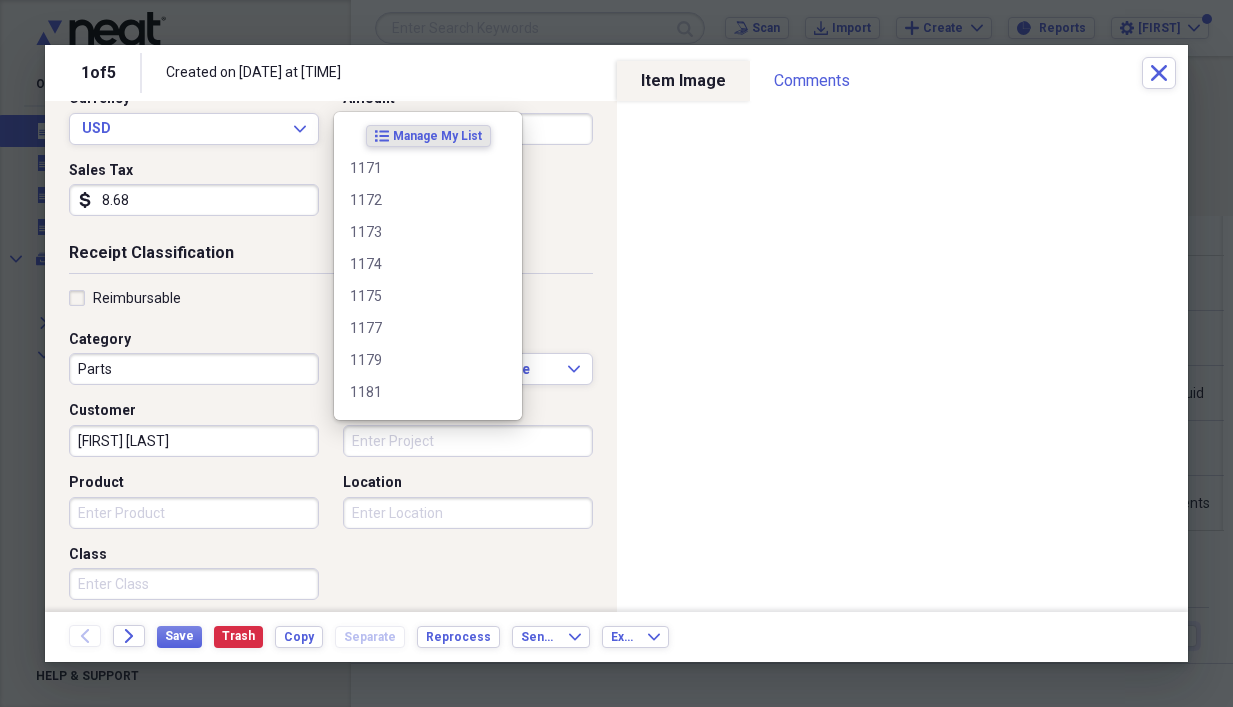 click on "Project" at bounding box center [468, 441] 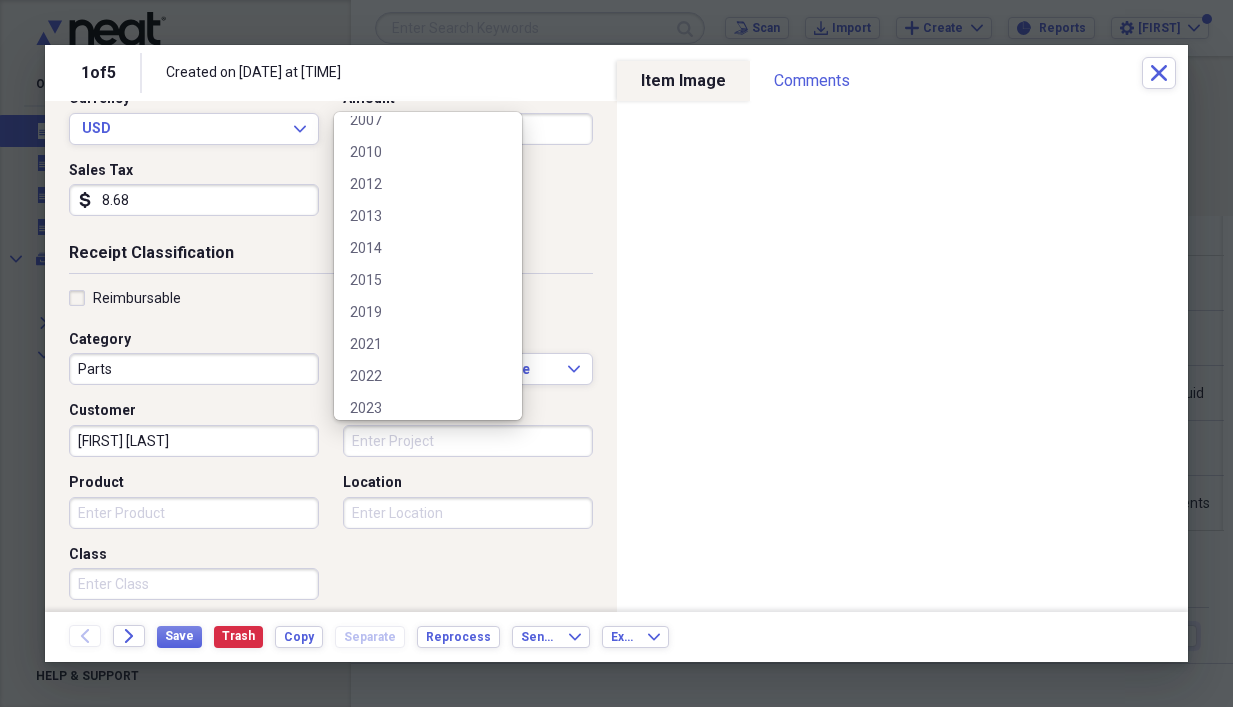 scroll, scrollTop: 11772, scrollLeft: 0, axis: vertical 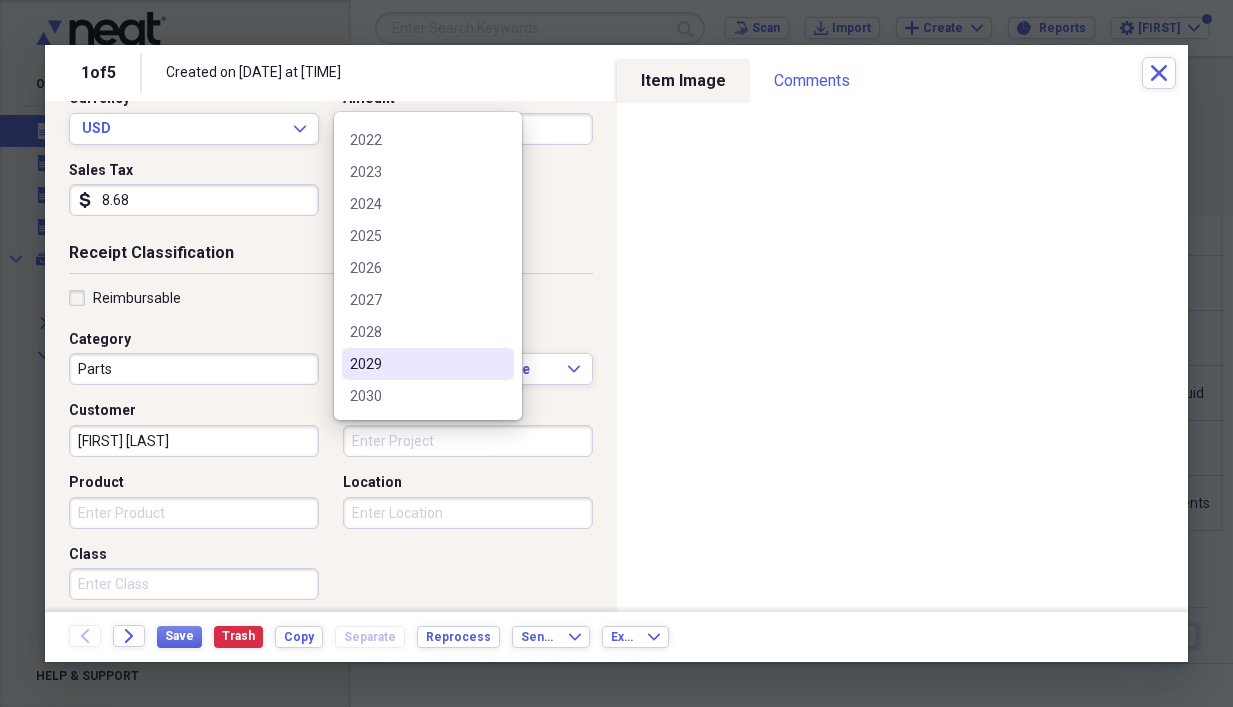 click on "2029" at bounding box center (416, 364) 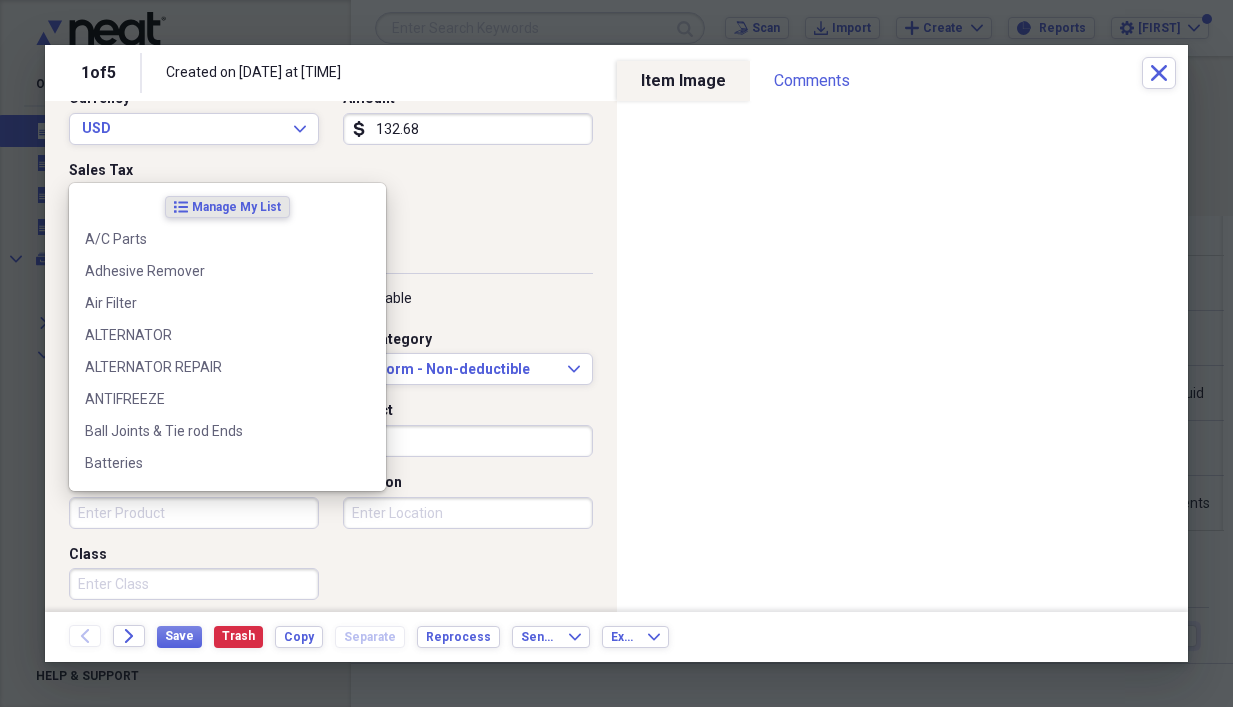 click on "Product" at bounding box center [194, 513] 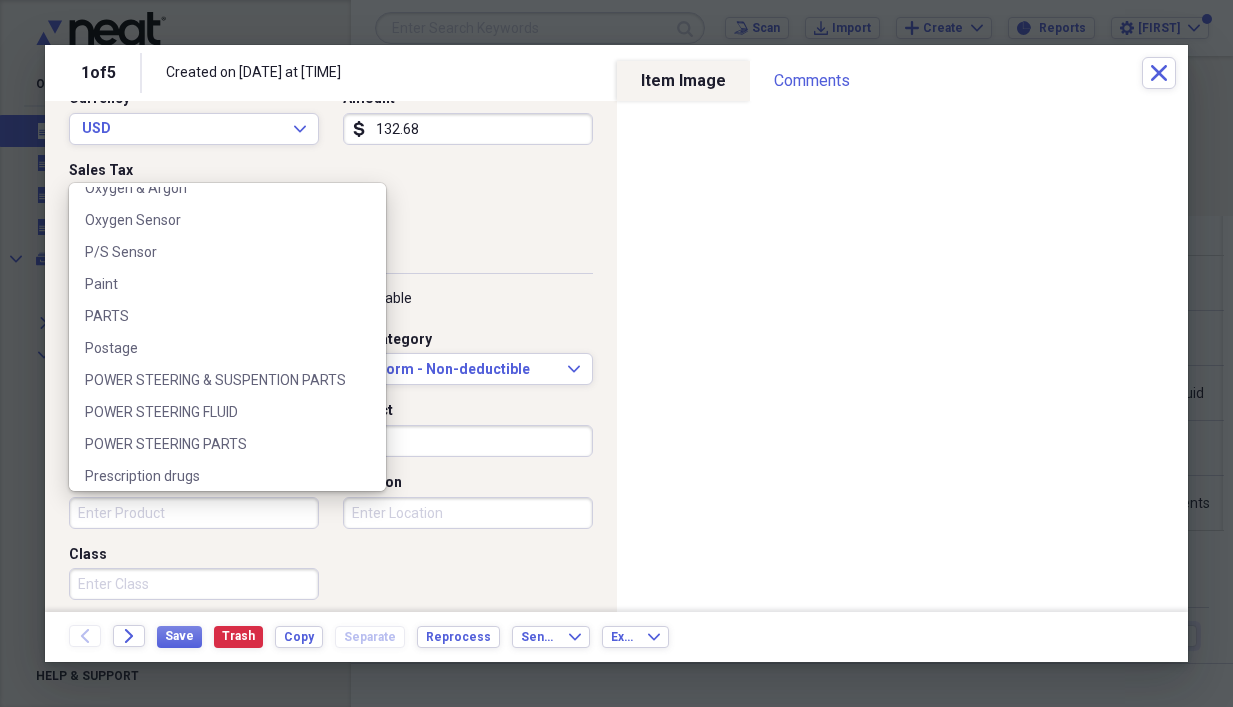 scroll, scrollTop: 4025, scrollLeft: 0, axis: vertical 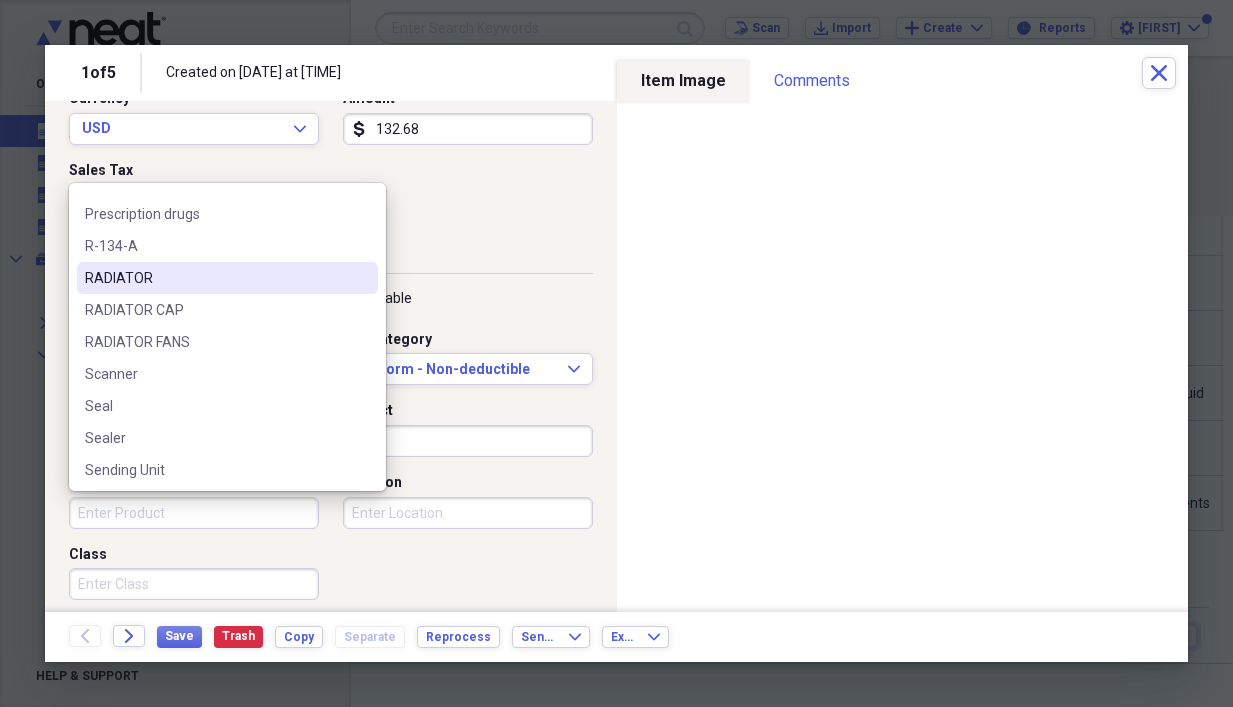 click on "RADIATOR" at bounding box center (215, 278) 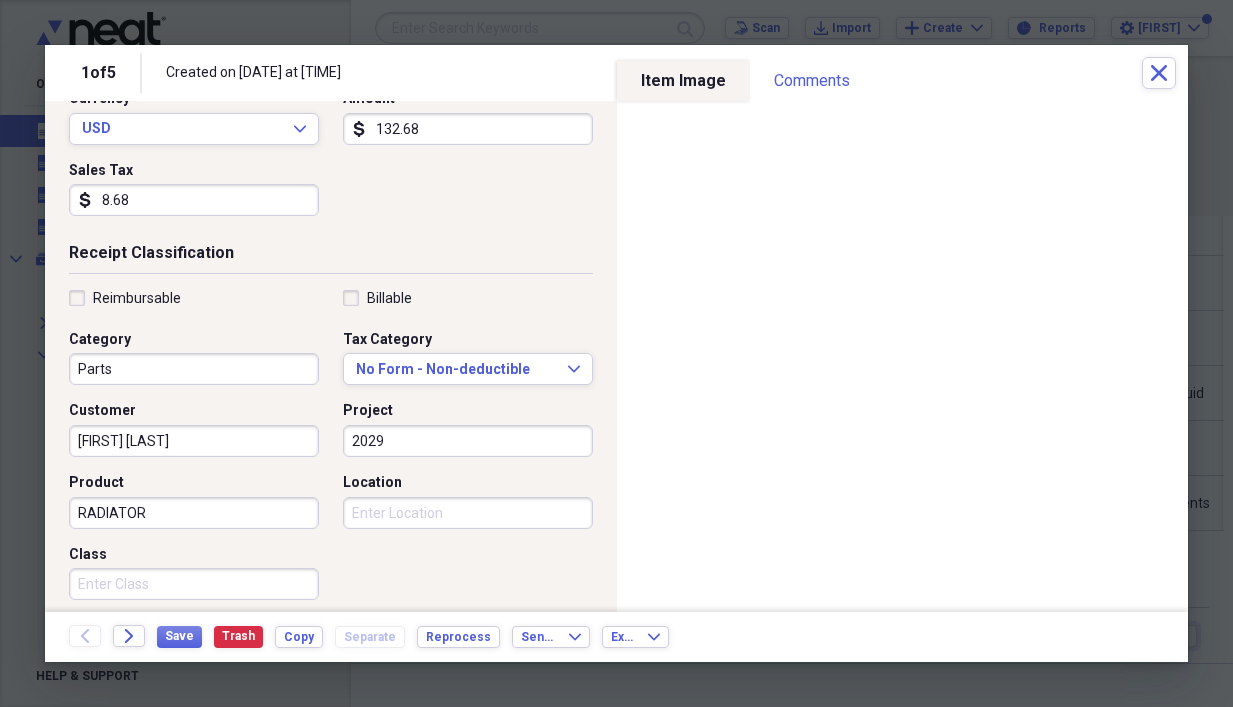 click on "Location" at bounding box center [468, 513] 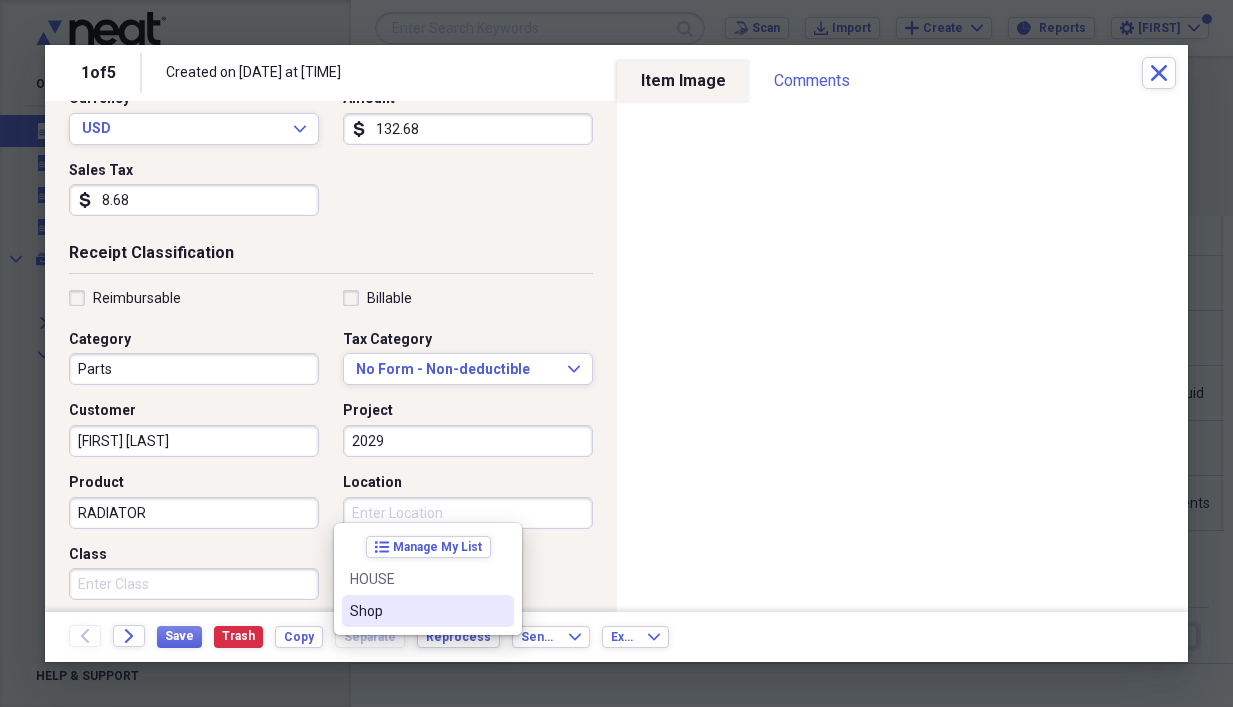 click on "Shop" at bounding box center (416, 611) 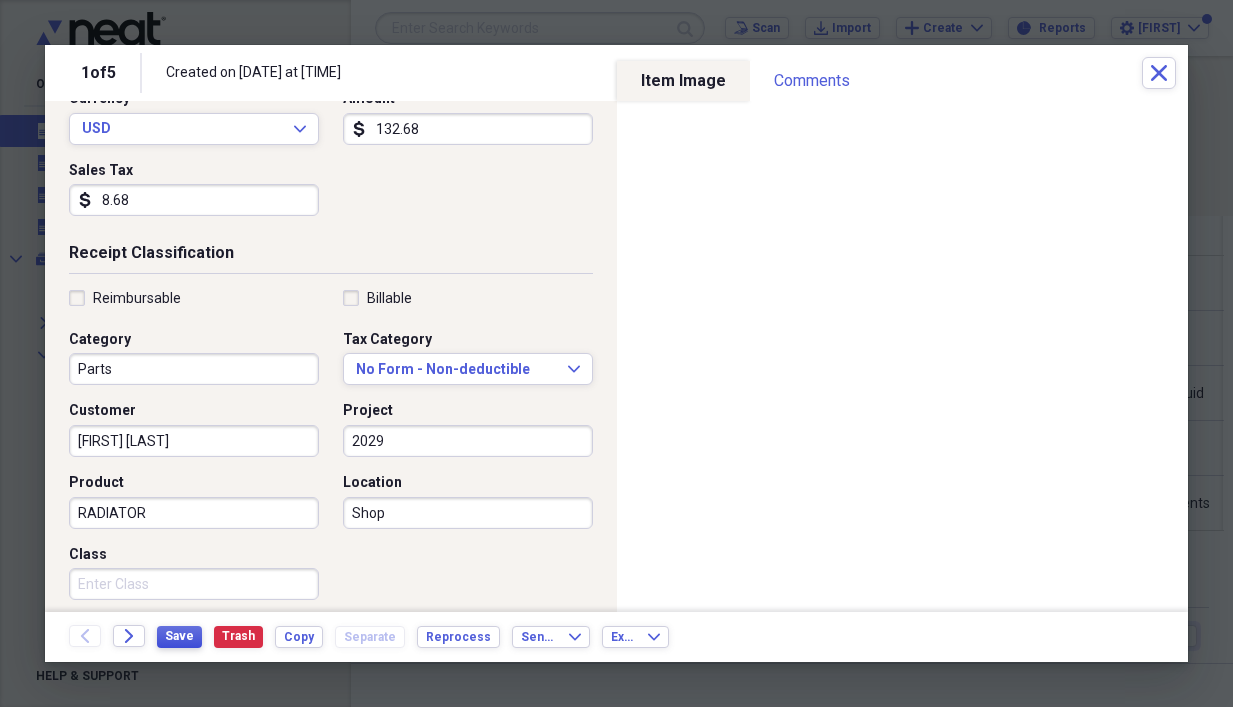 click on "Save" at bounding box center [179, 636] 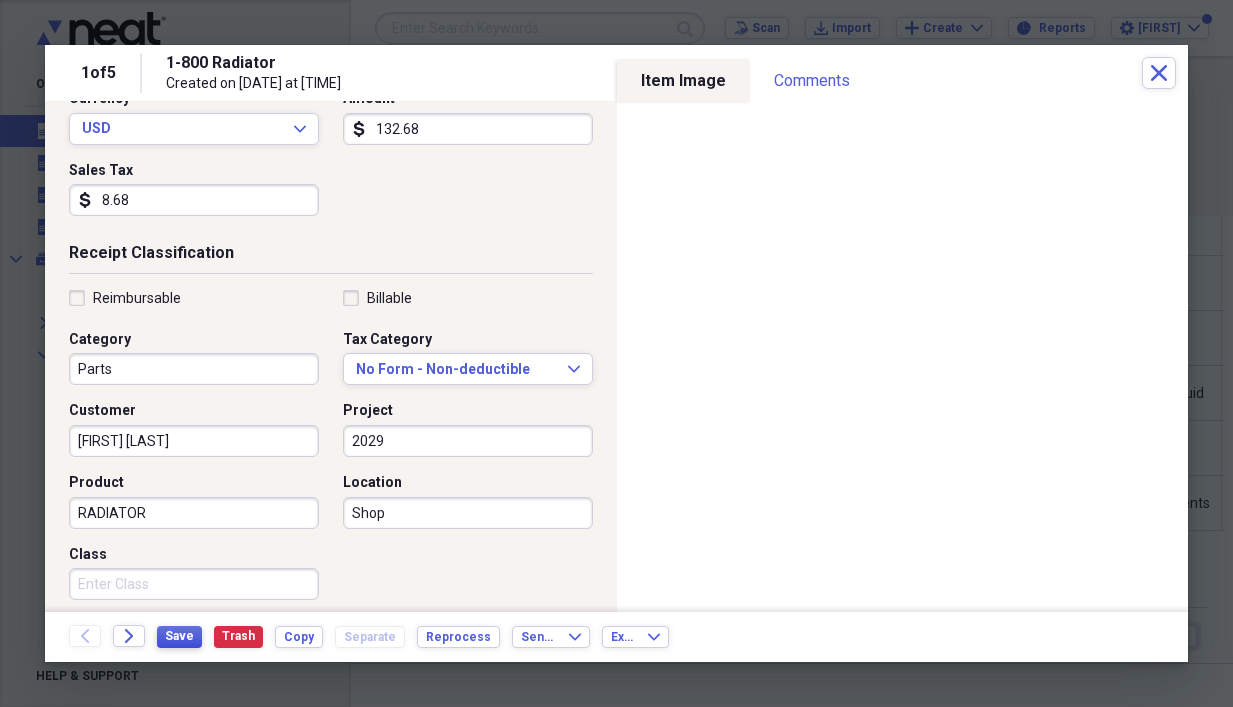 click on "Save" at bounding box center (179, 636) 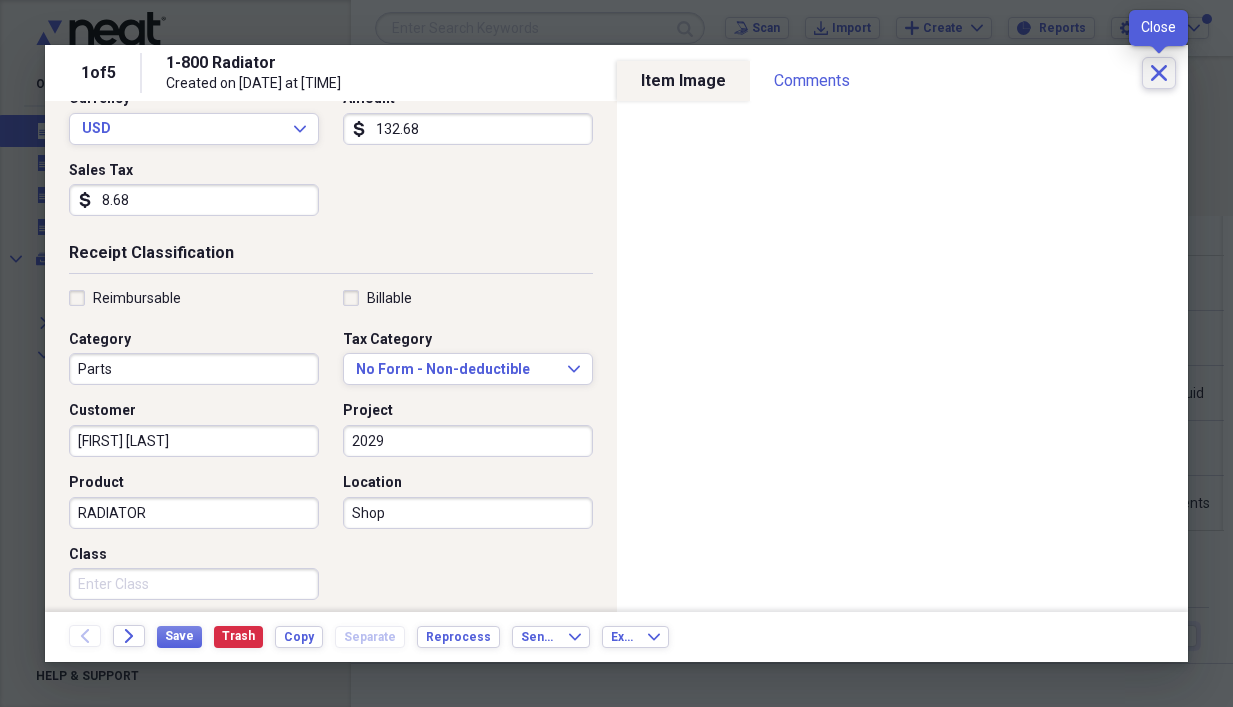 click on "Close" 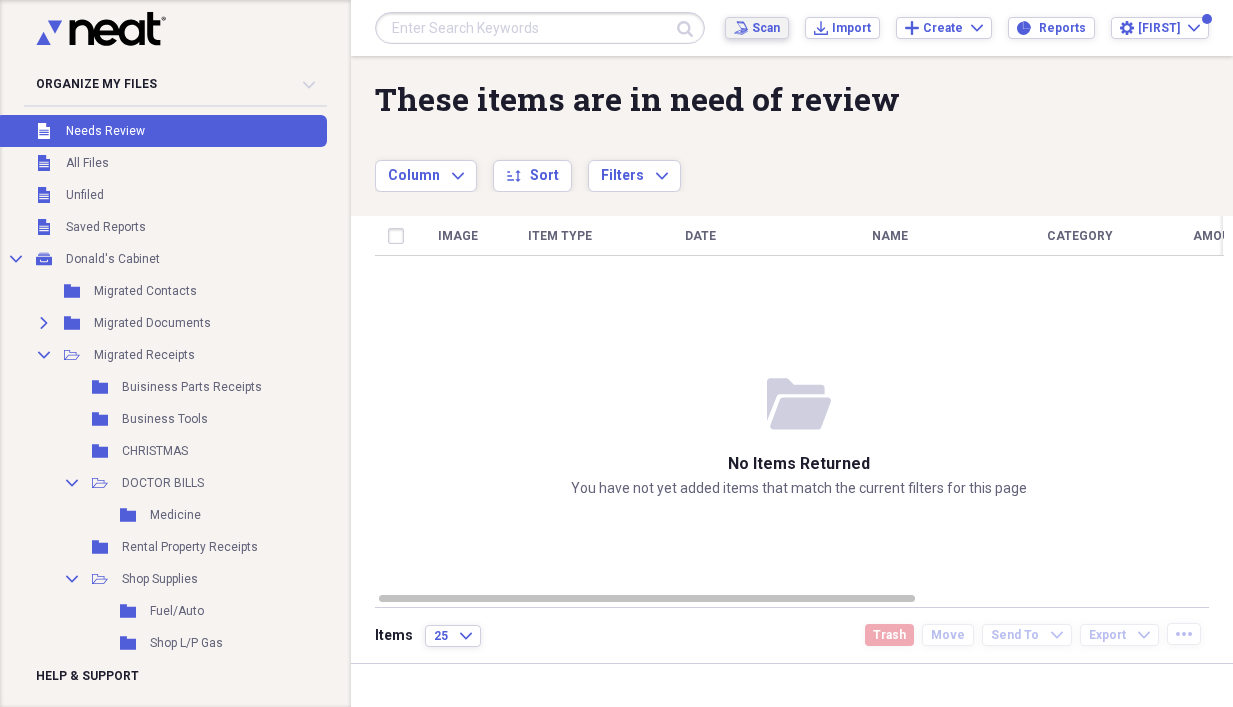 click on "Scan Scan" at bounding box center (757, 28) 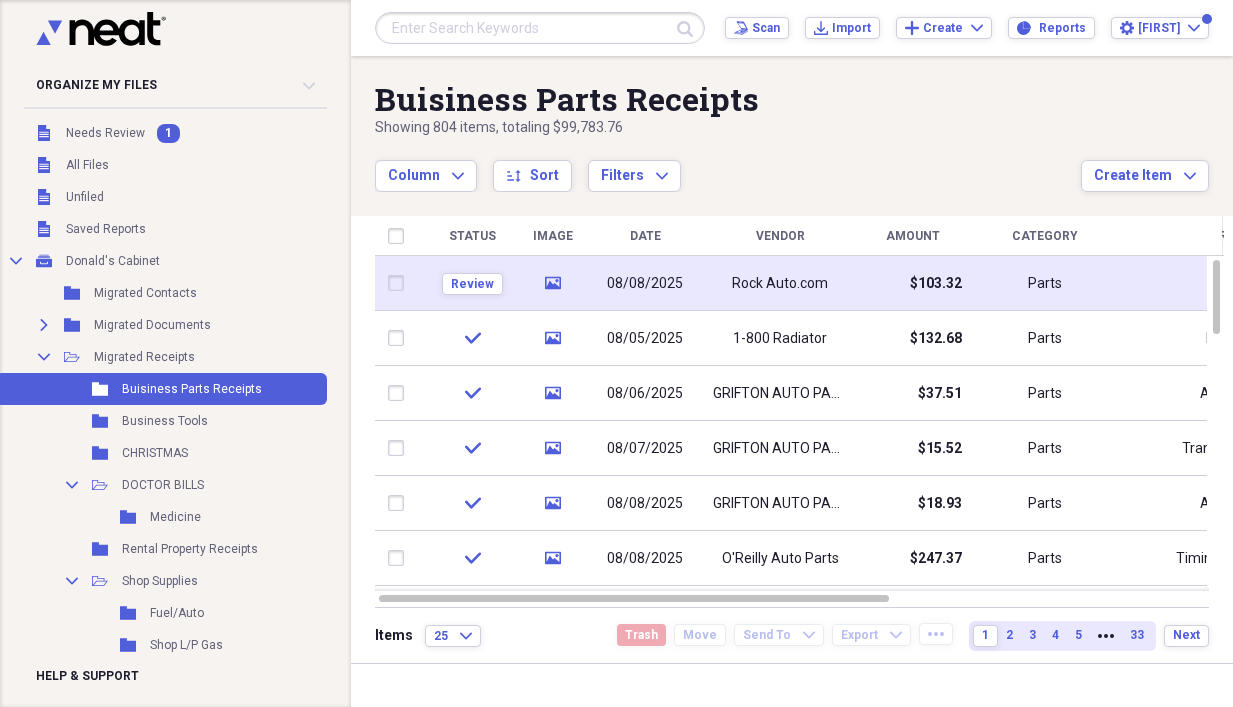 click on "$103.32" at bounding box center [936, 284] 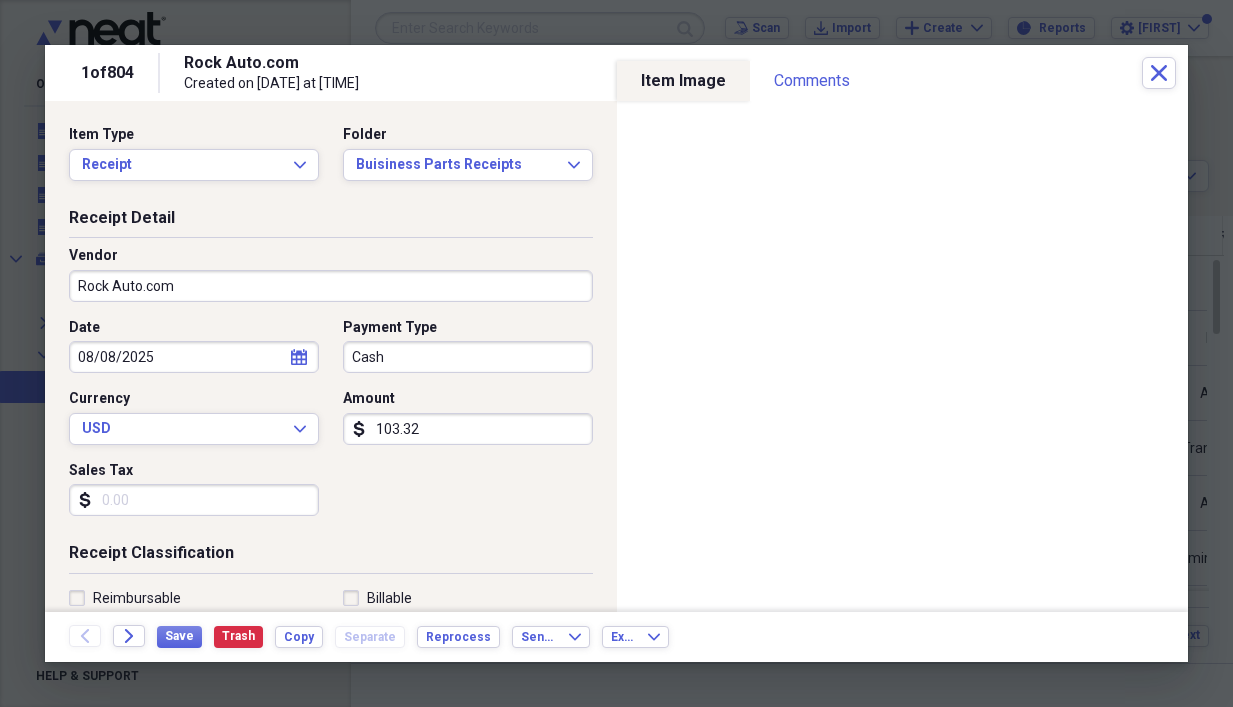 click on "Cash" at bounding box center (468, 357) 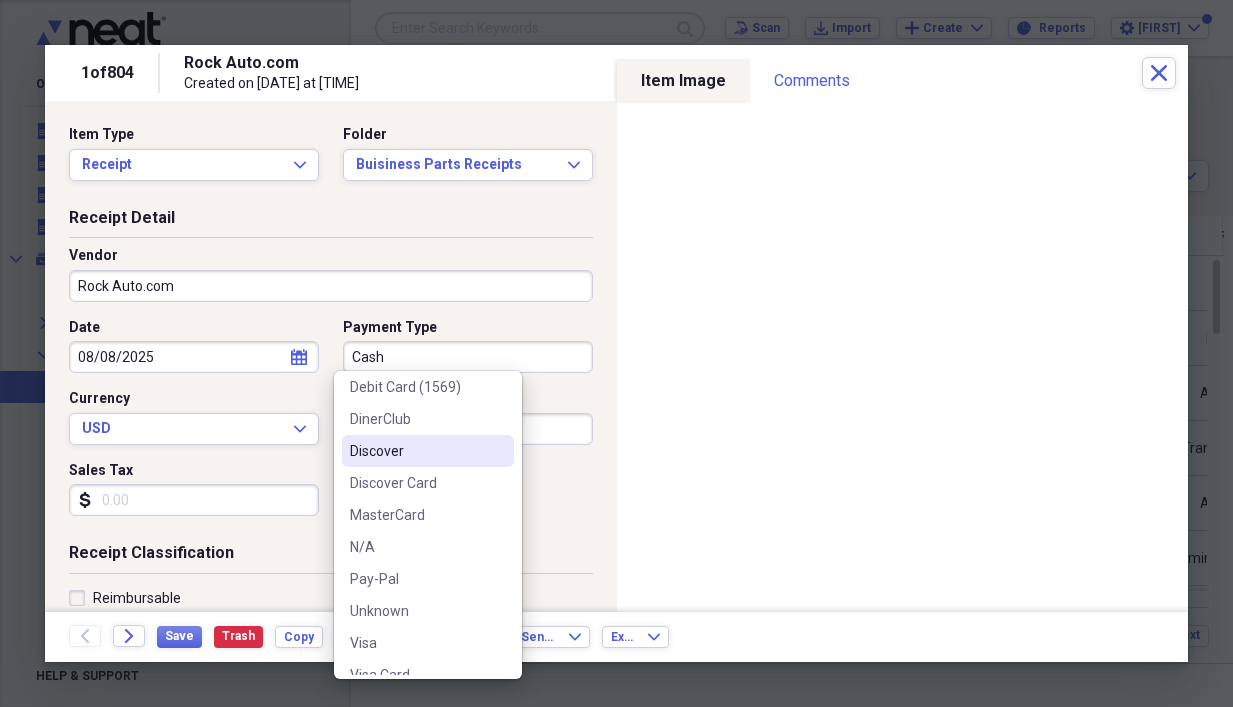 scroll, scrollTop: 380, scrollLeft: 0, axis: vertical 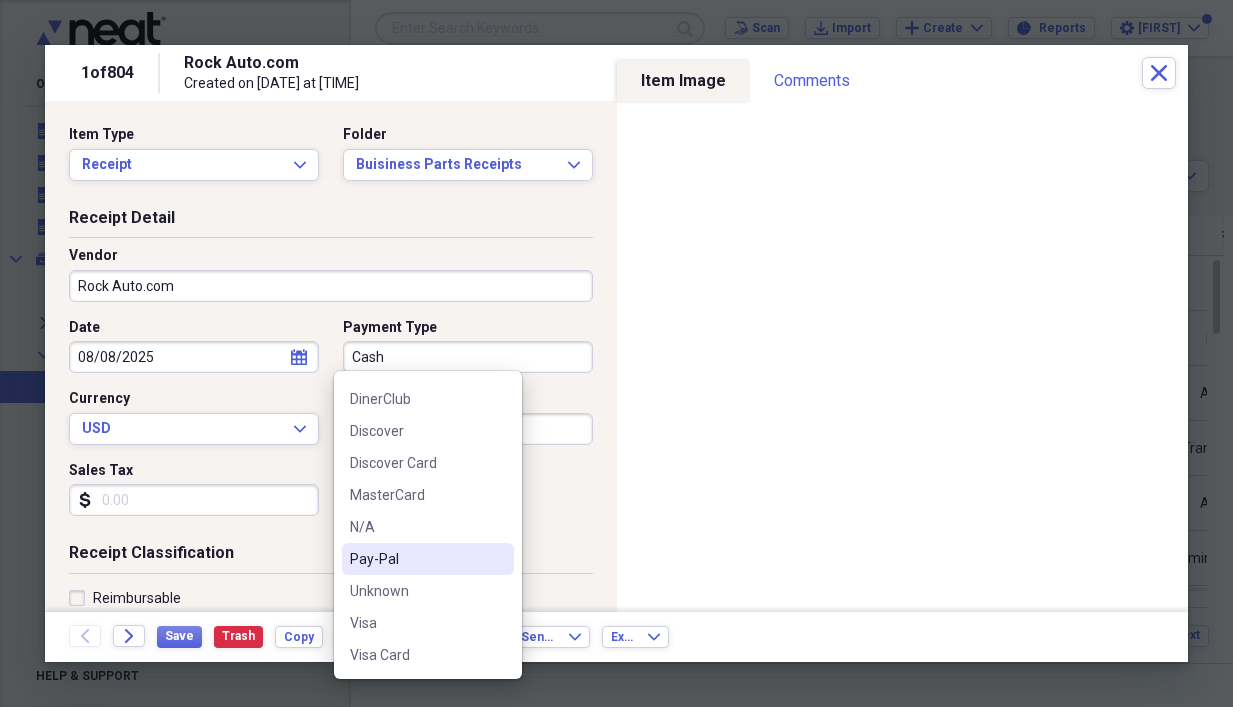 click on "Pay-Pal" at bounding box center (416, 559) 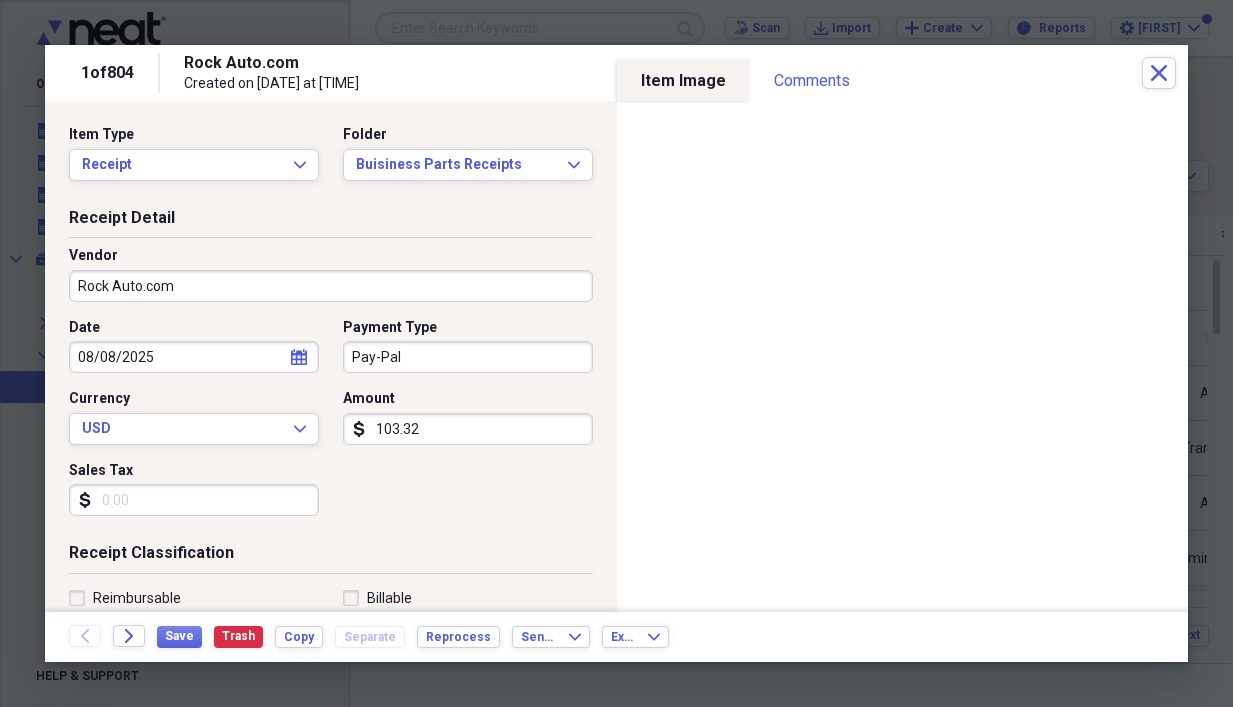 click on "Sales Tax" at bounding box center (194, 500) 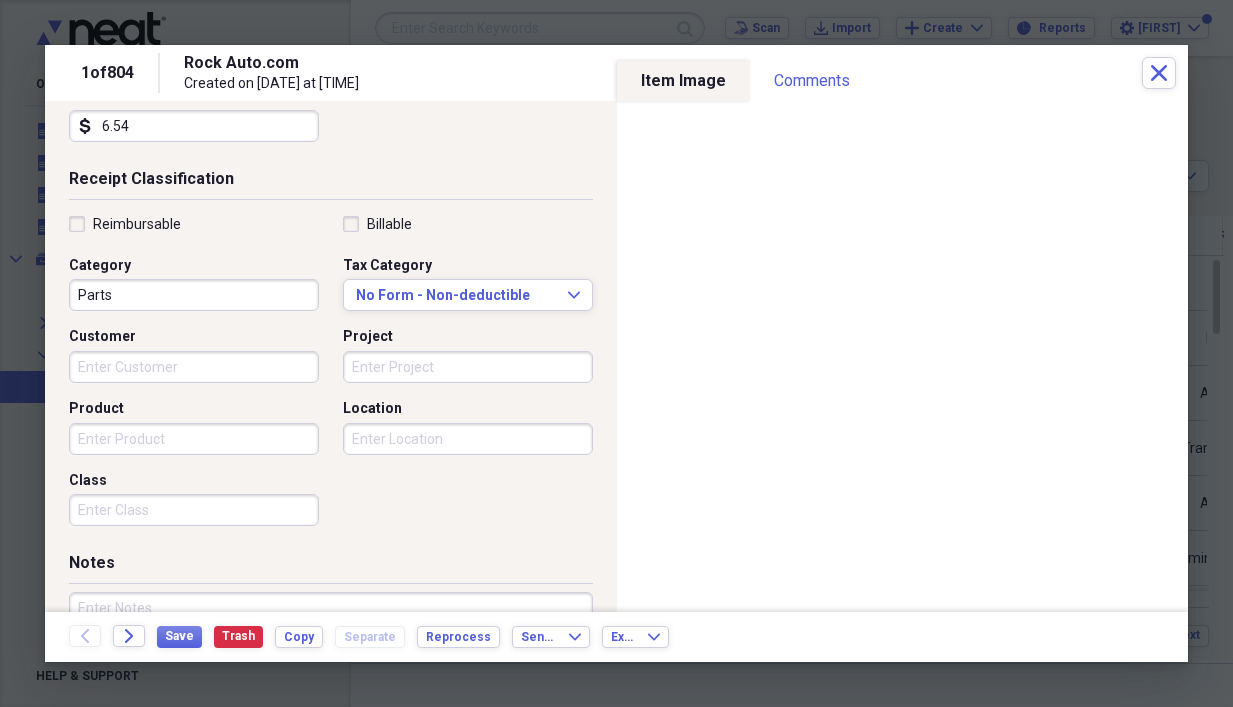 scroll, scrollTop: 400, scrollLeft: 0, axis: vertical 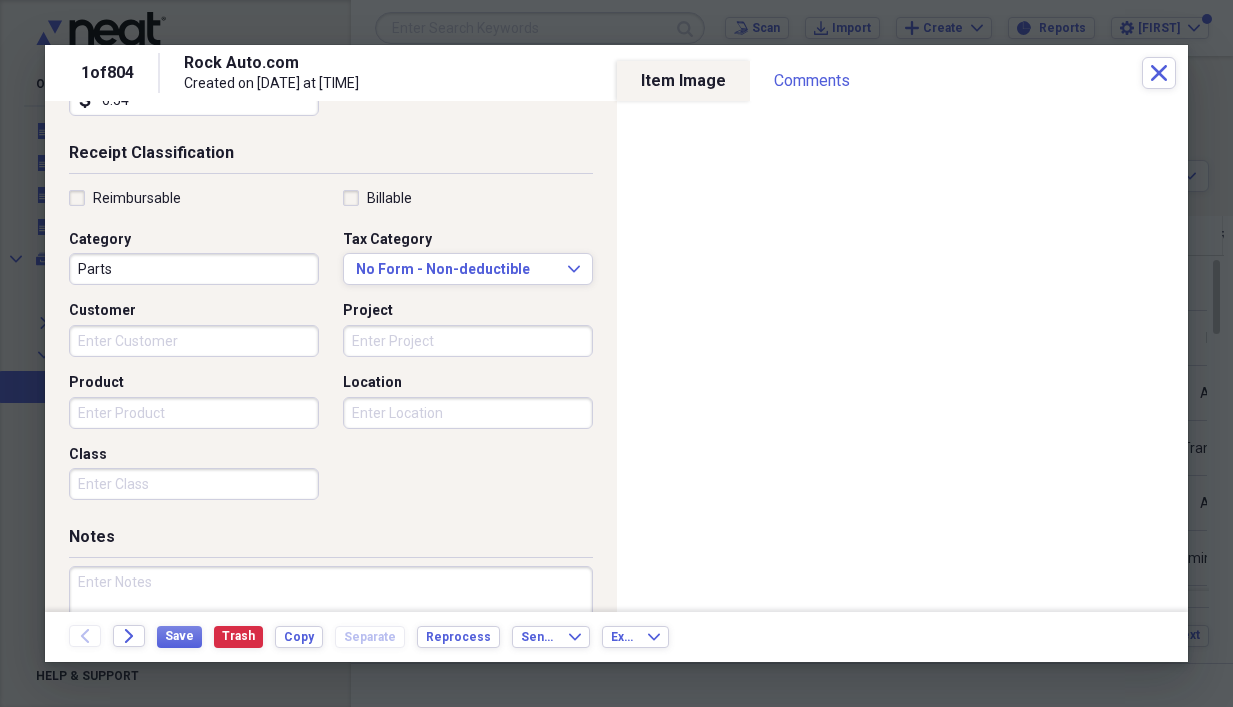 type on "6.54" 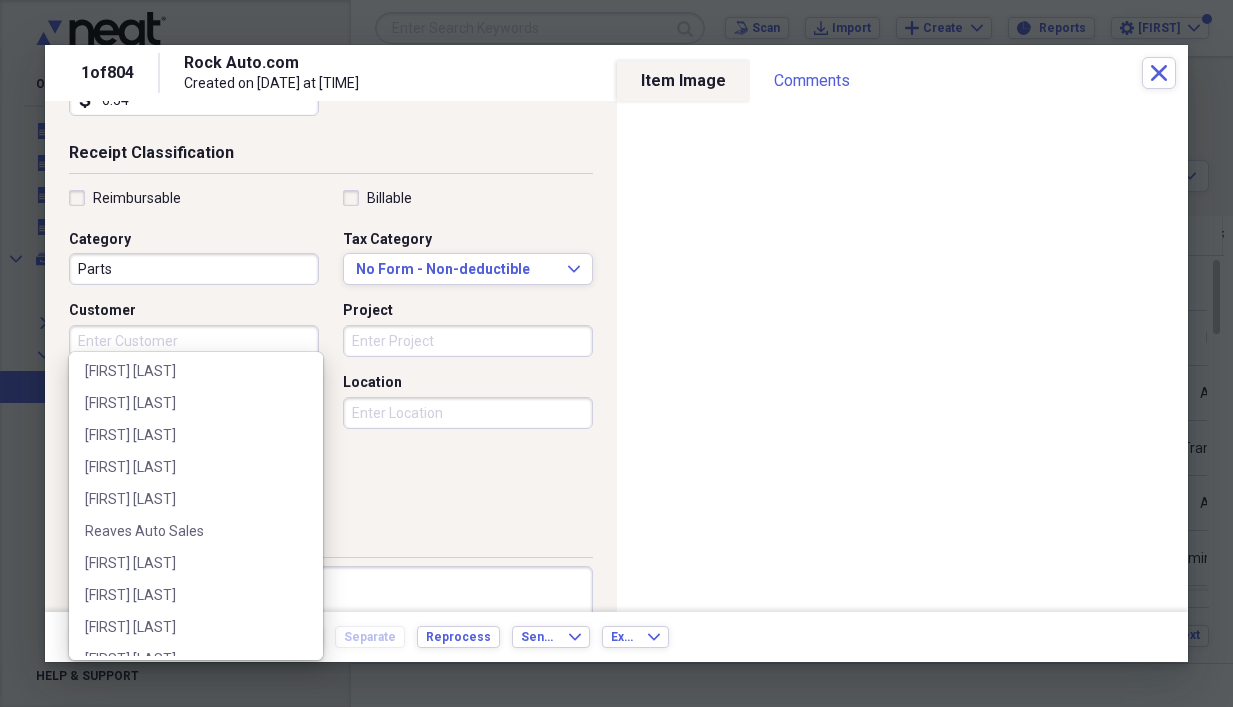 scroll, scrollTop: 4265, scrollLeft: 0, axis: vertical 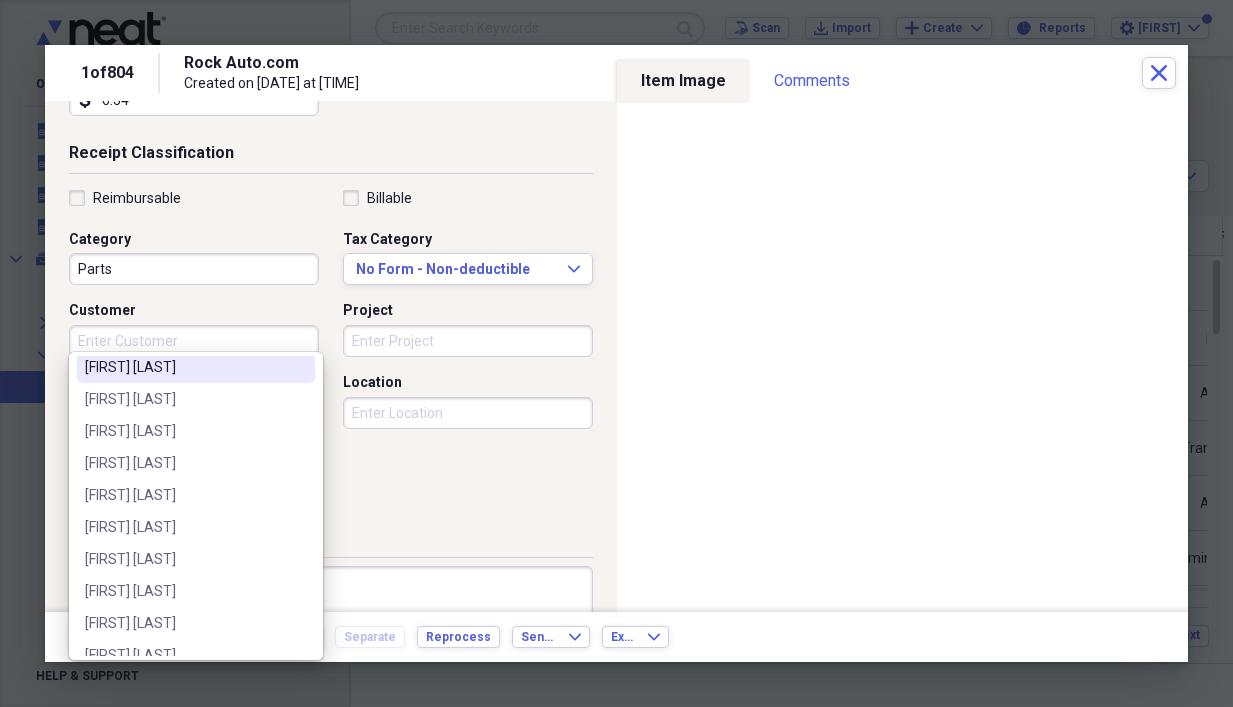 click on "[FIRST] [LAST]" at bounding box center [184, 367] 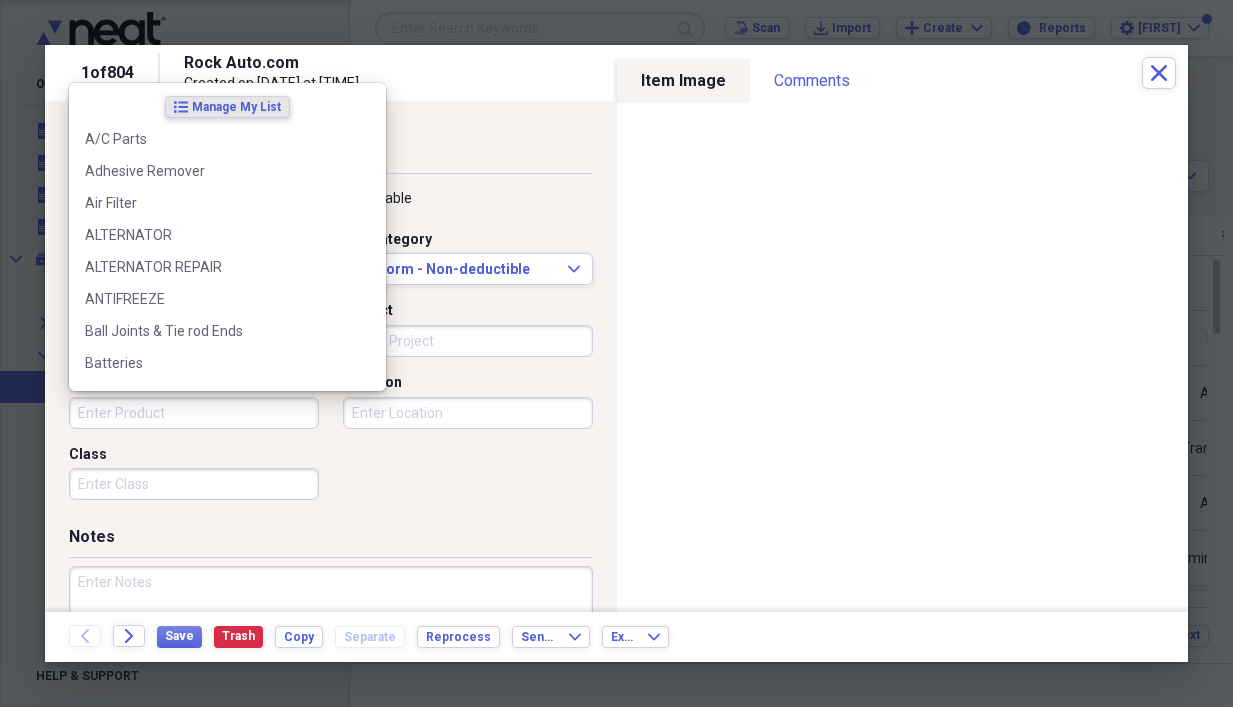 click on "Product" at bounding box center [194, 413] 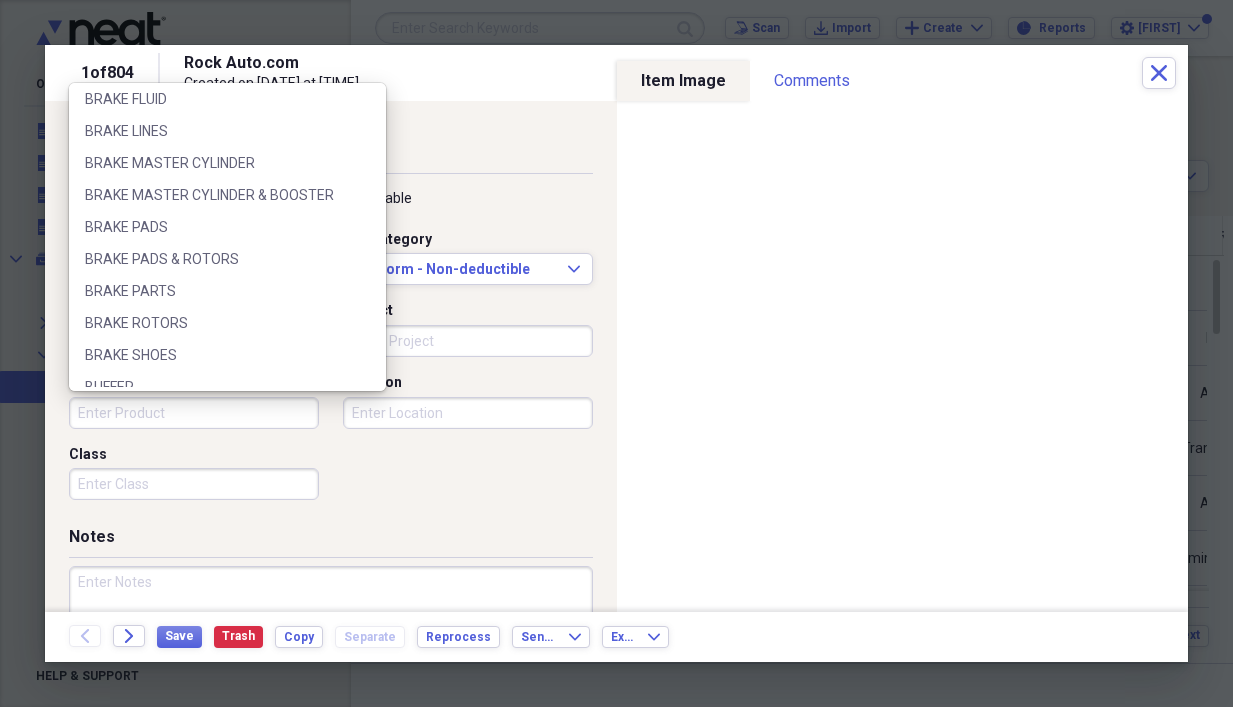 scroll, scrollTop: 900, scrollLeft: 0, axis: vertical 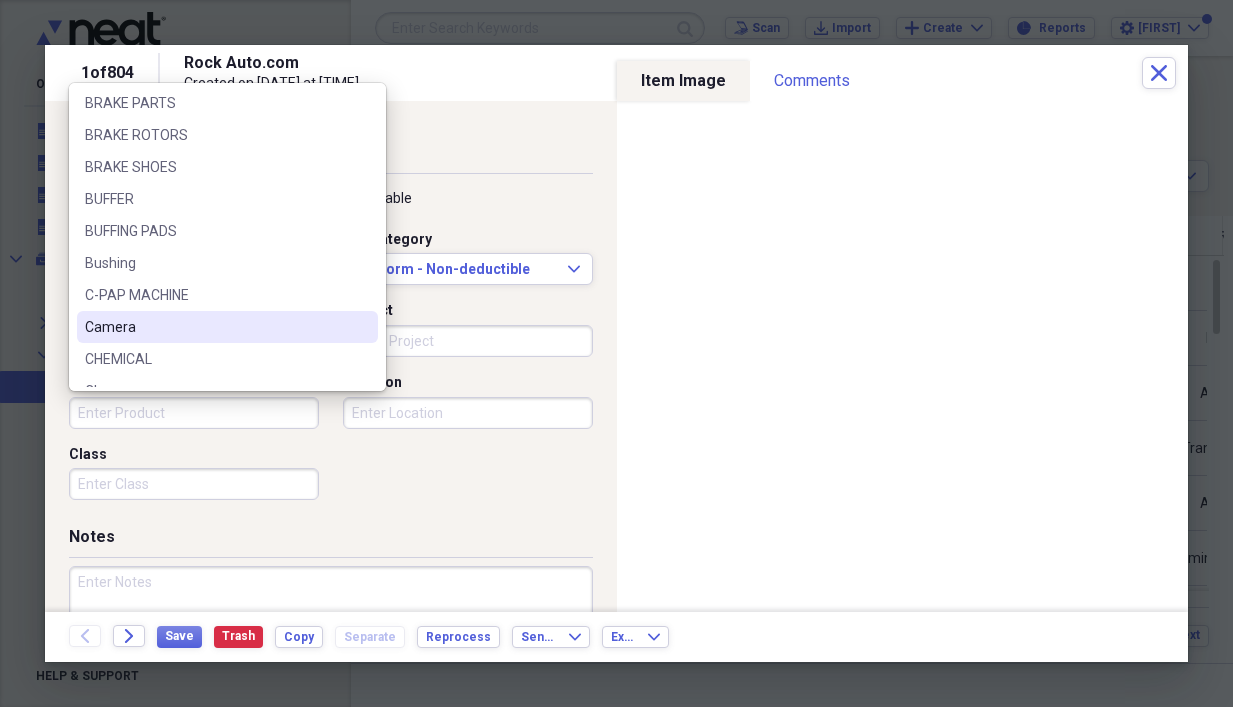 click on "list Manage My List A/C Parts Adhesive Remover Air Filter ALTERNATOR ALTERNATOR REPAIR ANTIFREEZE Ball Joints & Tie rod Ends Batteries Battery Battery Jumper Battery Terminals Battery Terminals/Cables BEARING PULLER Bearings Belt Pully Belt Tensioner BELTS BLADES Blower Motor Body Clips BRAKE CLEANER BRAKE FLUID BRAKE LINES BRAKE MASTER CYLINDER BRAKE MASTER CYLINDER & BOOSTER BRAKE PADS BRAKE PADS & ROTORS BRAKE PARTS BRAKE ROTORS BRAKE SHOES BUFFER BUFFING PADS Bushing C-PAP MACHINE Camera CHEMICAL Clamps Computer Parts Controller Cooling System Parts Cover Dental Work Dielectric Grease Diesel Fuel Door Latch Parts EGR Parts Electrical Connectors Electrical Equipment ENGINE ENGINE LIFT PLATE Epoxy EVAP Parts EXHAUST MANIFOLD PARTS EXHAUST PARTS EXPANSION VALVE Fan Clutch Flywheel Freon Tester Frt. End Alignment Fuel Additive Fuel Cap Fuel Filter Fuel Fittings Fuel Injector Fuel Injector Cups Fuel Pressure Regulator Fuel Pump Fuel Pump Control Module Fuel Sending Unit Fuel Tank Fuel Tank Cradle Fuses GAUGES" at bounding box center (227, 237) 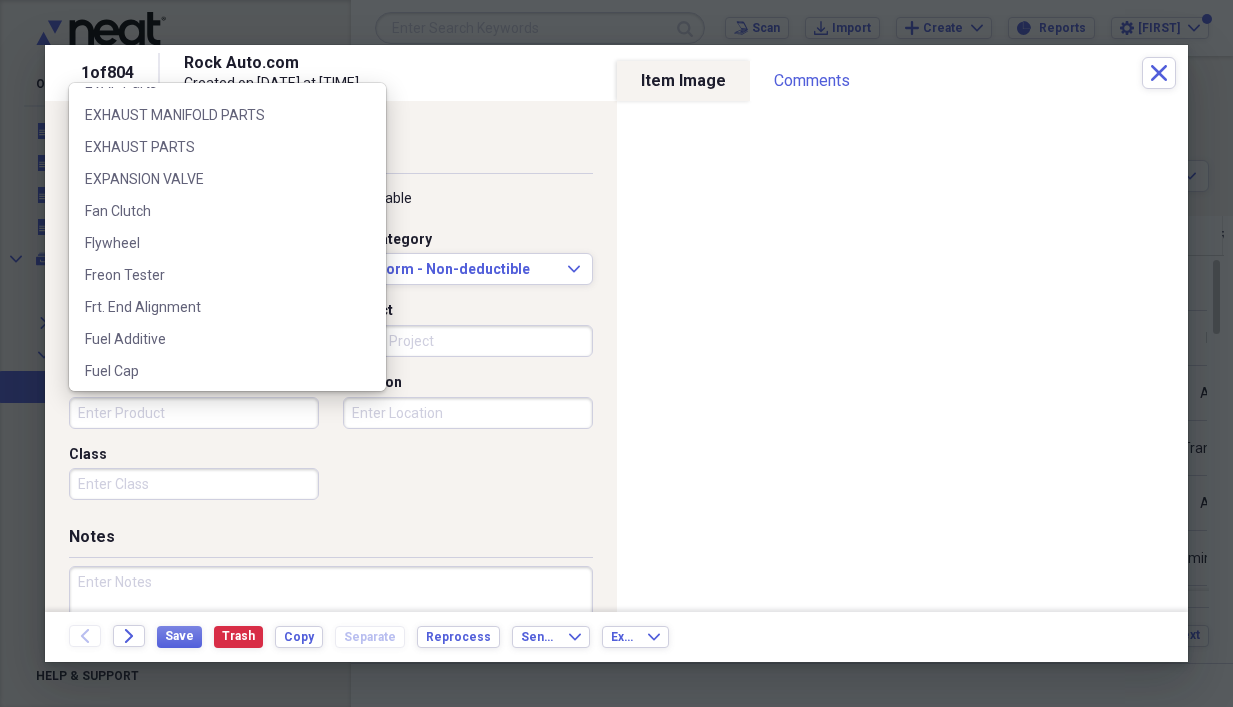 scroll, scrollTop: 1950, scrollLeft: 0, axis: vertical 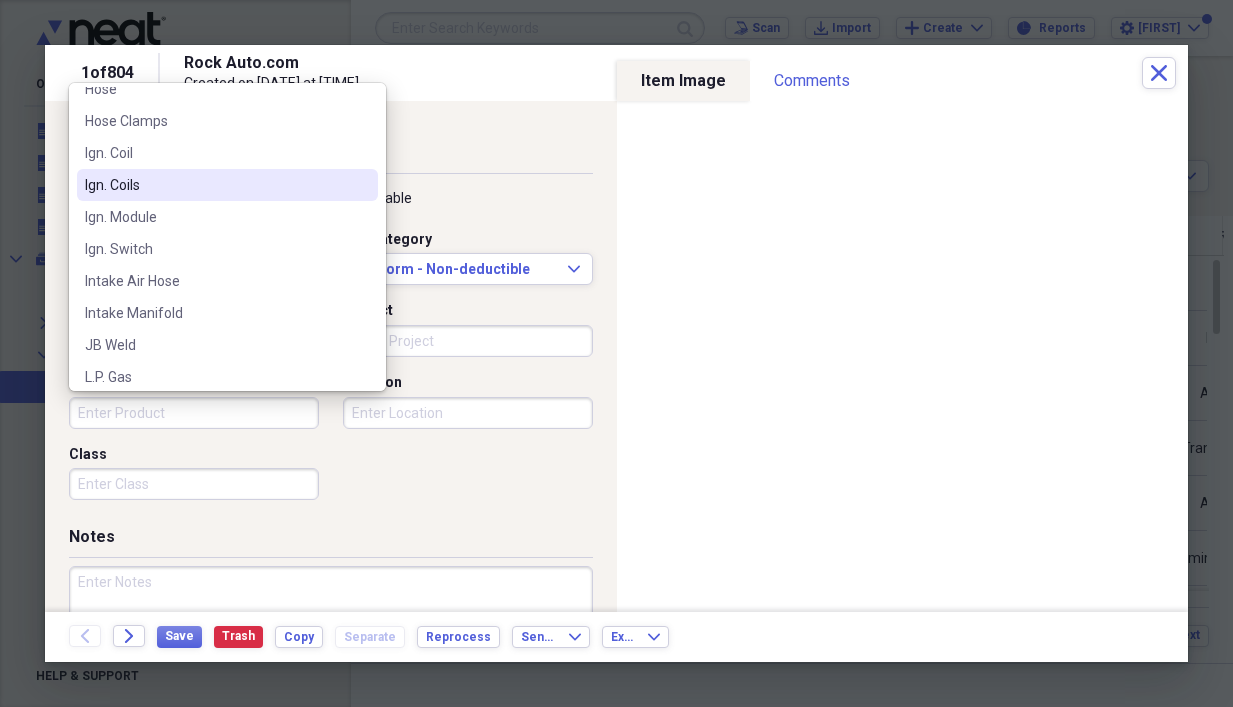 click on "Ign. Coils" at bounding box center [215, 185] 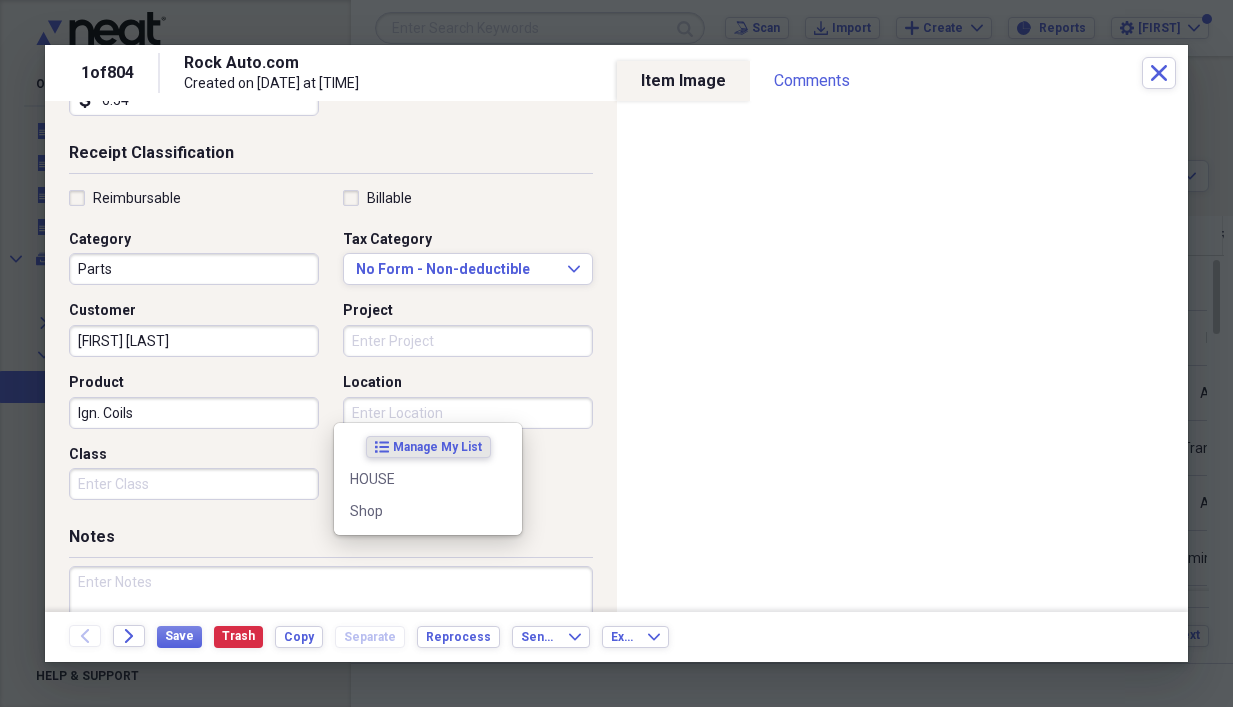 click on "Location" at bounding box center (468, 413) 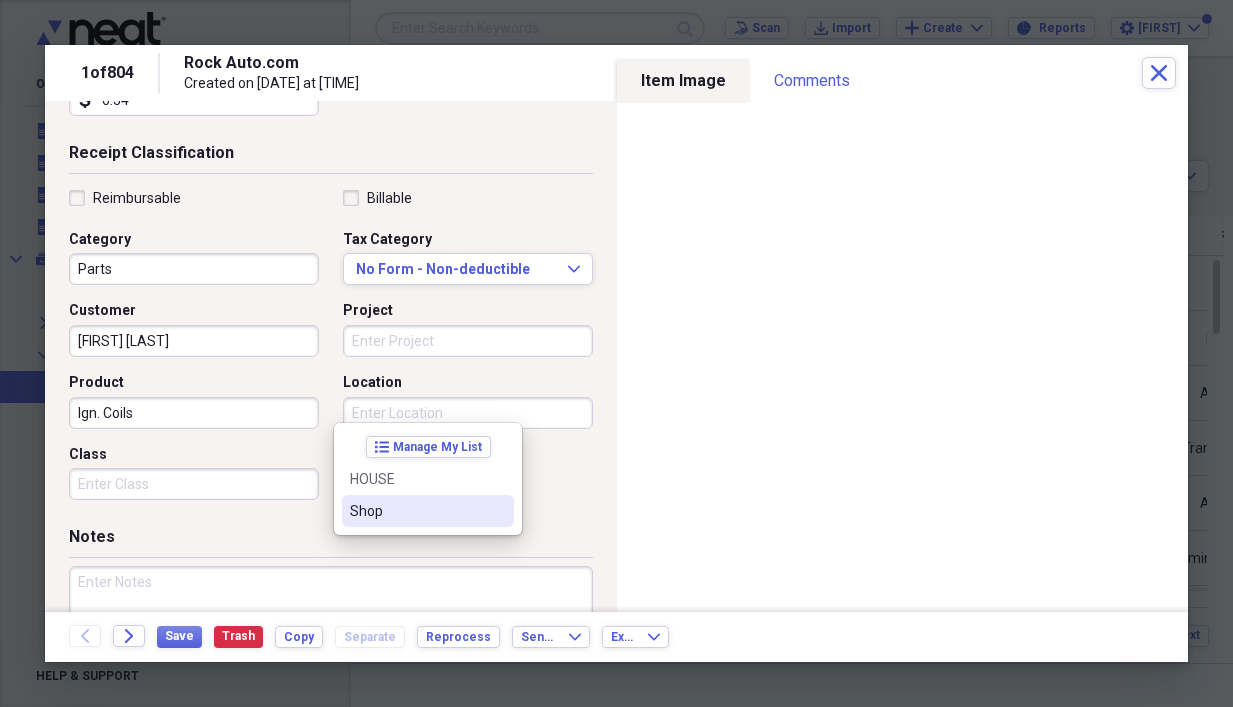 click on "Shop" at bounding box center (416, 511) 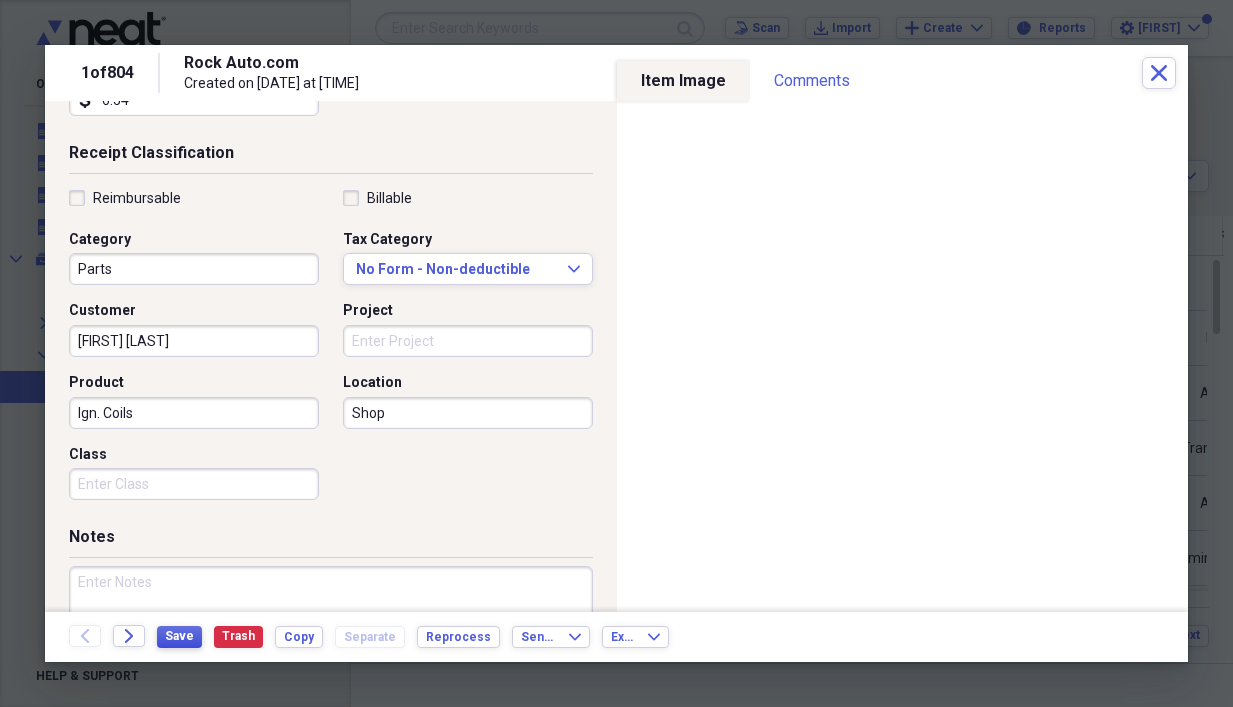 click on "Save" at bounding box center [179, 636] 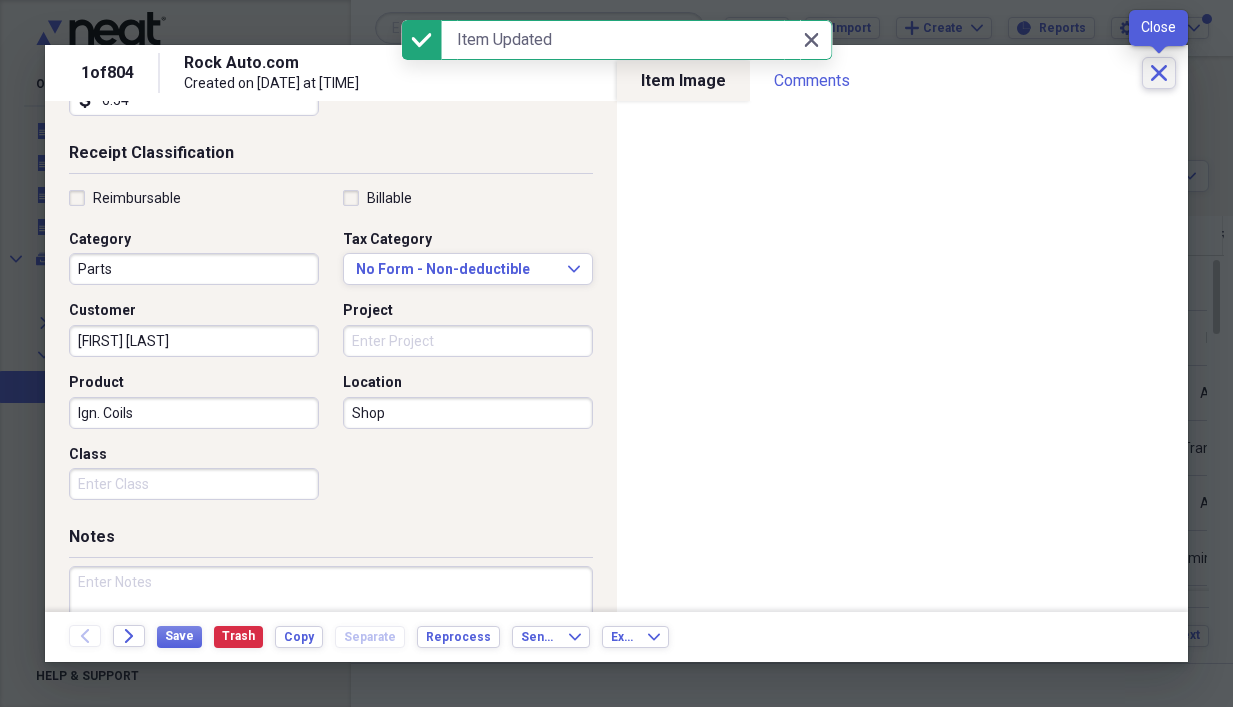 click on "Close" 